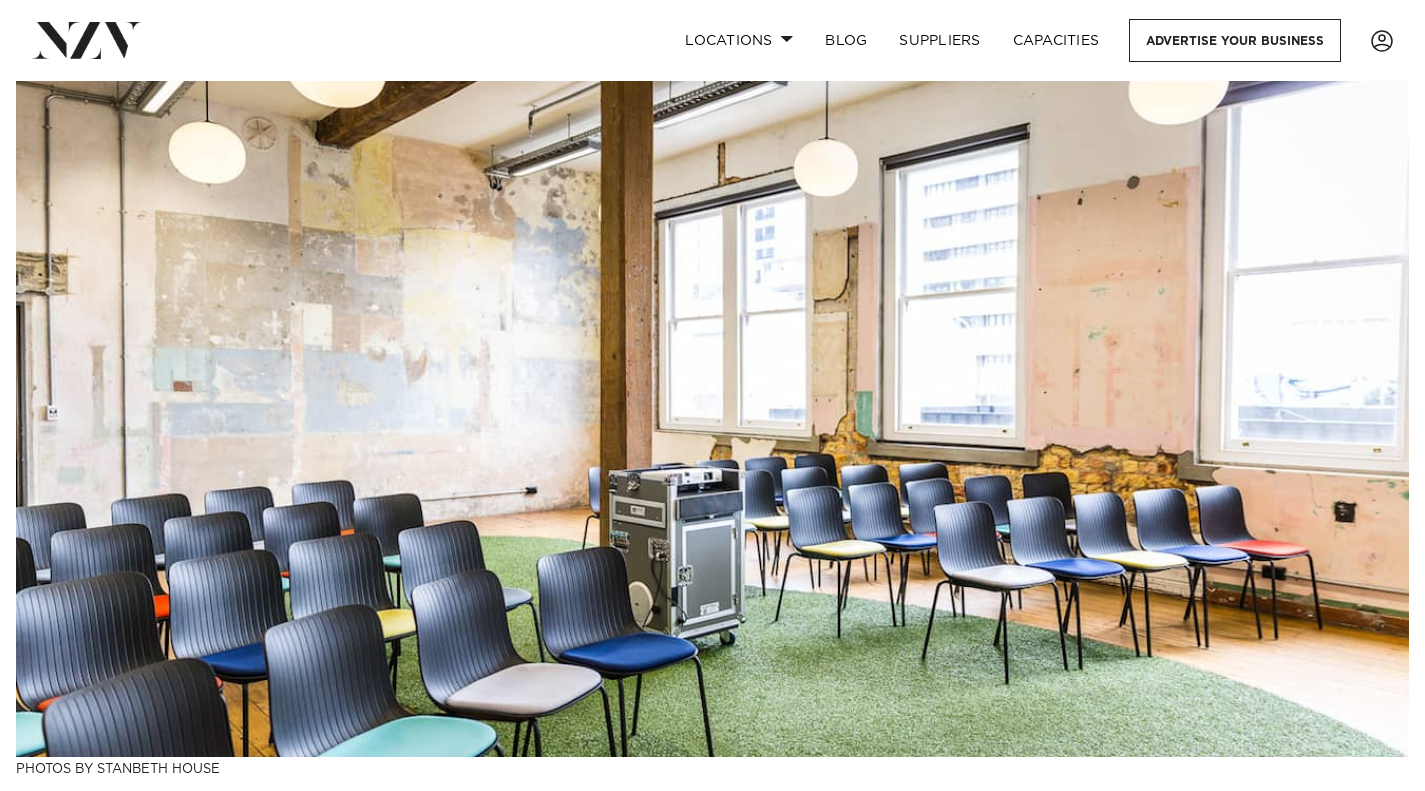 scroll, scrollTop: 0, scrollLeft: 0, axis: both 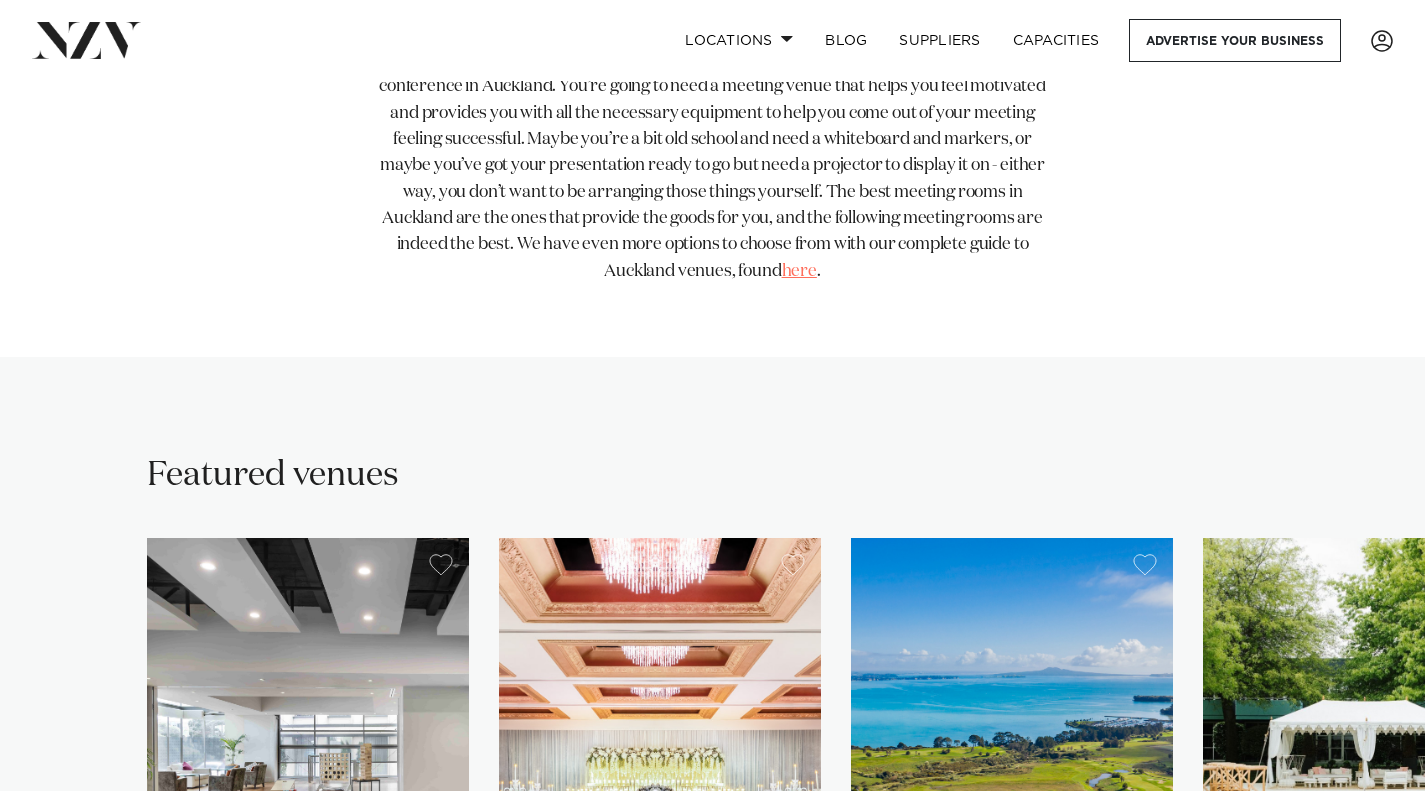 click on "here" at bounding box center [799, 271] 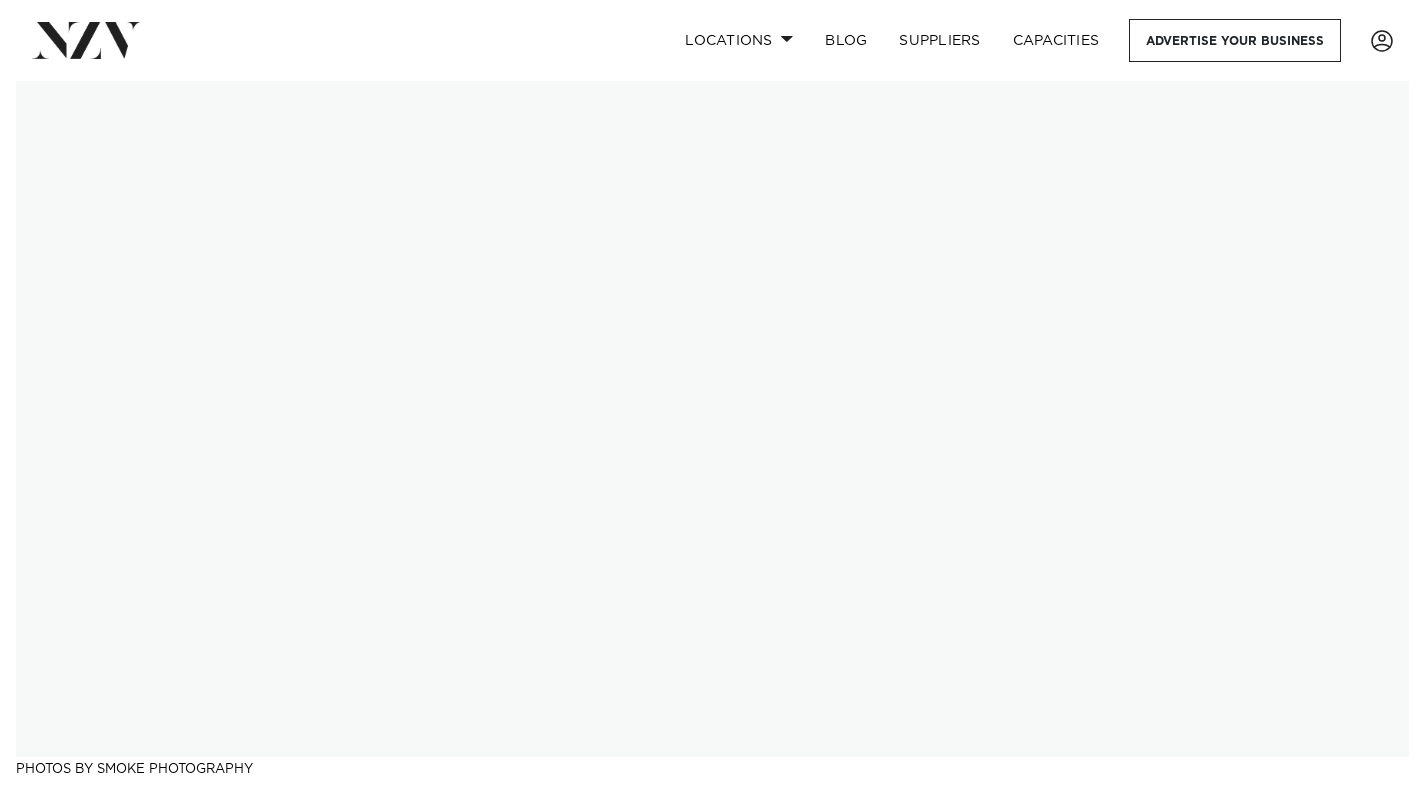 scroll, scrollTop: 0, scrollLeft: 0, axis: both 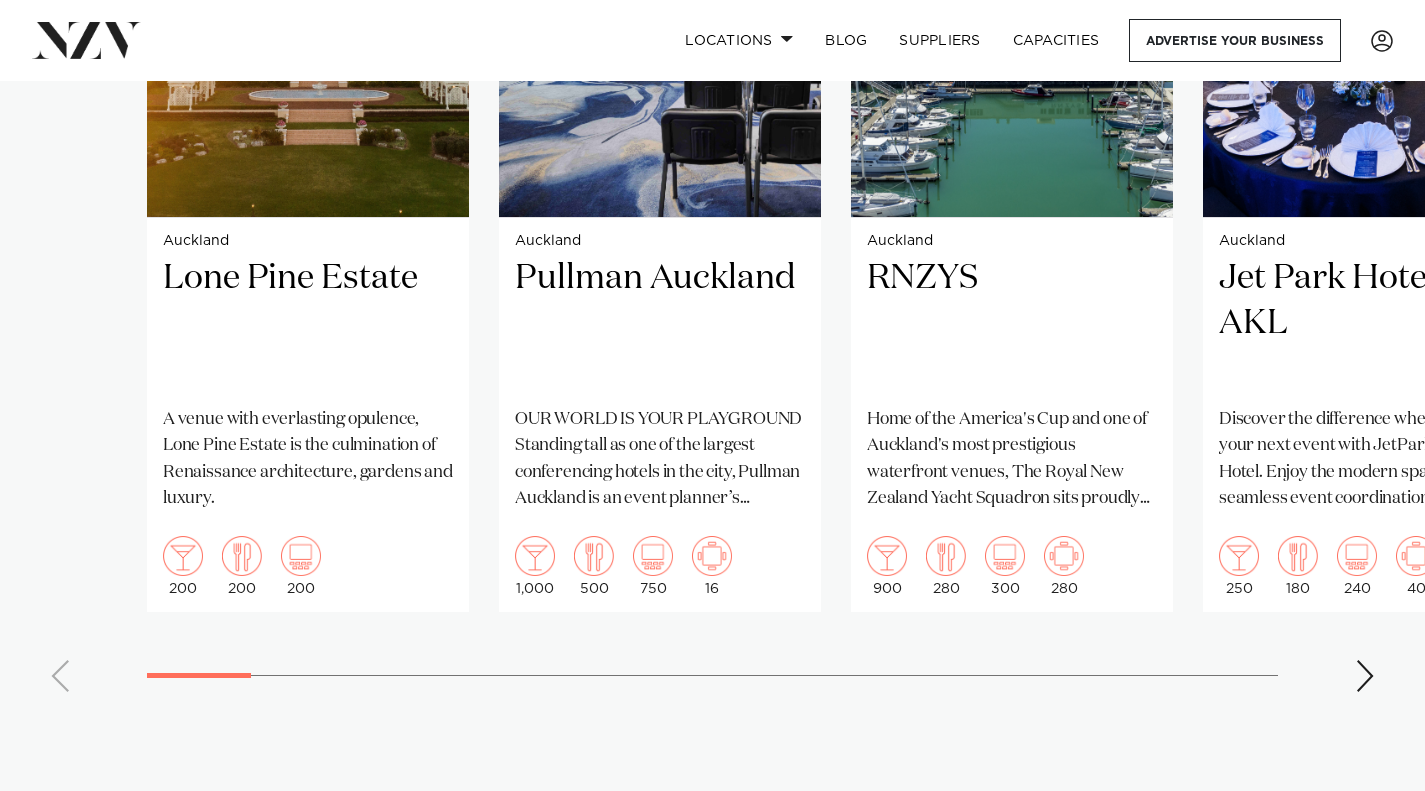 click at bounding box center (1365, 676) 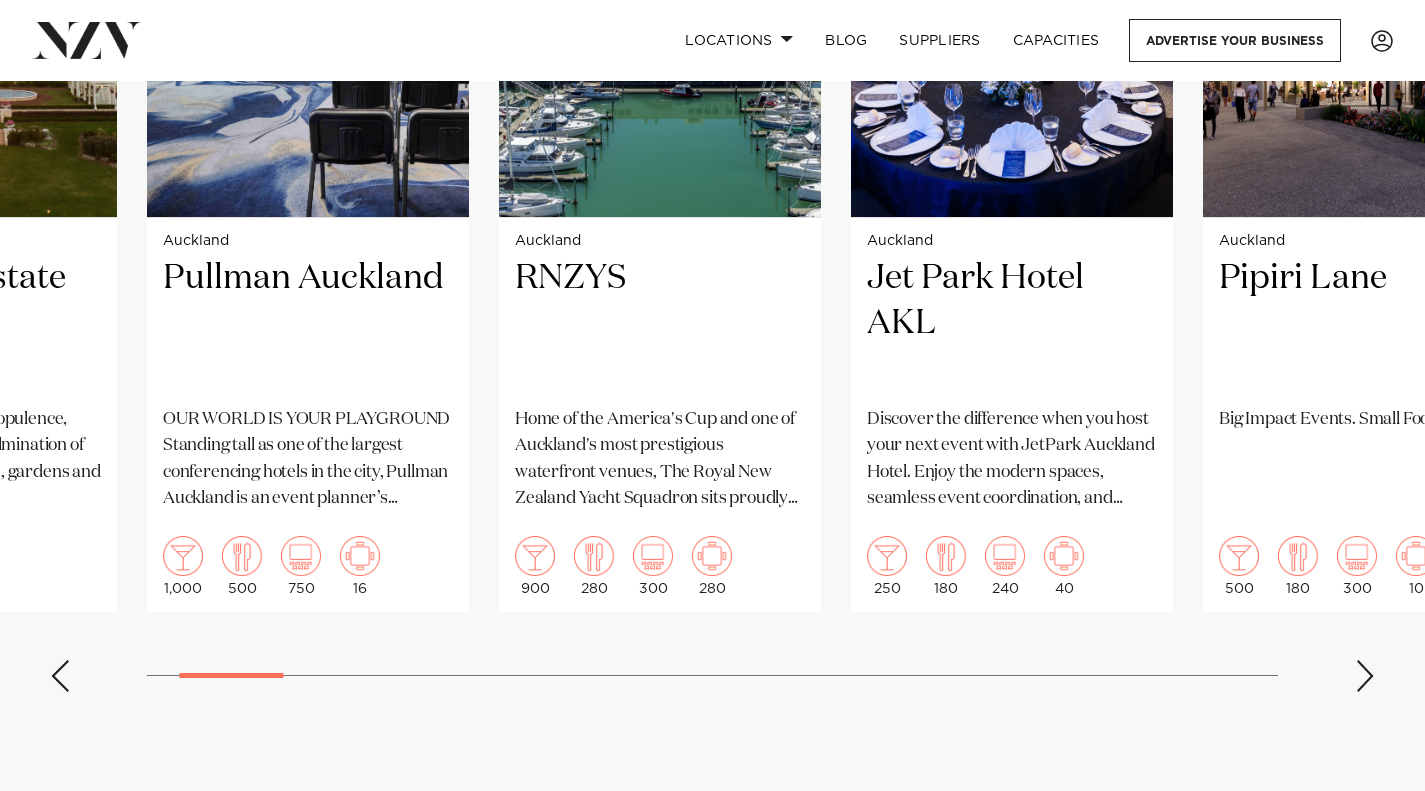 click at bounding box center (1365, 676) 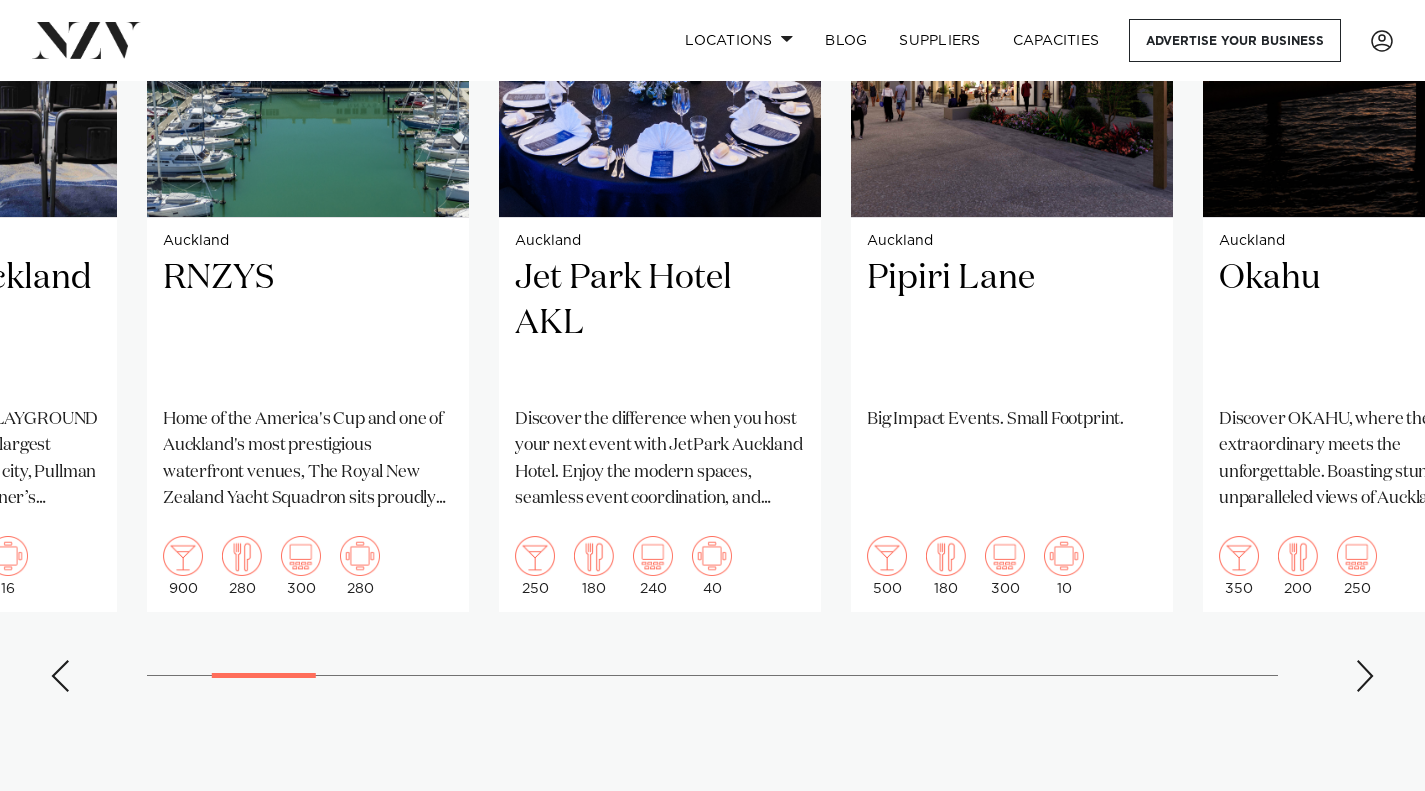 click at bounding box center (1365, 676) 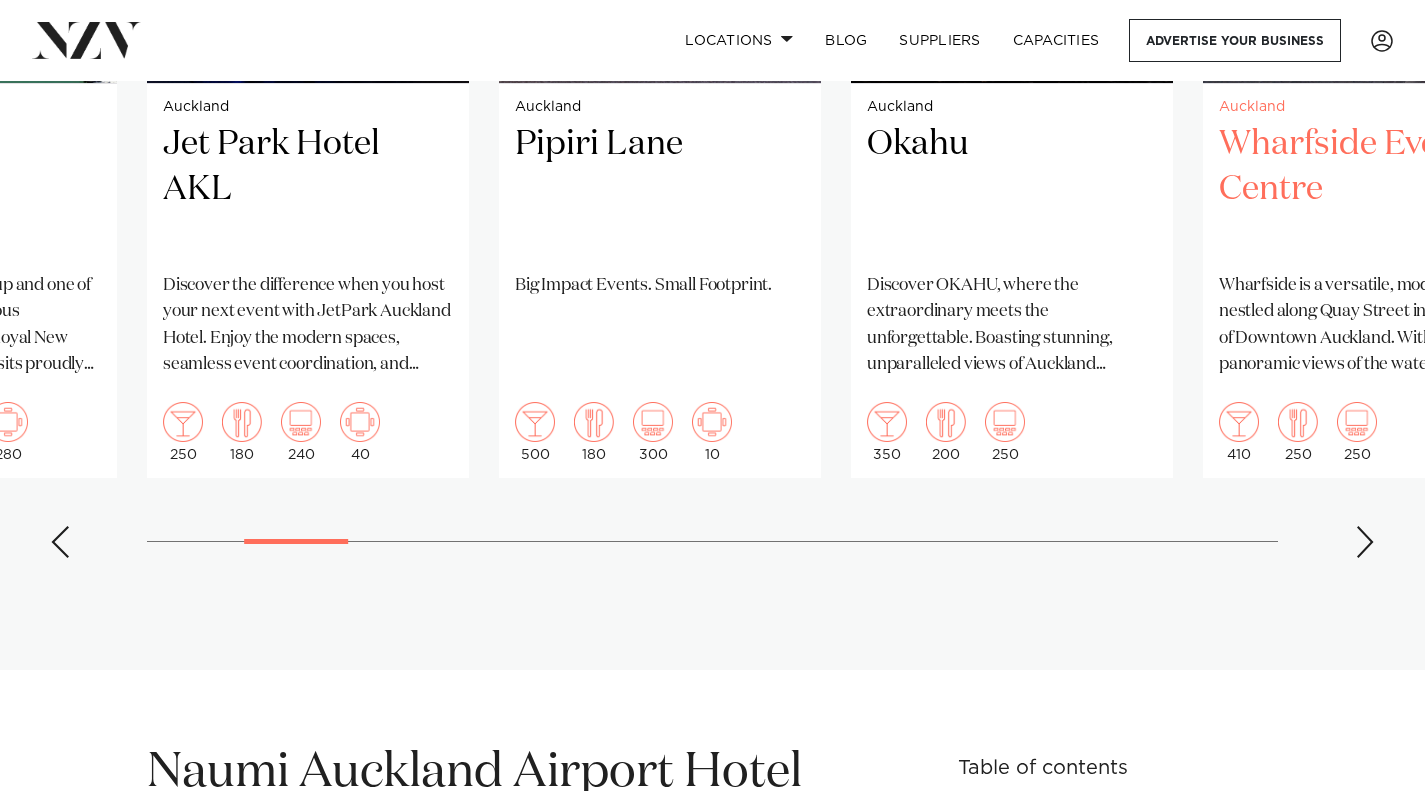 scroll, scrollTop: 1800, scrollLeft: 0, axis: vertical 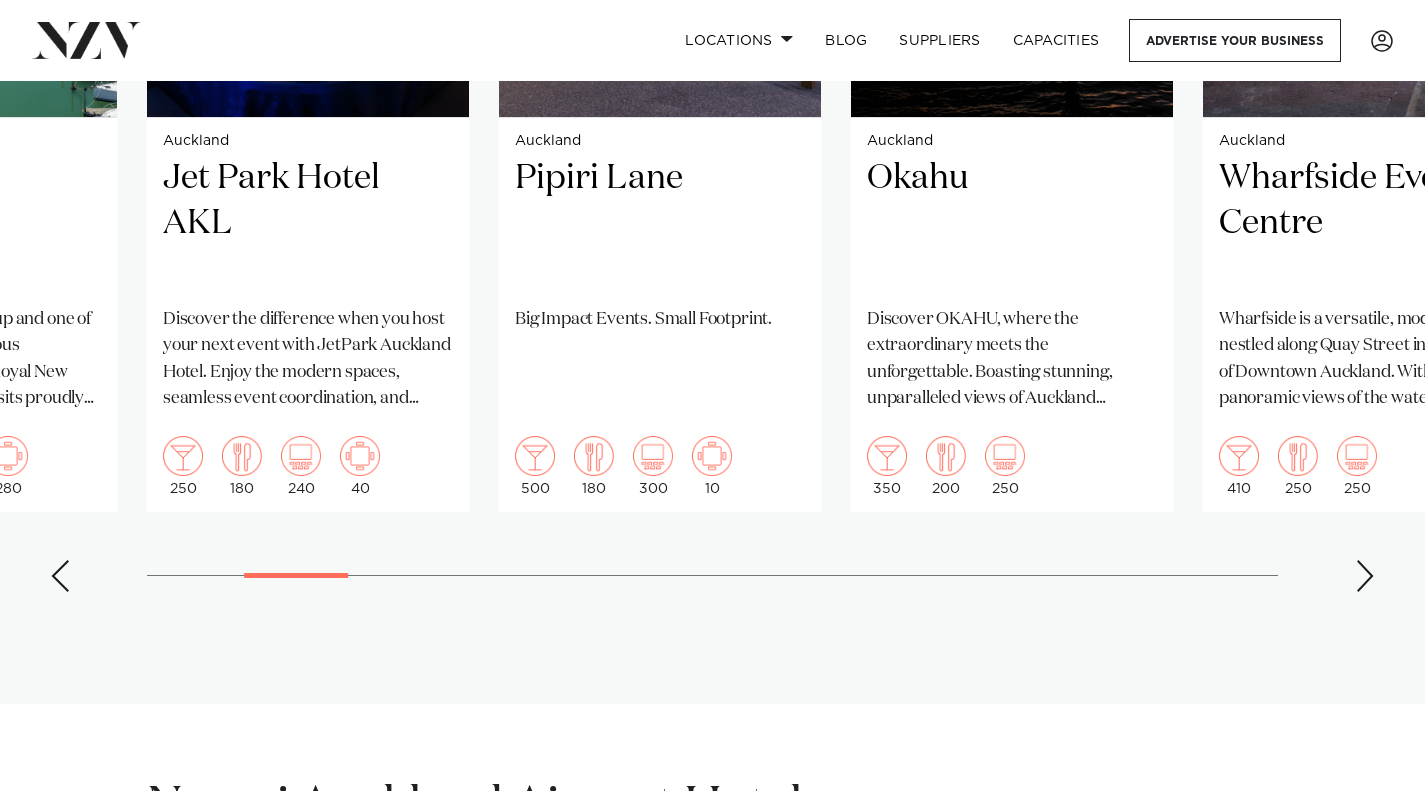 click at bounding box center (1365, 576) 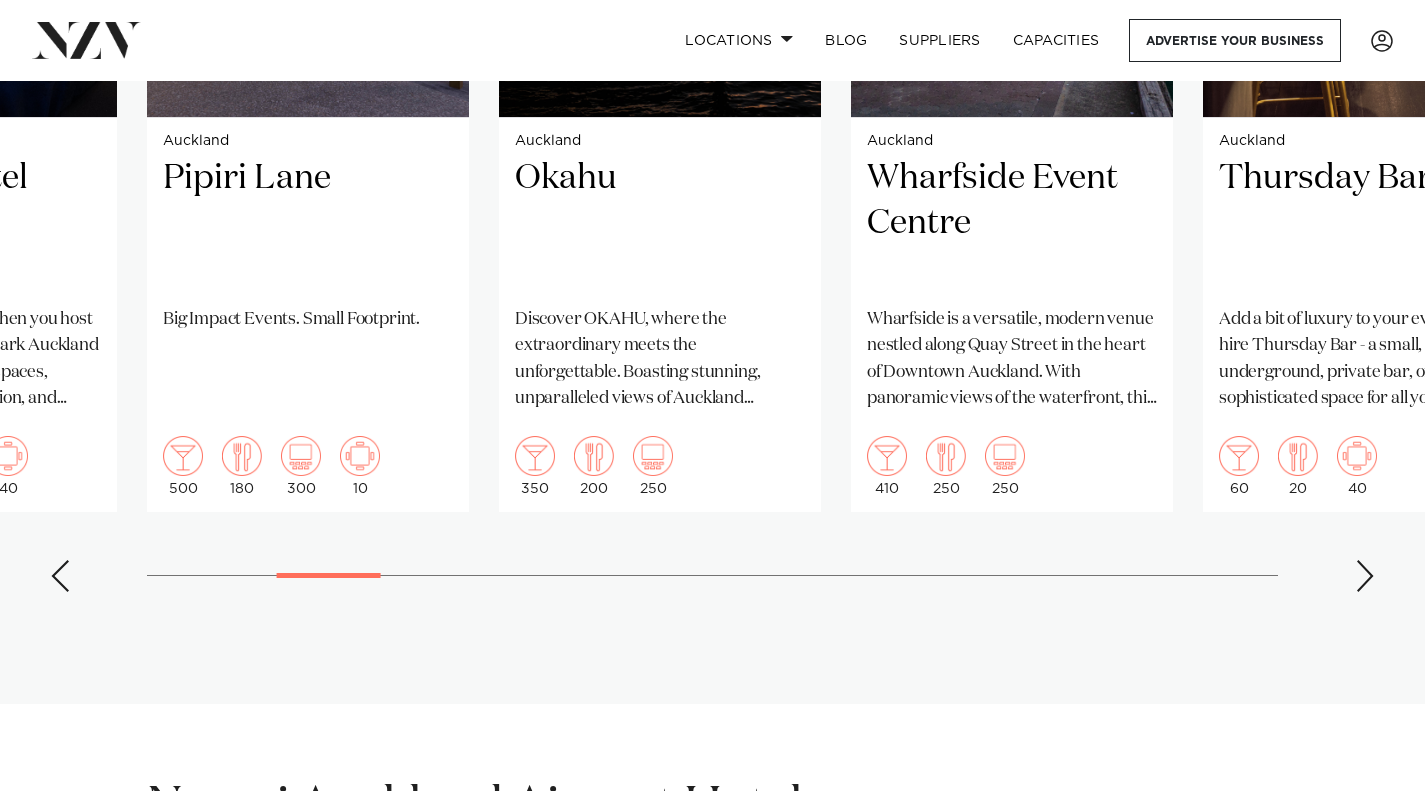 click at bounding box center (1365, 576) 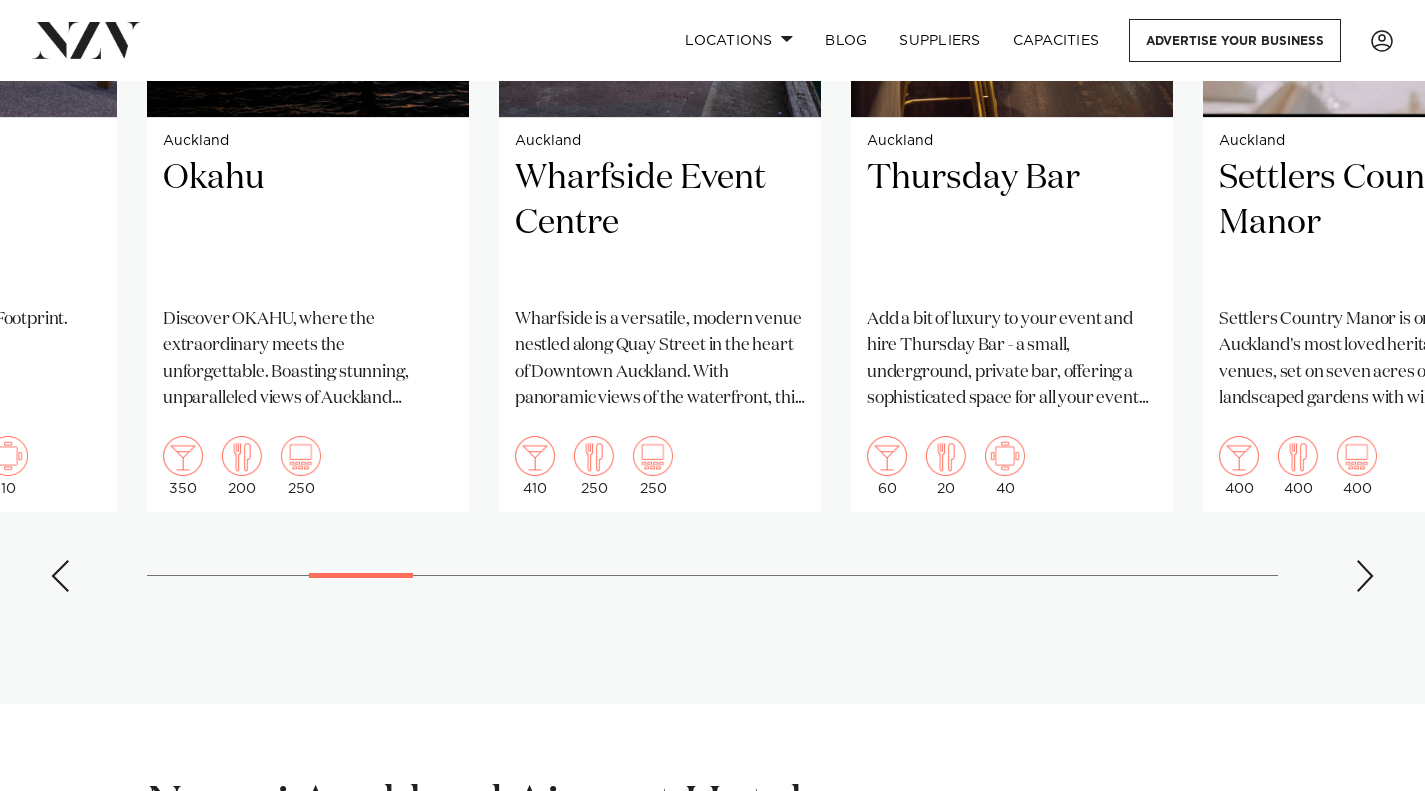 click at bounding box center (1365, 576) 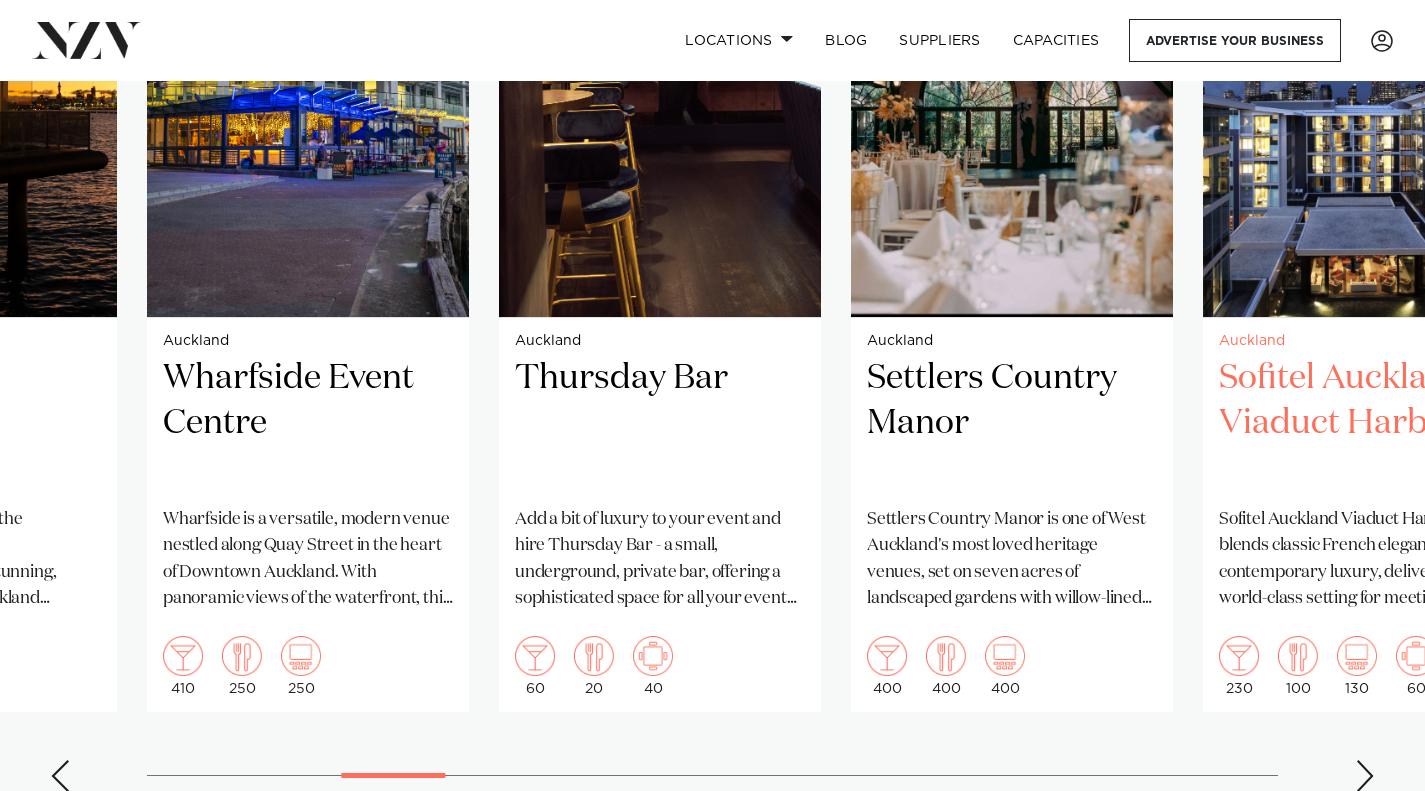 scroll, scrollTop: 1800, scrollLeft: 0, axis: vertical 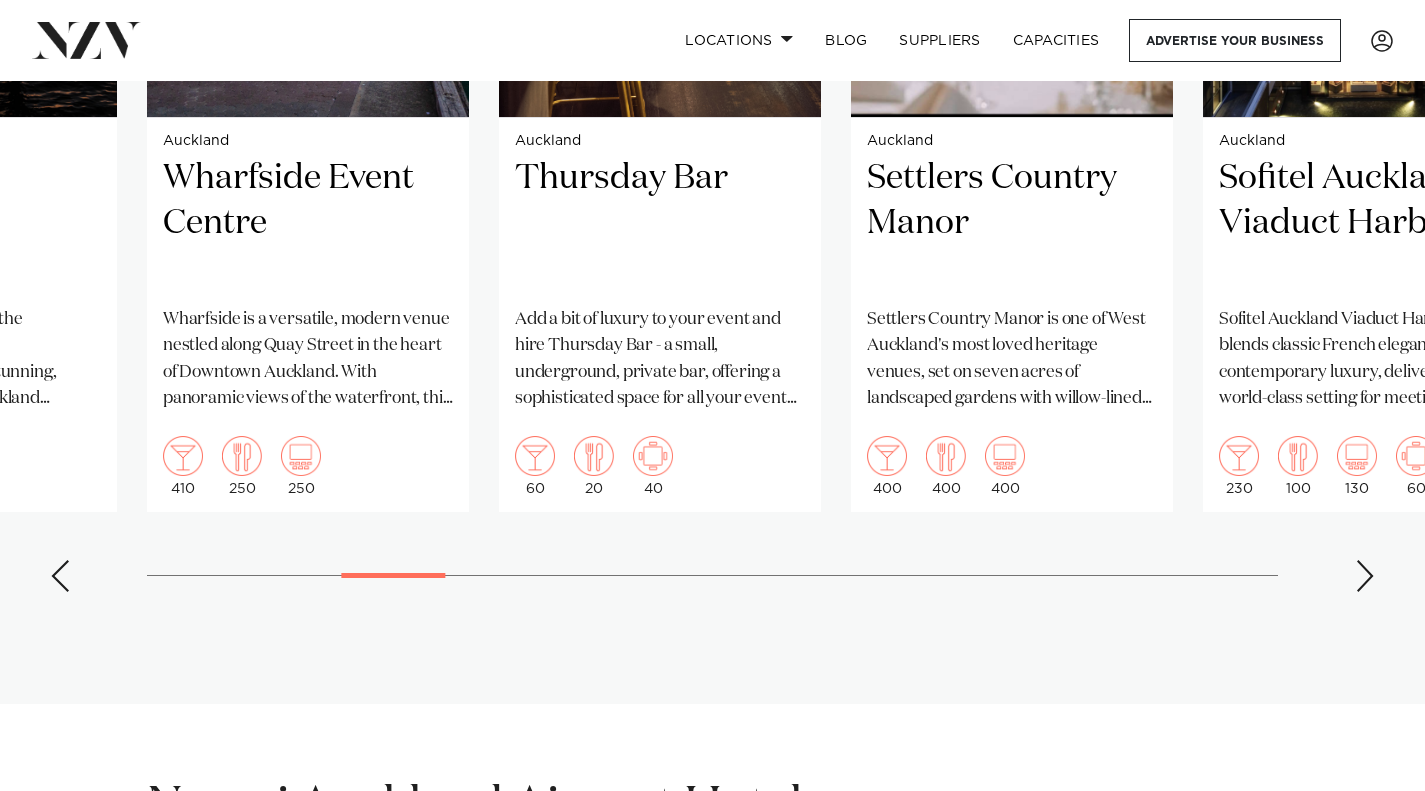 click at bounding box center [1365, 576] 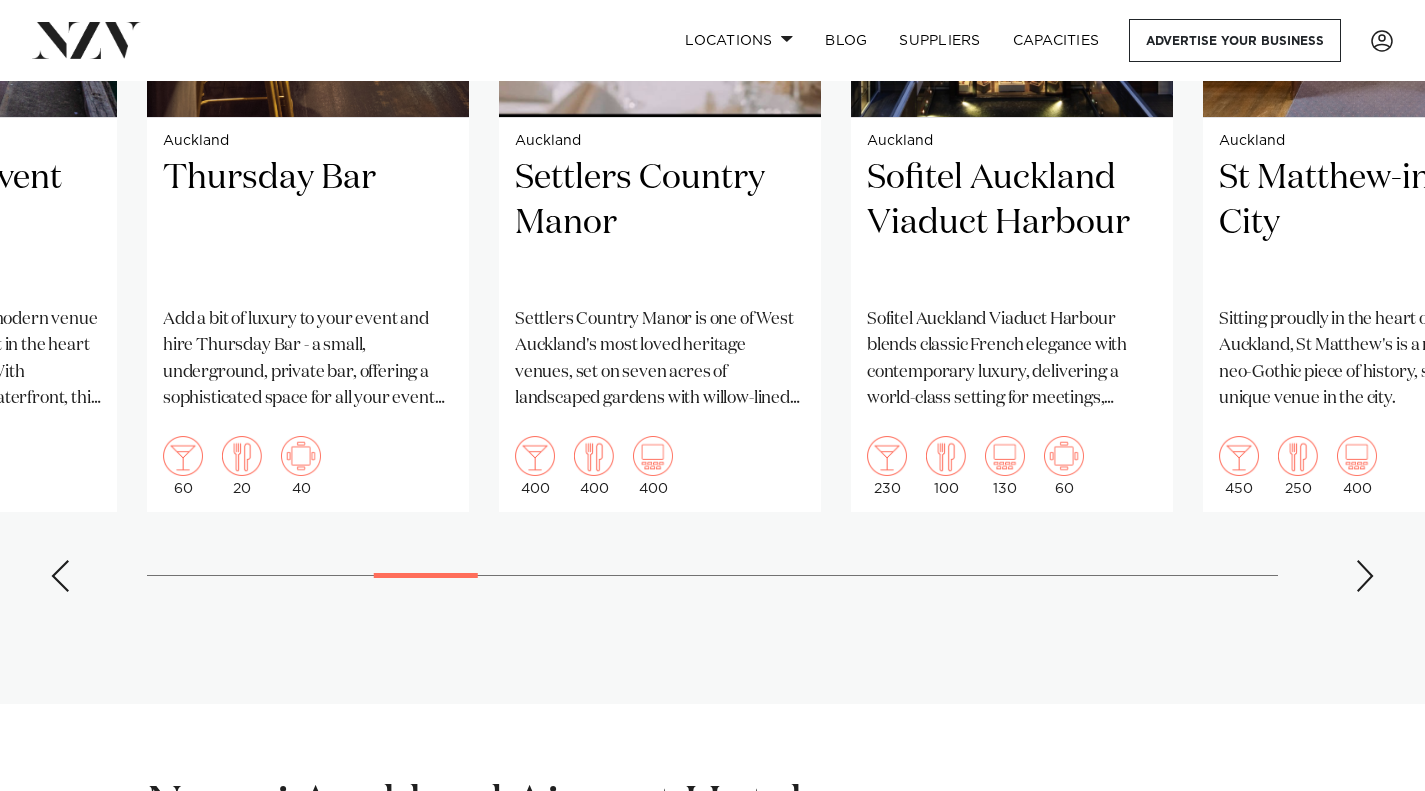click at bounding box center (1365, 576) 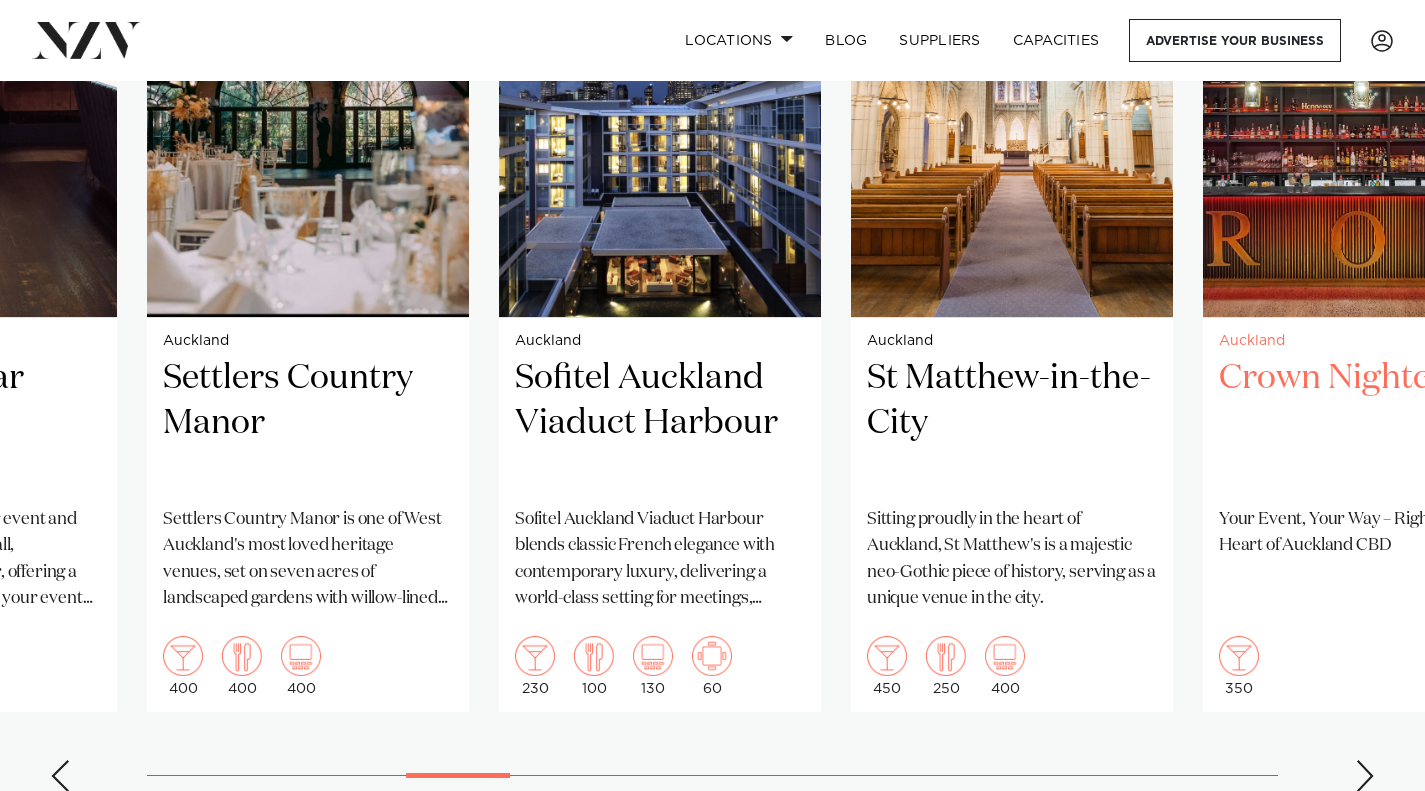 scroll, scrollTop: 1800, scrollLeft: 0, axis: vertical 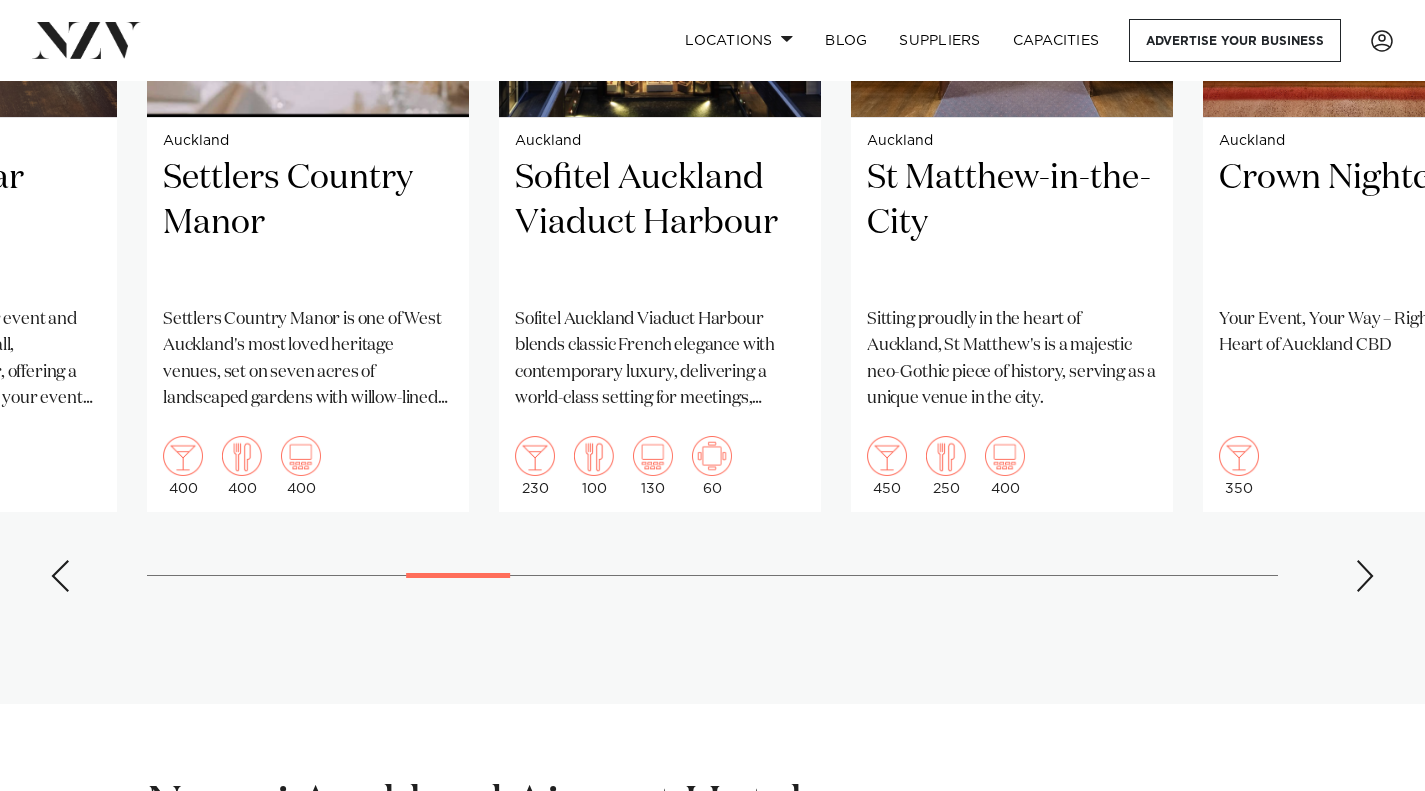 click at bounding box center (1365, 576) 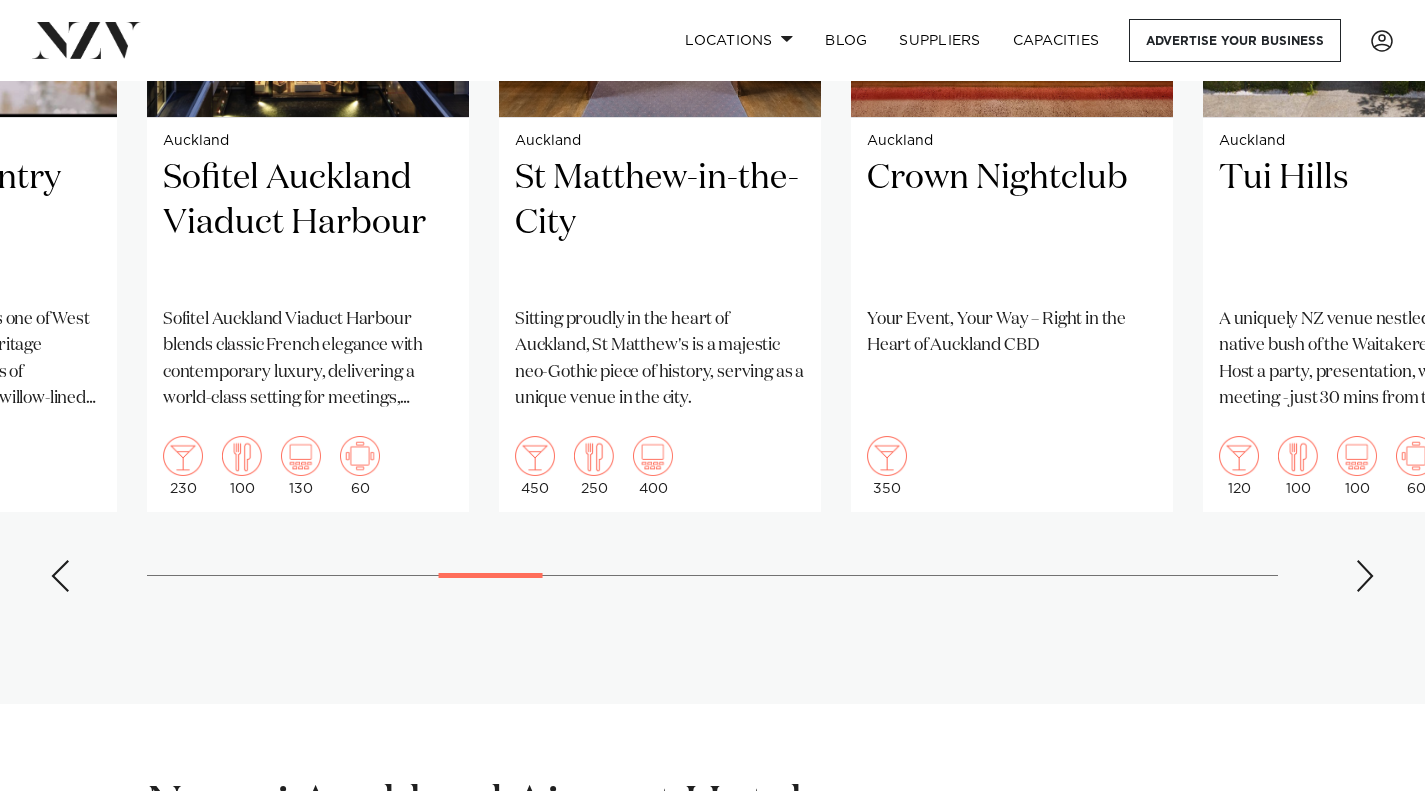 click at bounding box center (1365, 576) 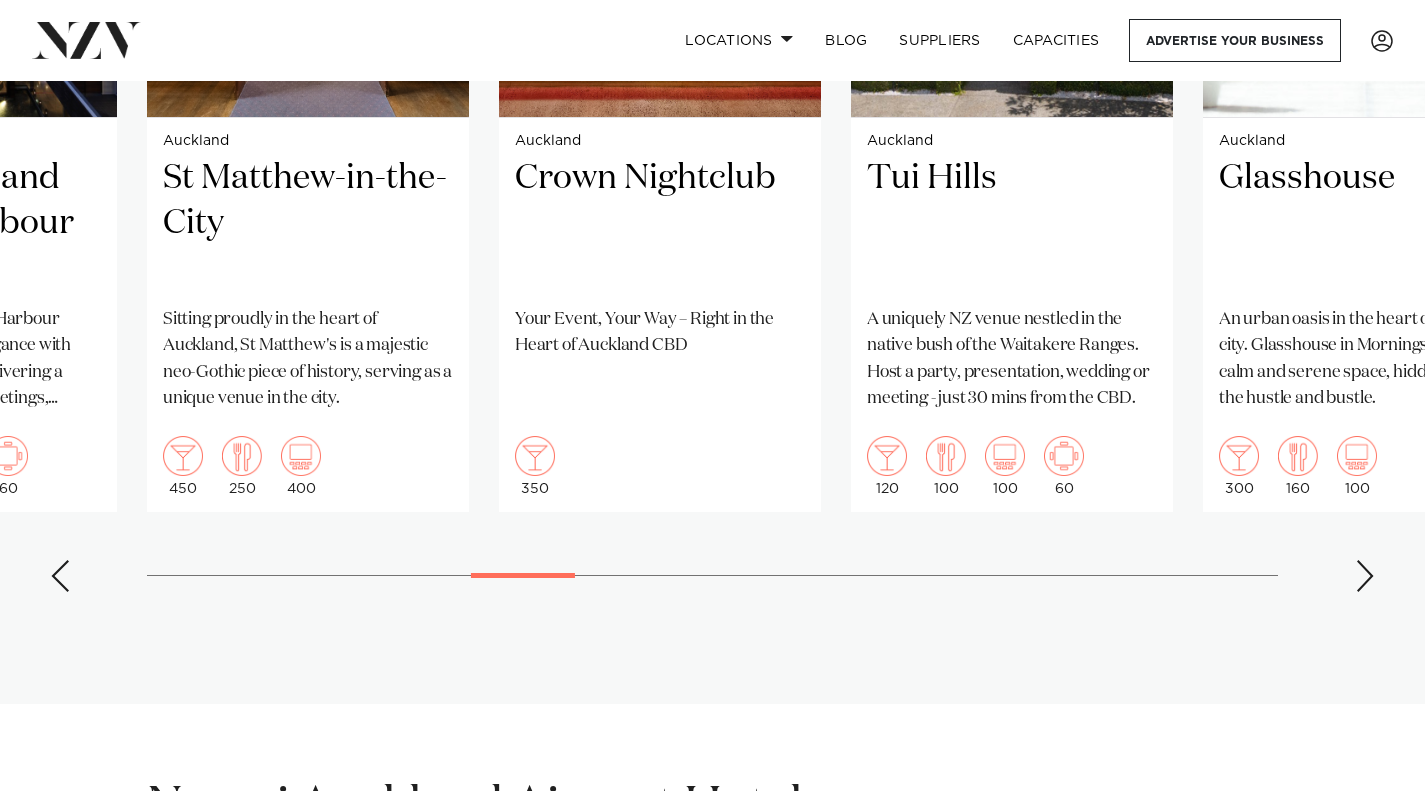 click at bounding box center [1365, 576] 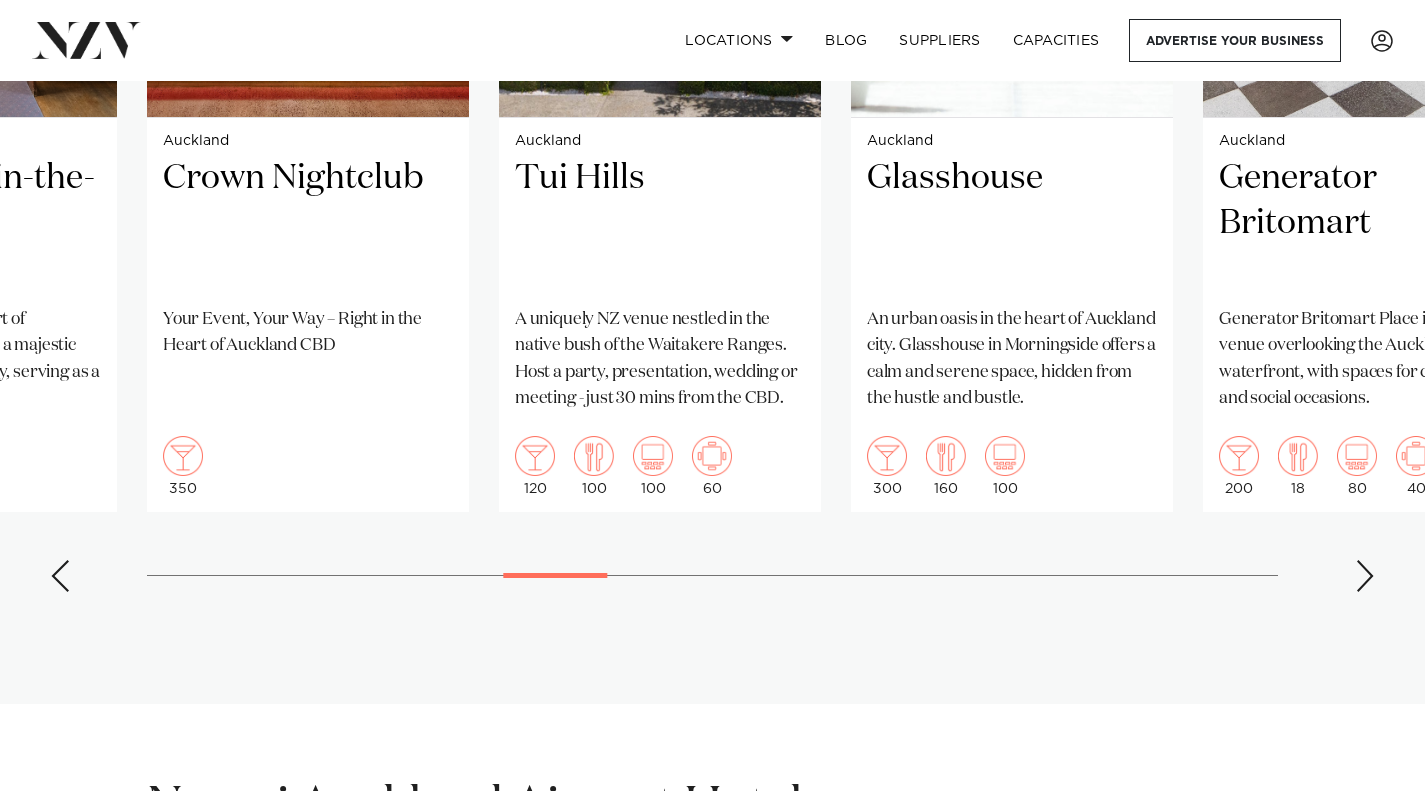 click at bounding box center [1365, 576] 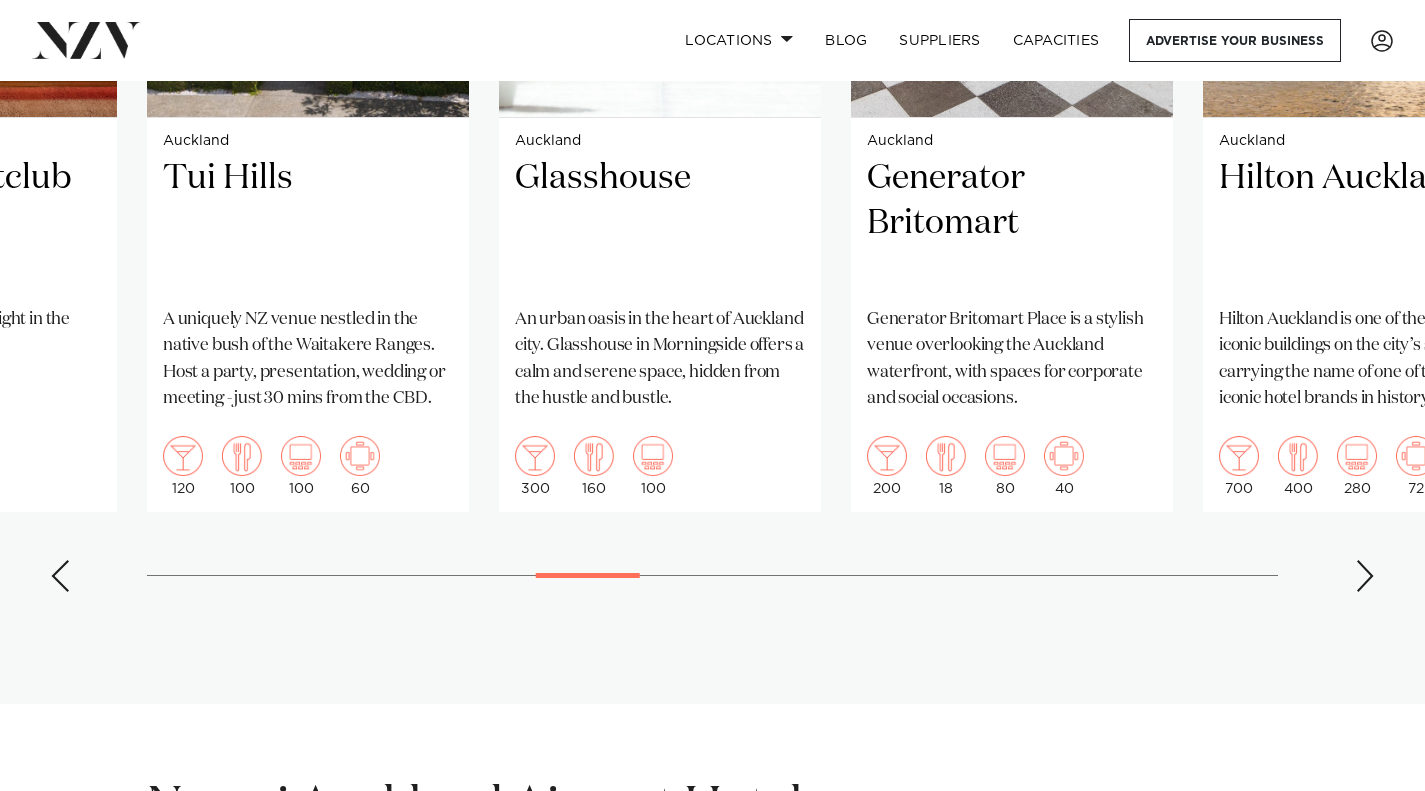 click at bounding box center [1365, 576] 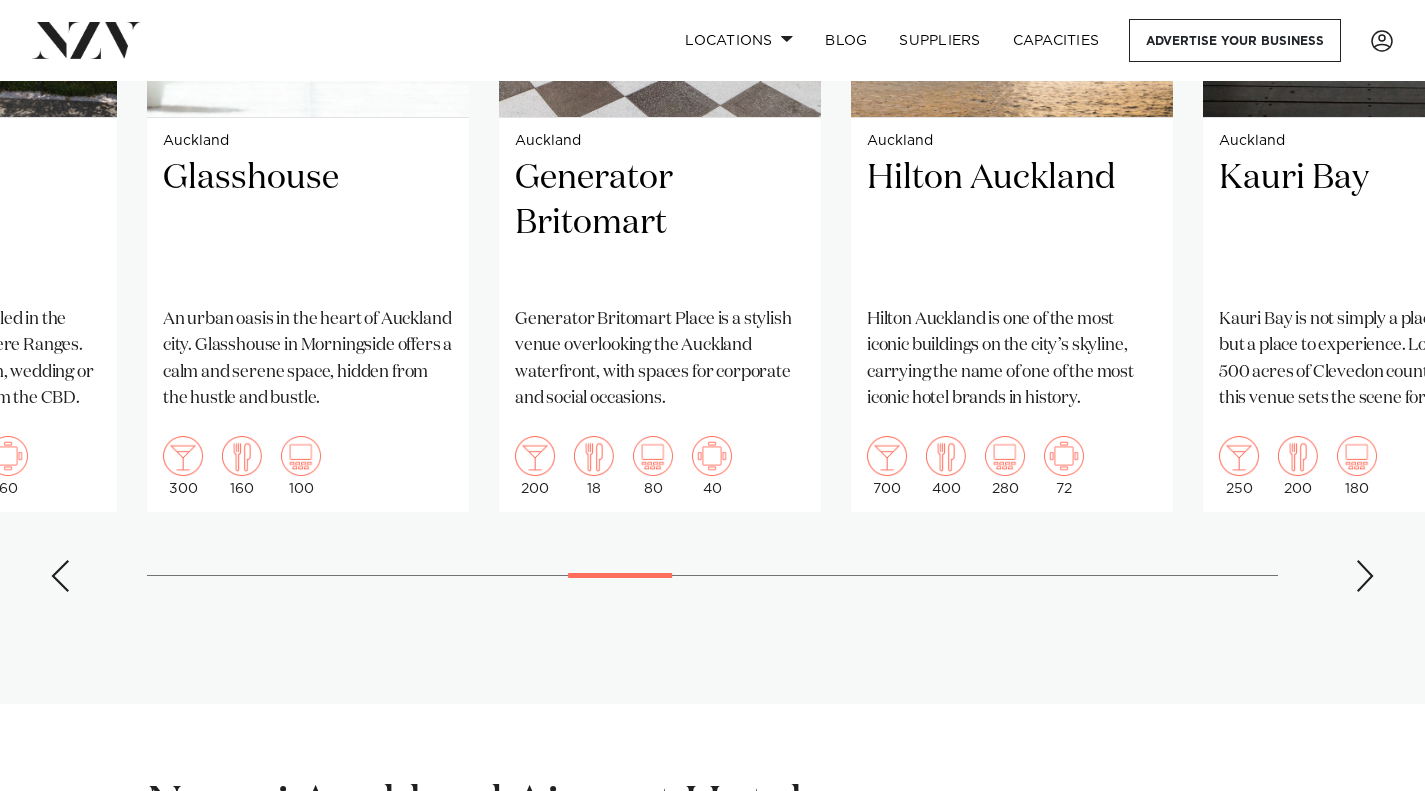 click at bounding box center [1365, 576] 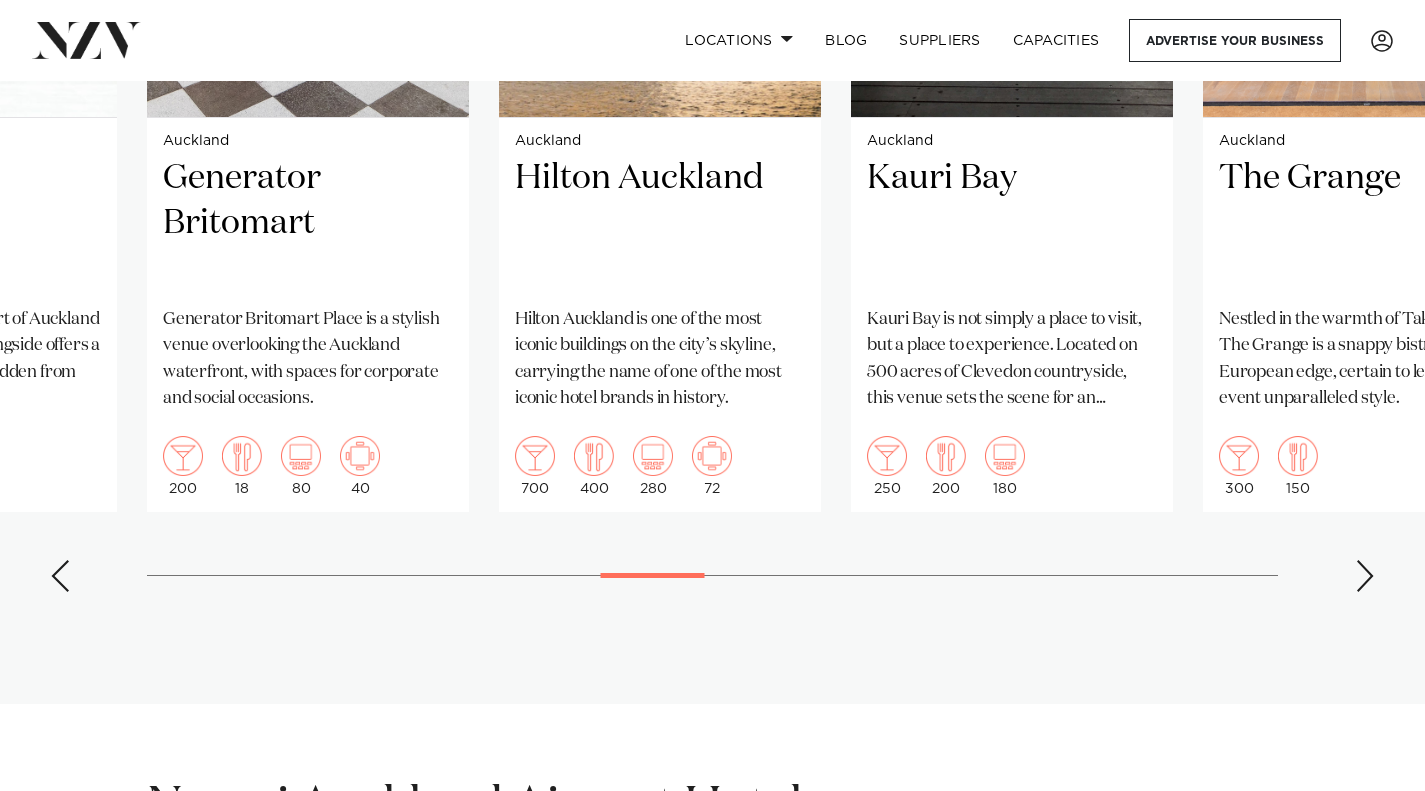 click at bounding box center (1365, 576) 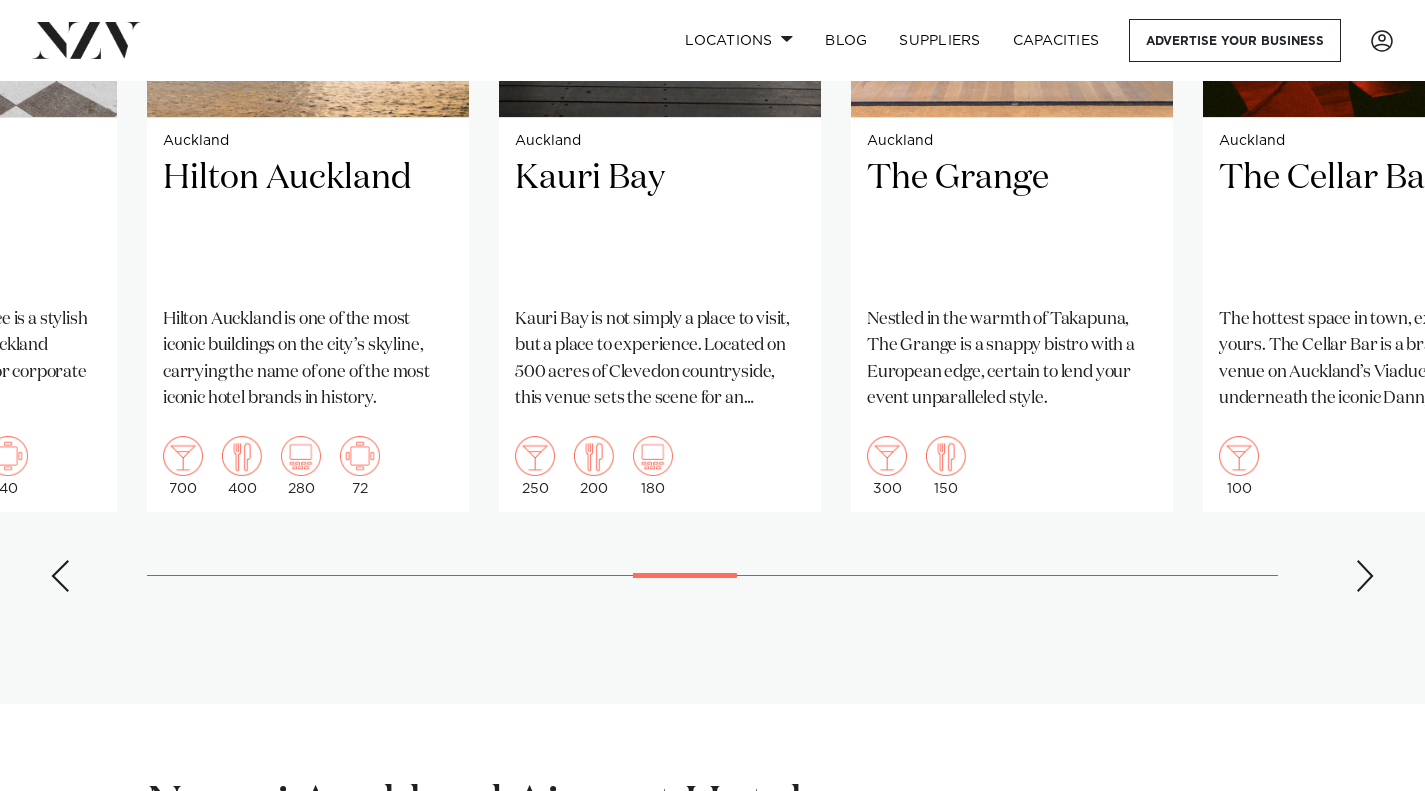 click at bounding box center (1365, 576) 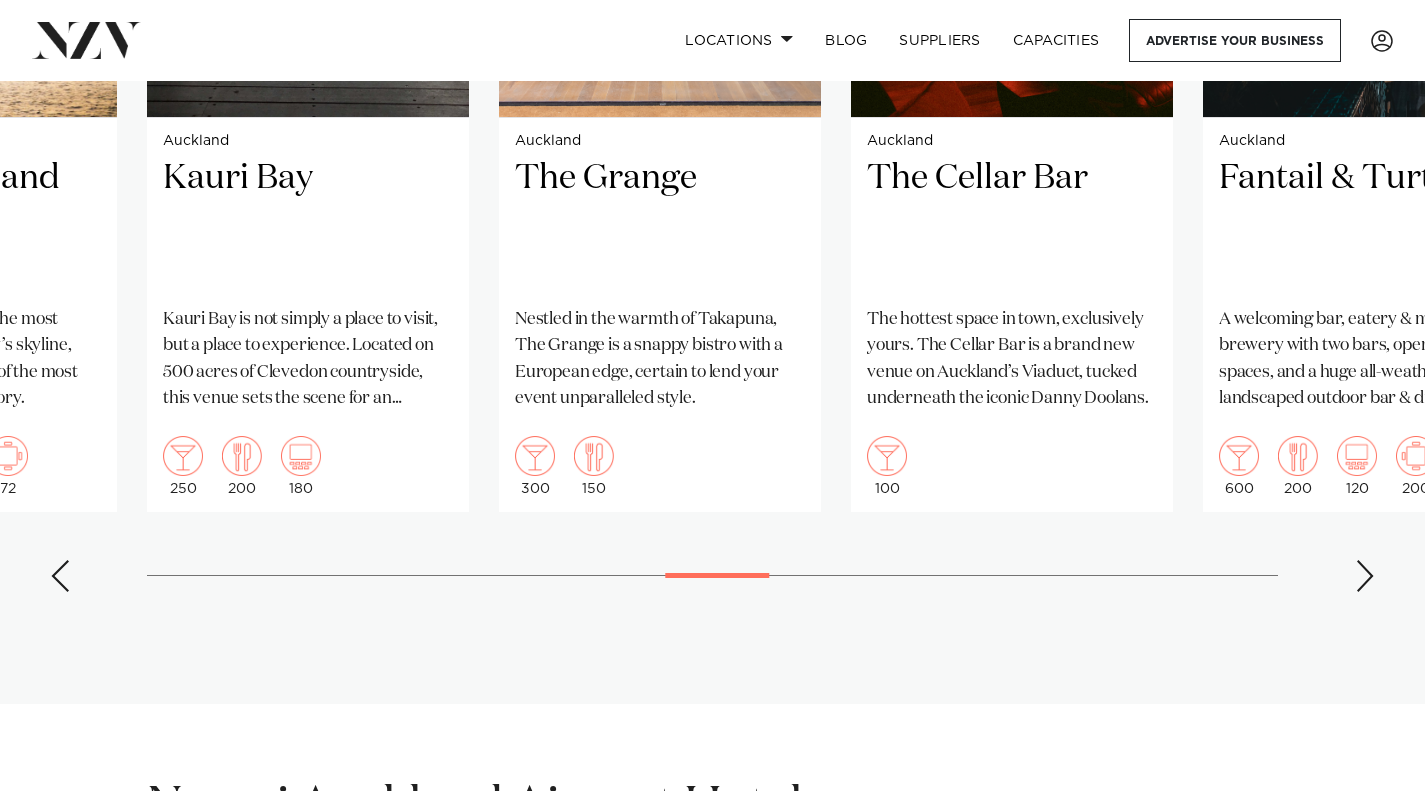 click at bounding box center [1365, 576] 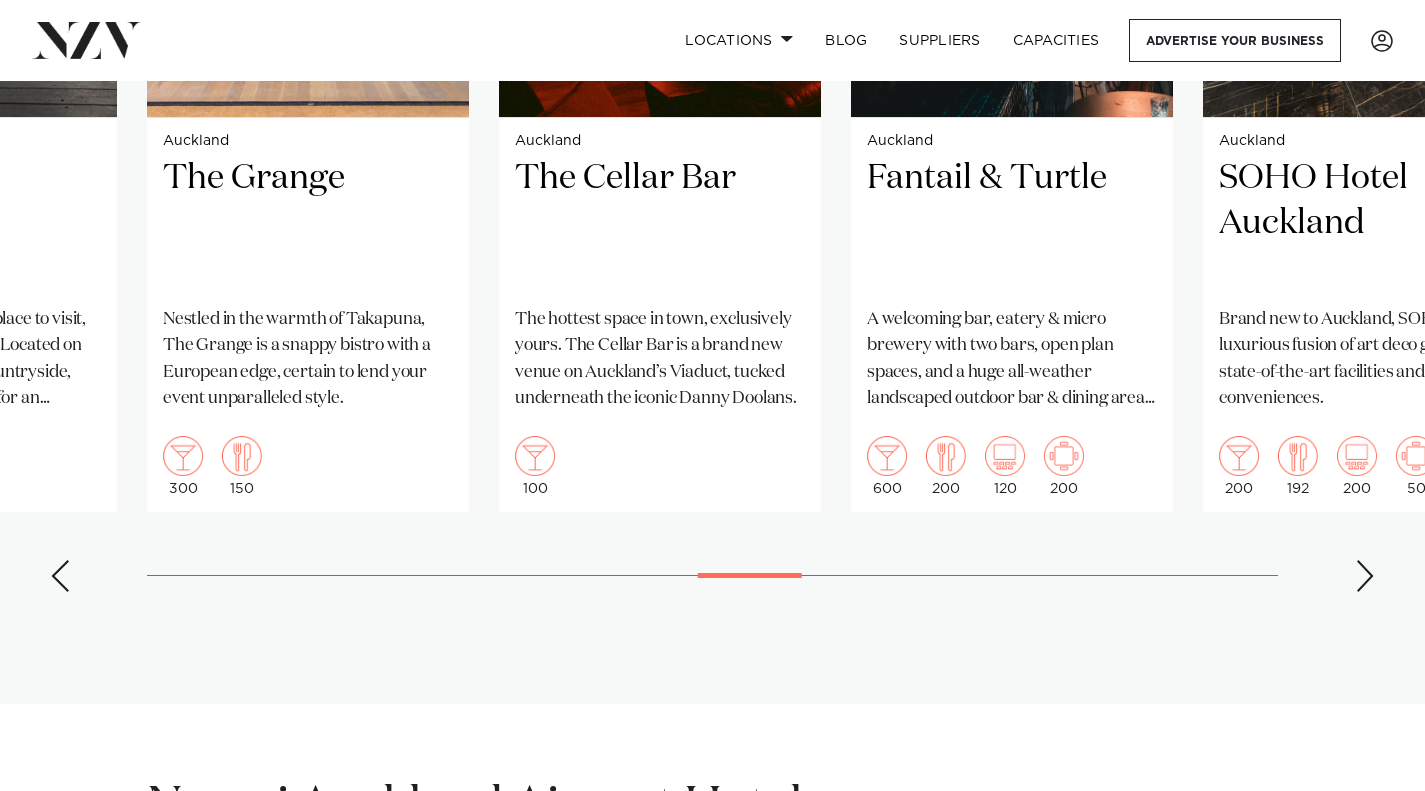 click at bounding box center [1365, 576] 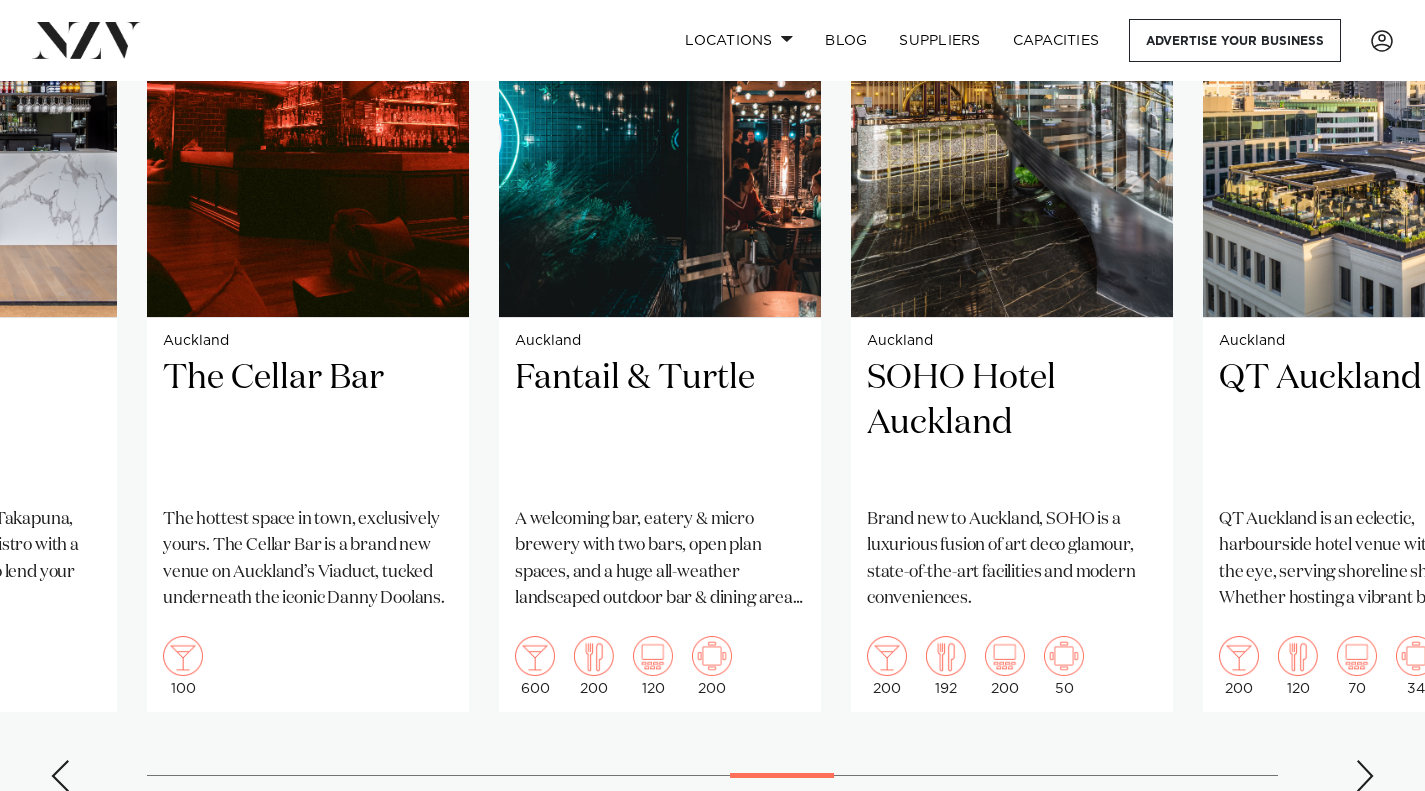 scroll, scrollTop: 1800, scrollLeft: 0, axis: vertical 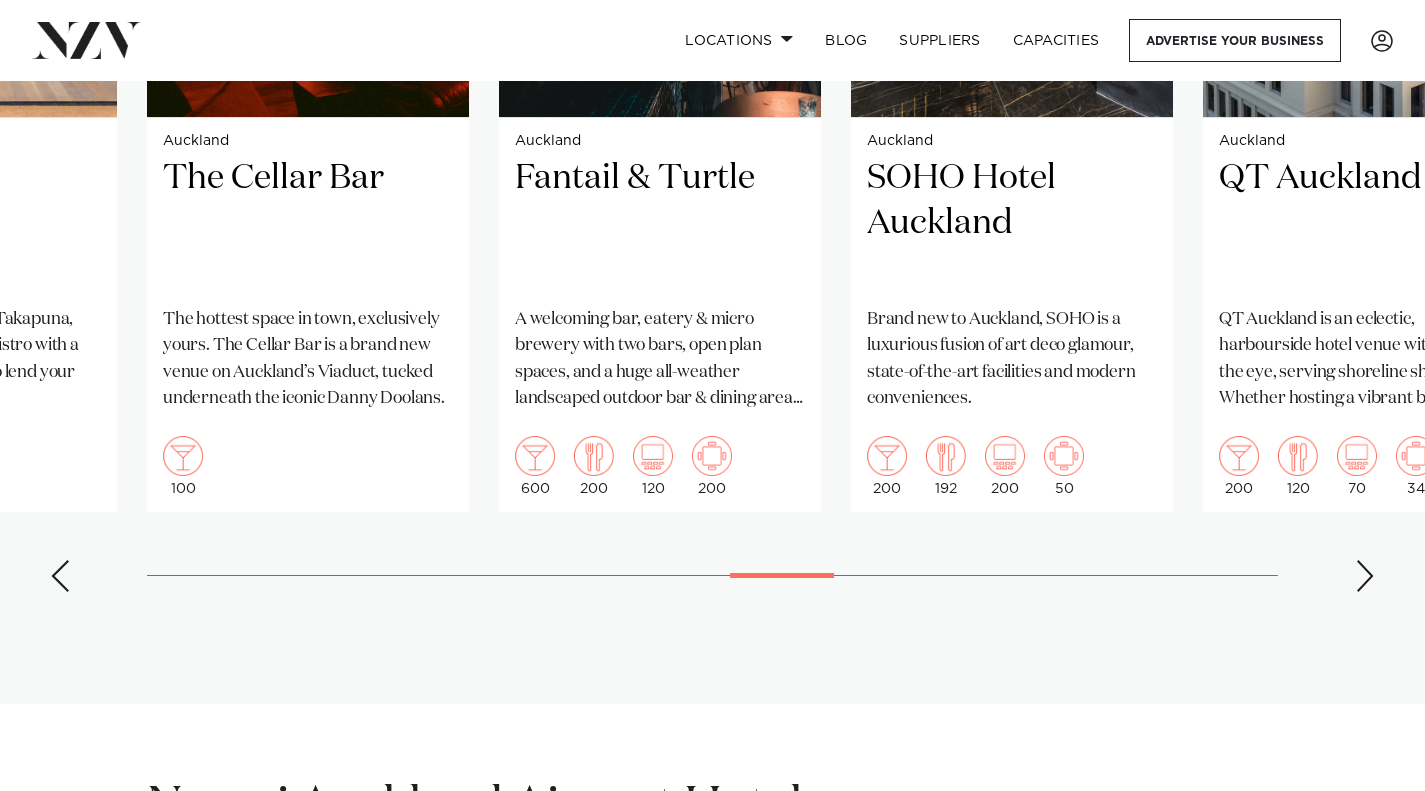 click at bounding box center (1365, 576) 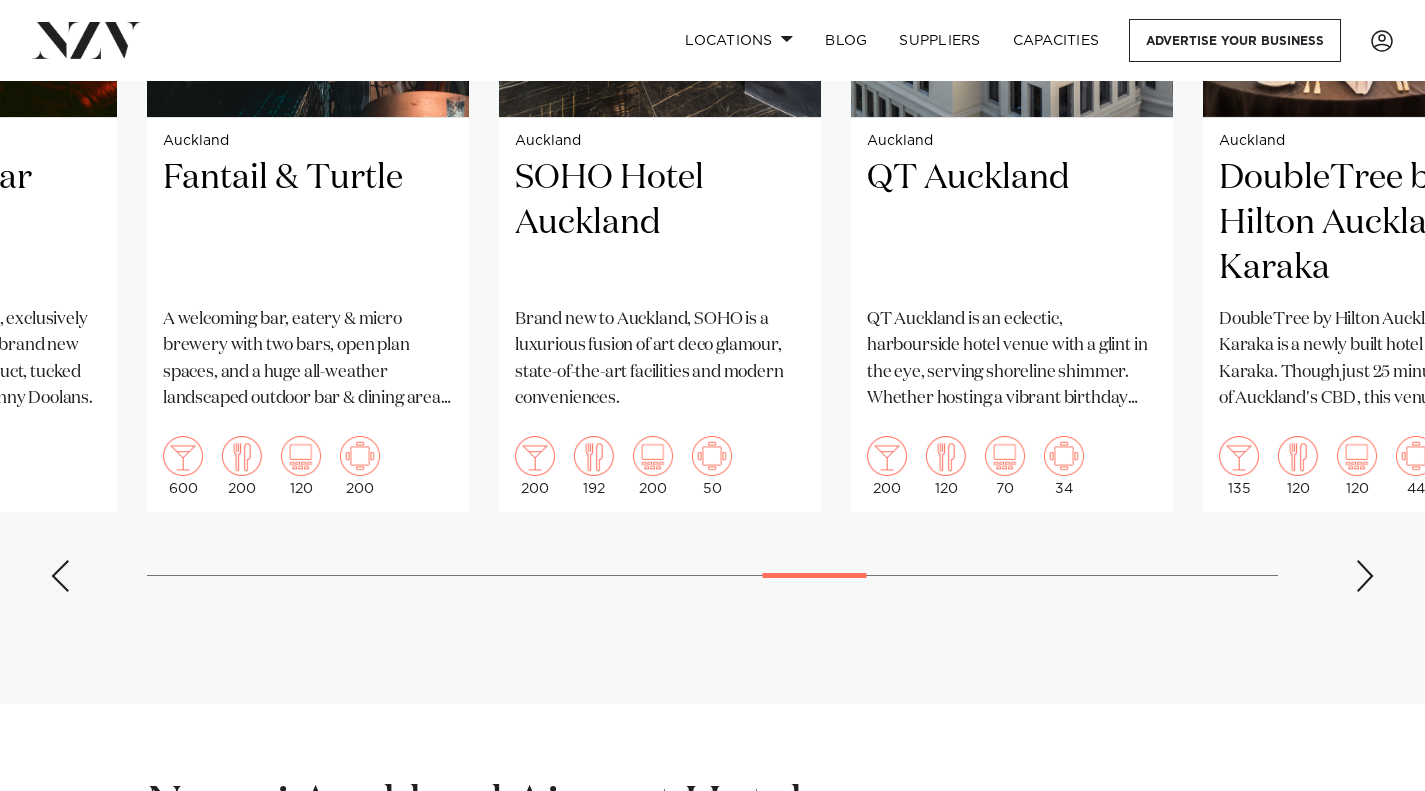 click at bounding box center [1365, 576] 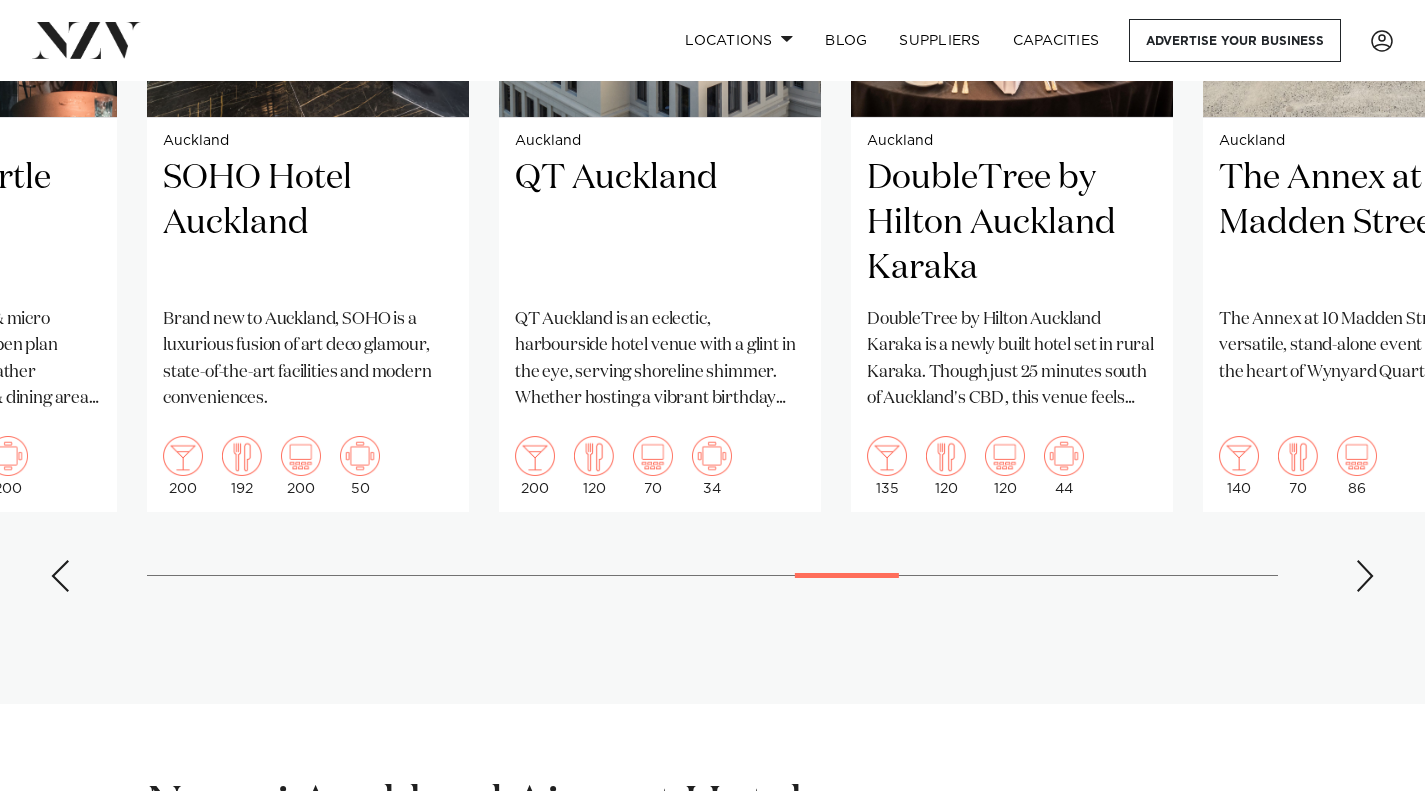 click at bounding box center [1365, 576] 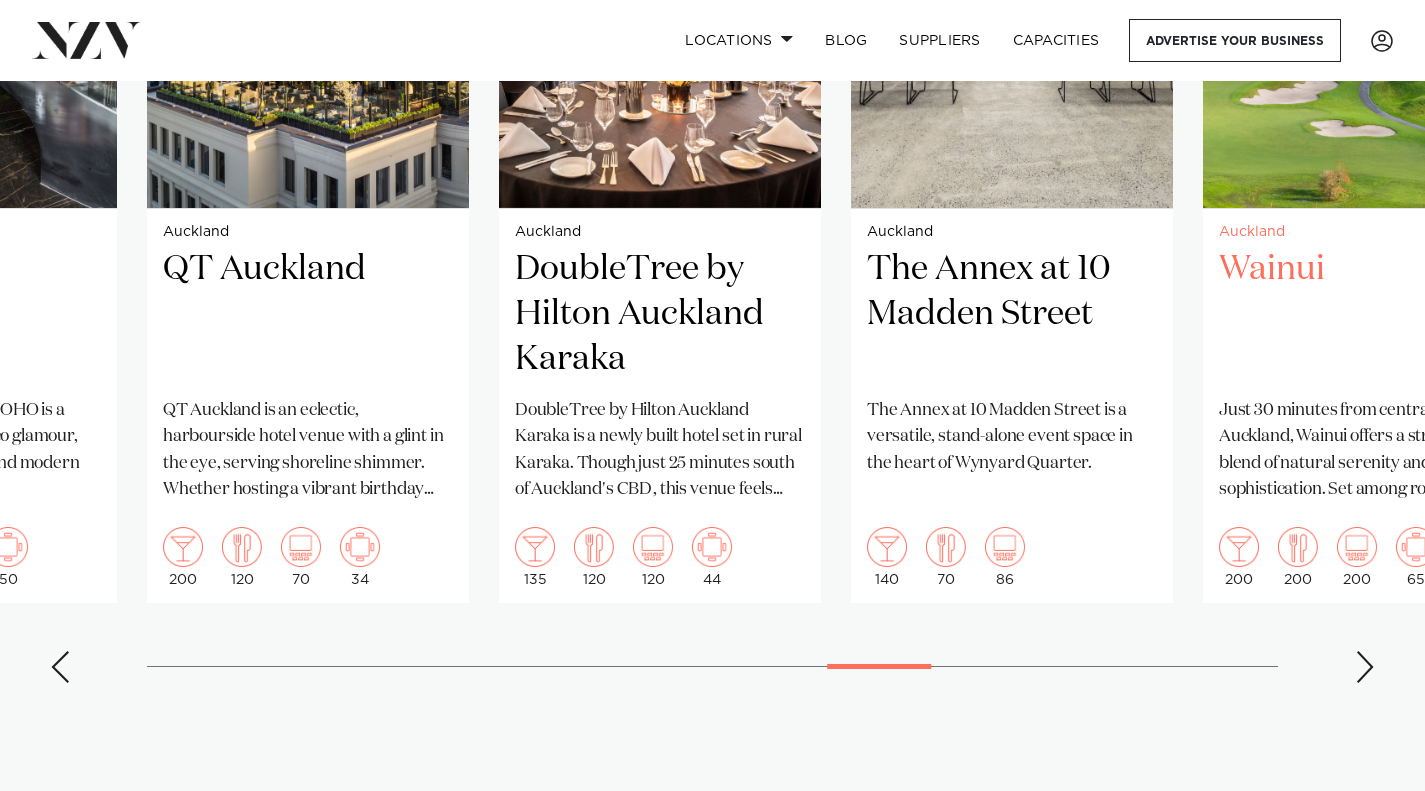 scroll, scrollTop: 1800, scrollLeft: 0, axis: vertical 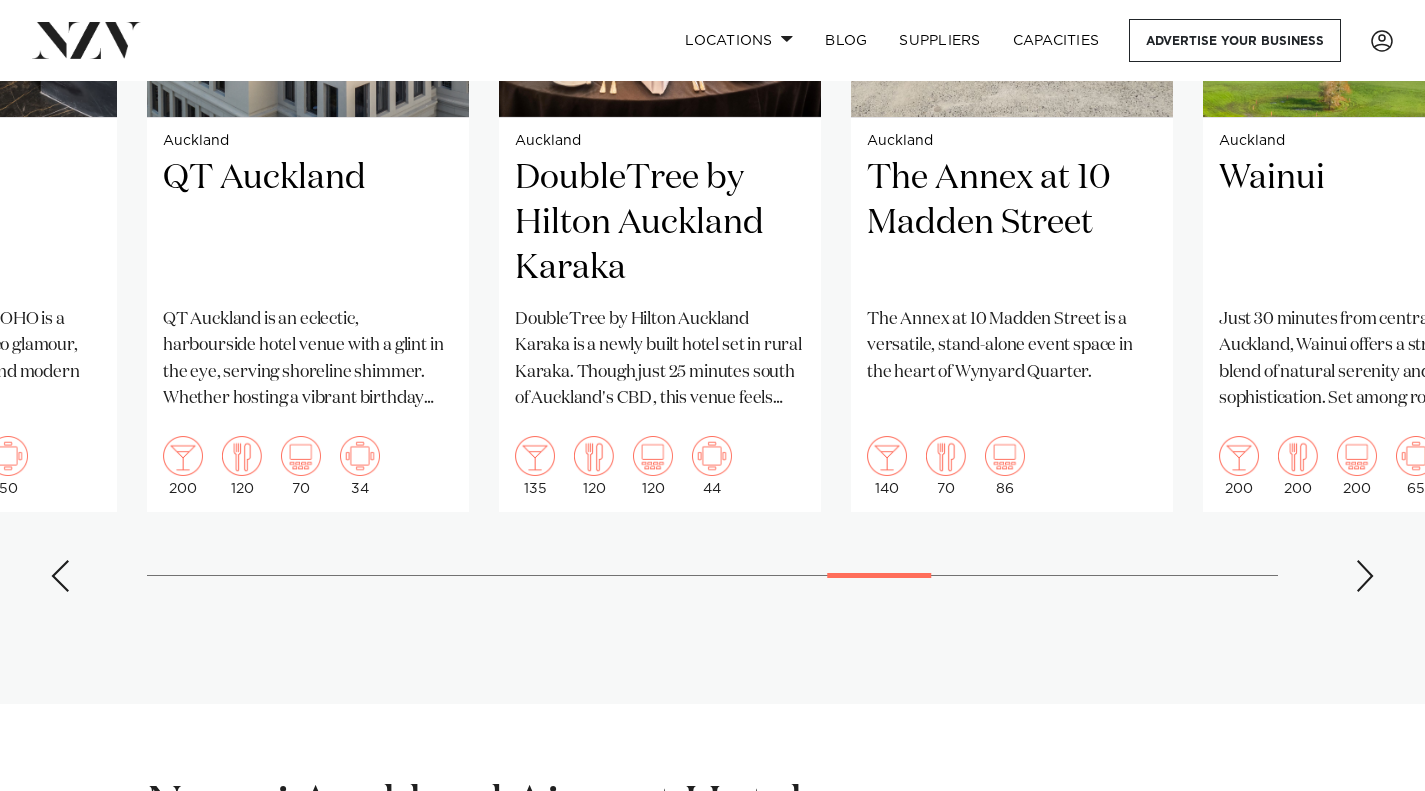 click at bounding box center [1365, 576] 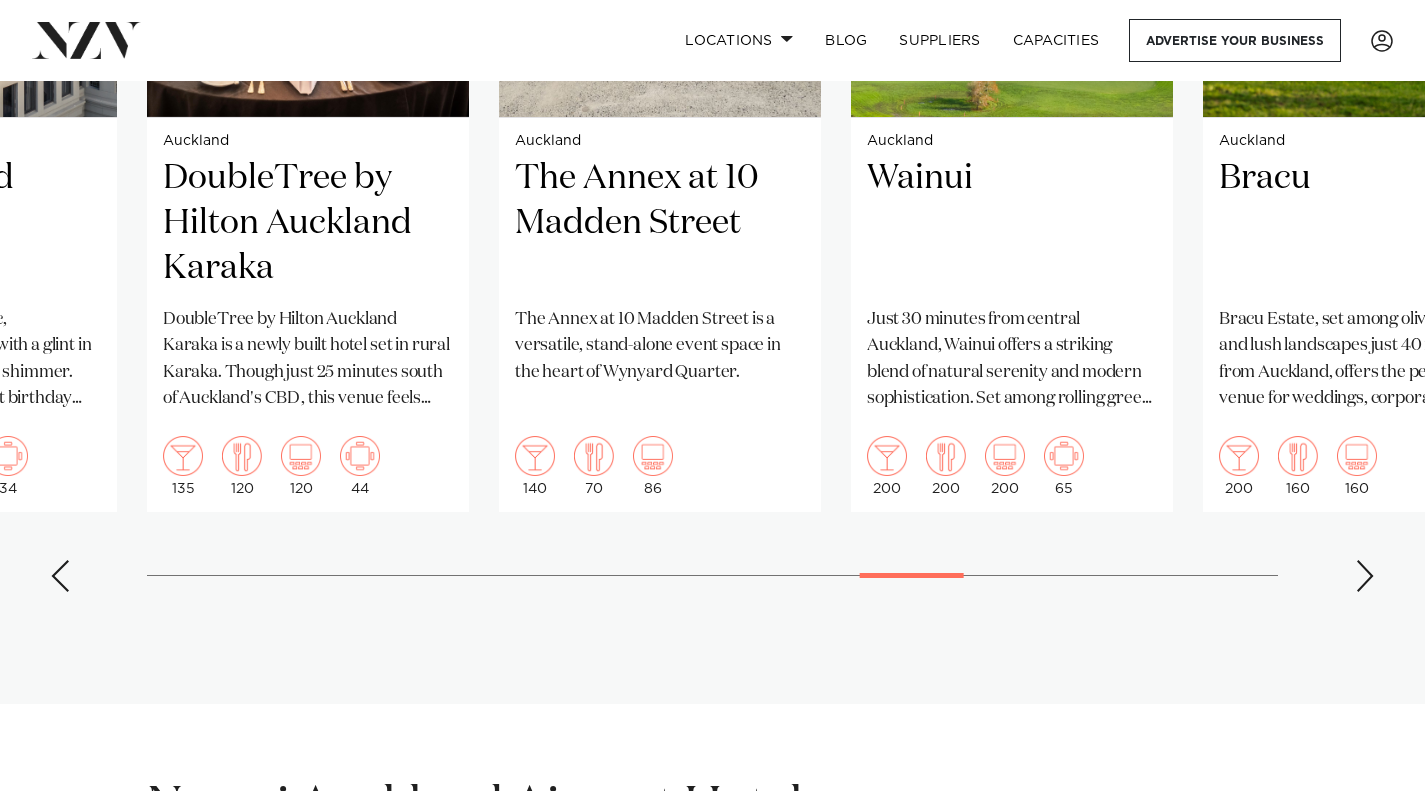 click at bounding box center [1365, 576] 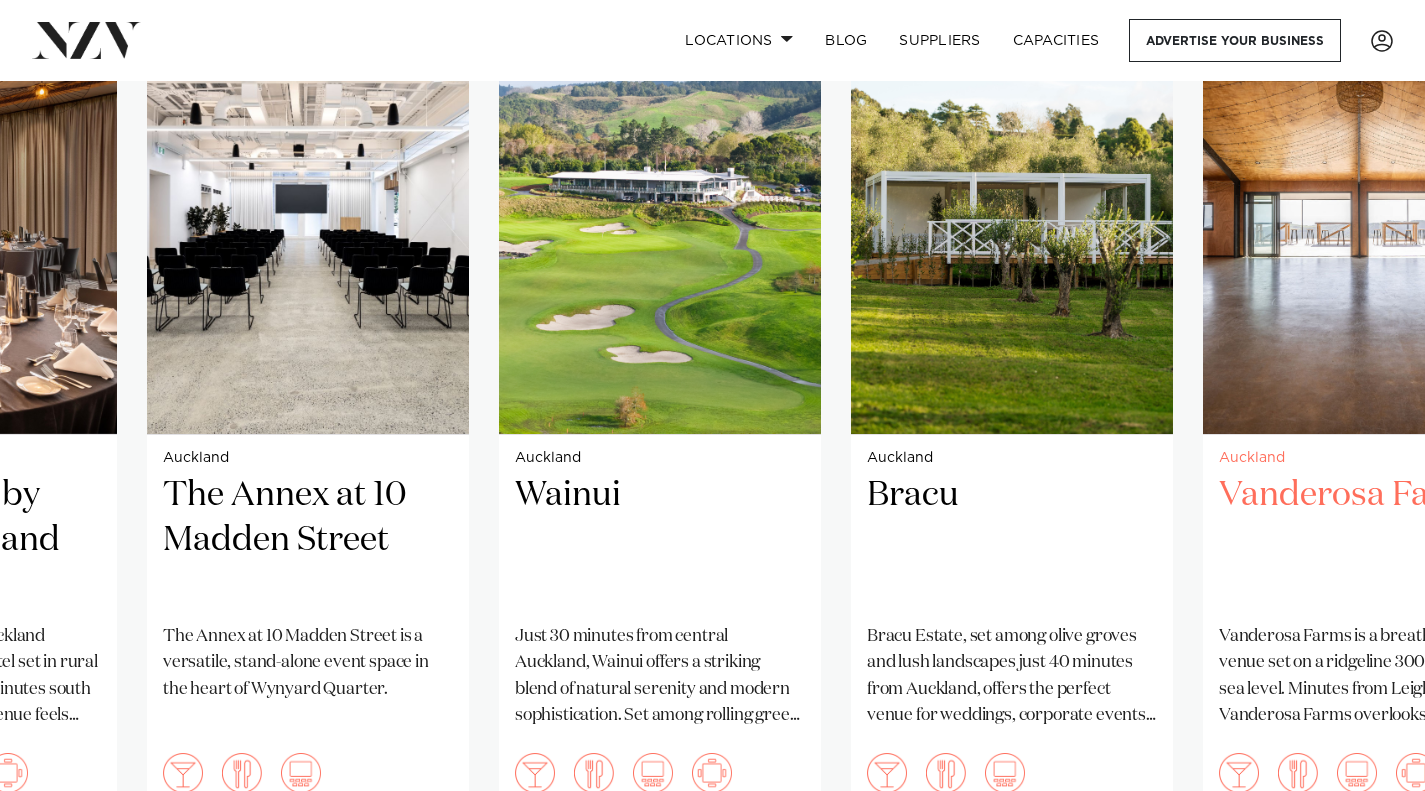 scroll, scrollTop: 1700, scrollLeft: 0, axis: vertical 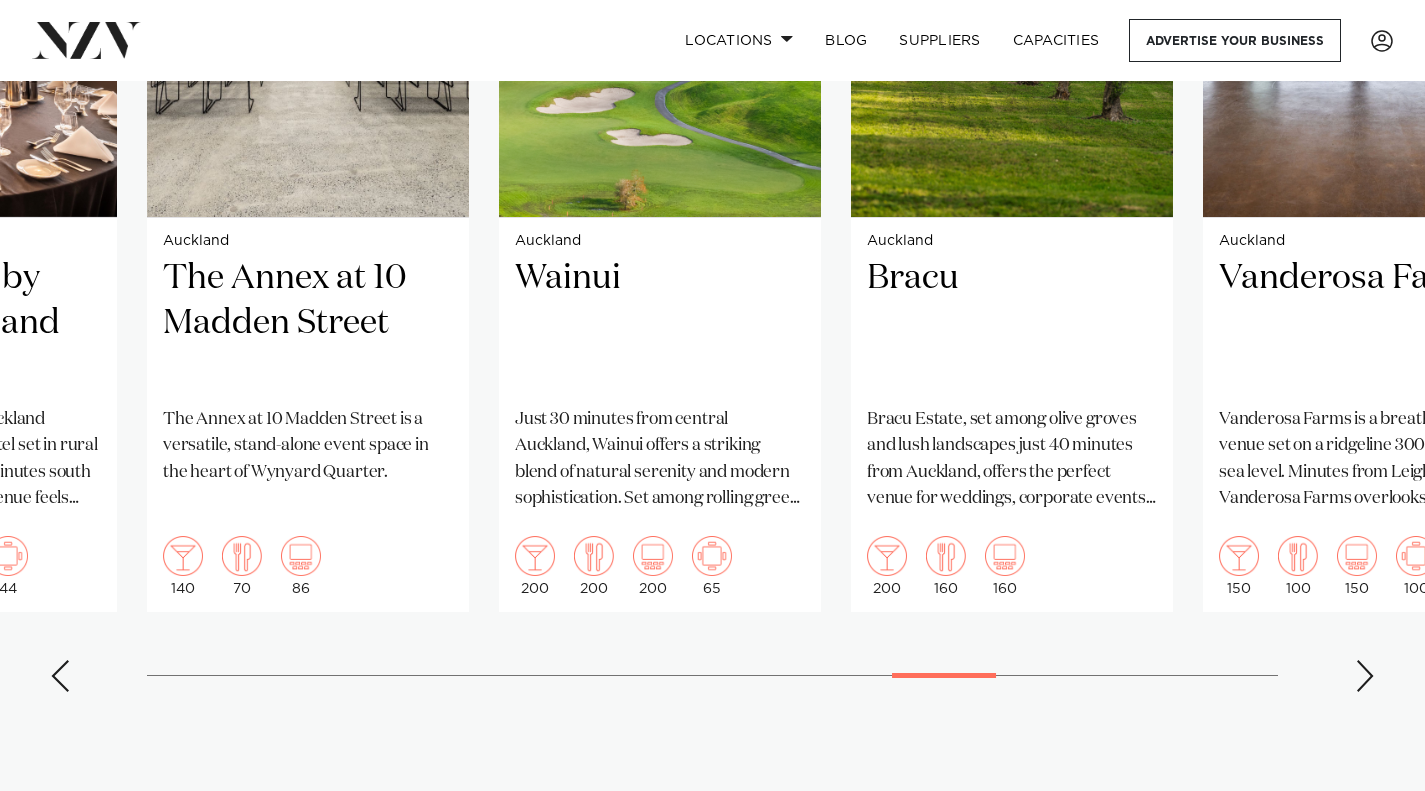 click at bounding box center (1365, 676) 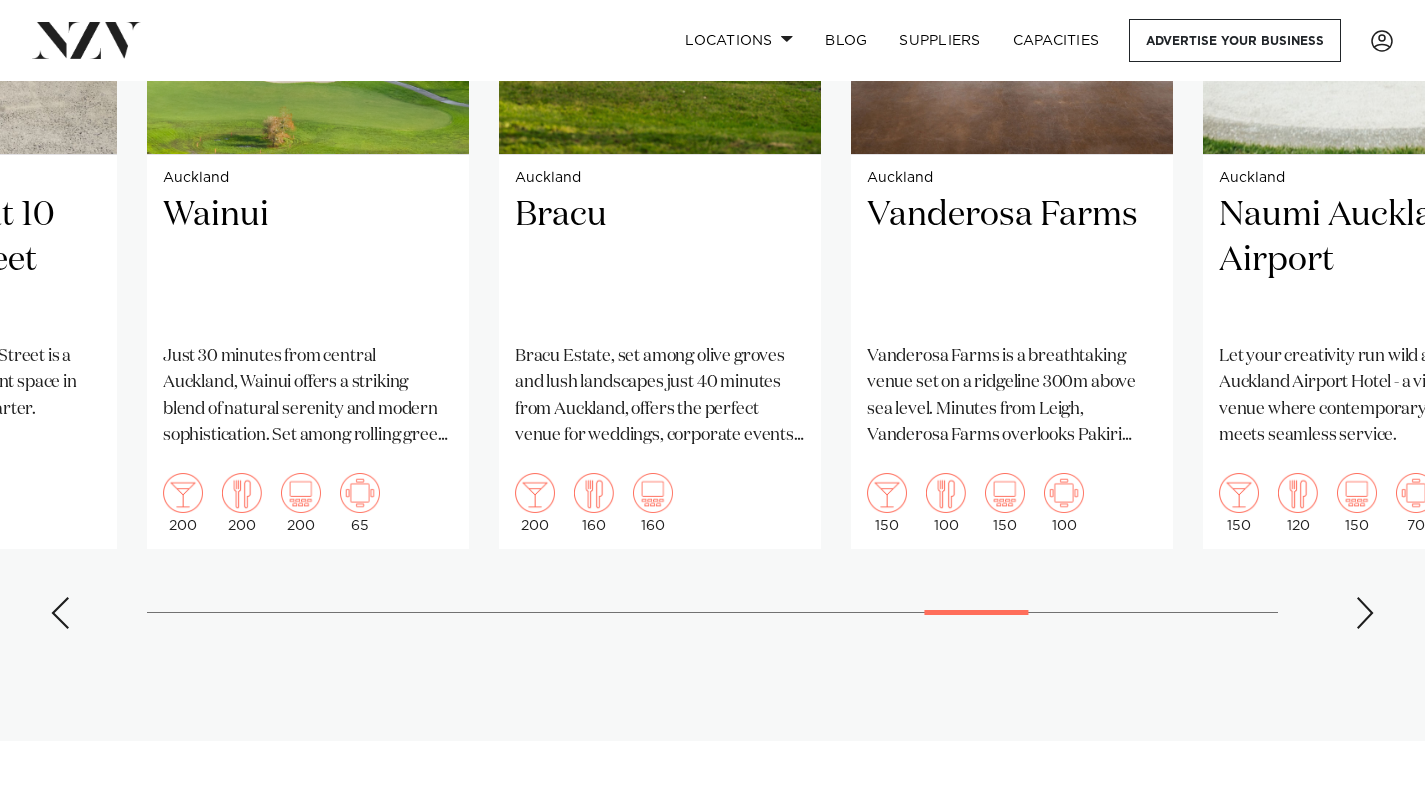 scroll, scrollTop: 1900, scrollLeft: 0, axis: vertical 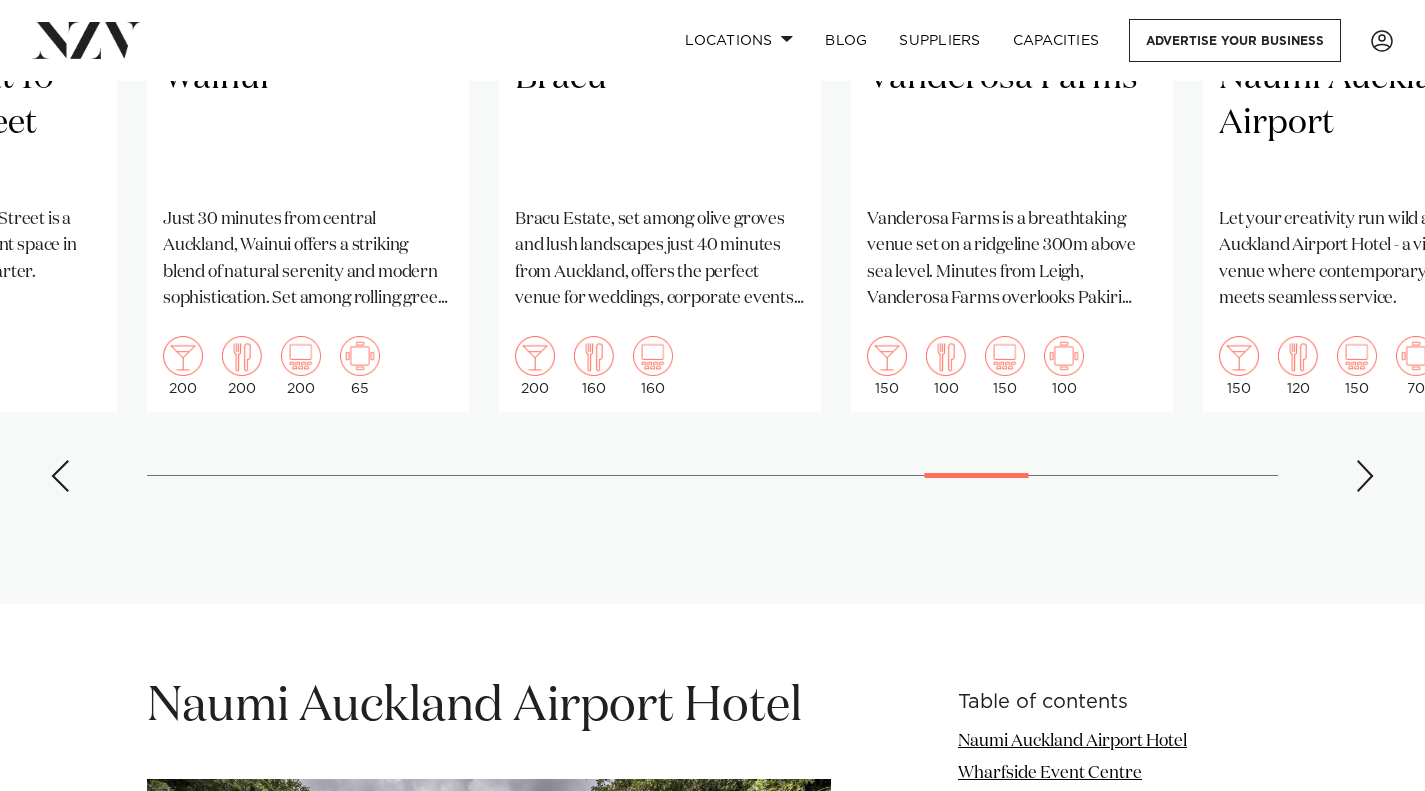 click at bounding box center (1365, 476) 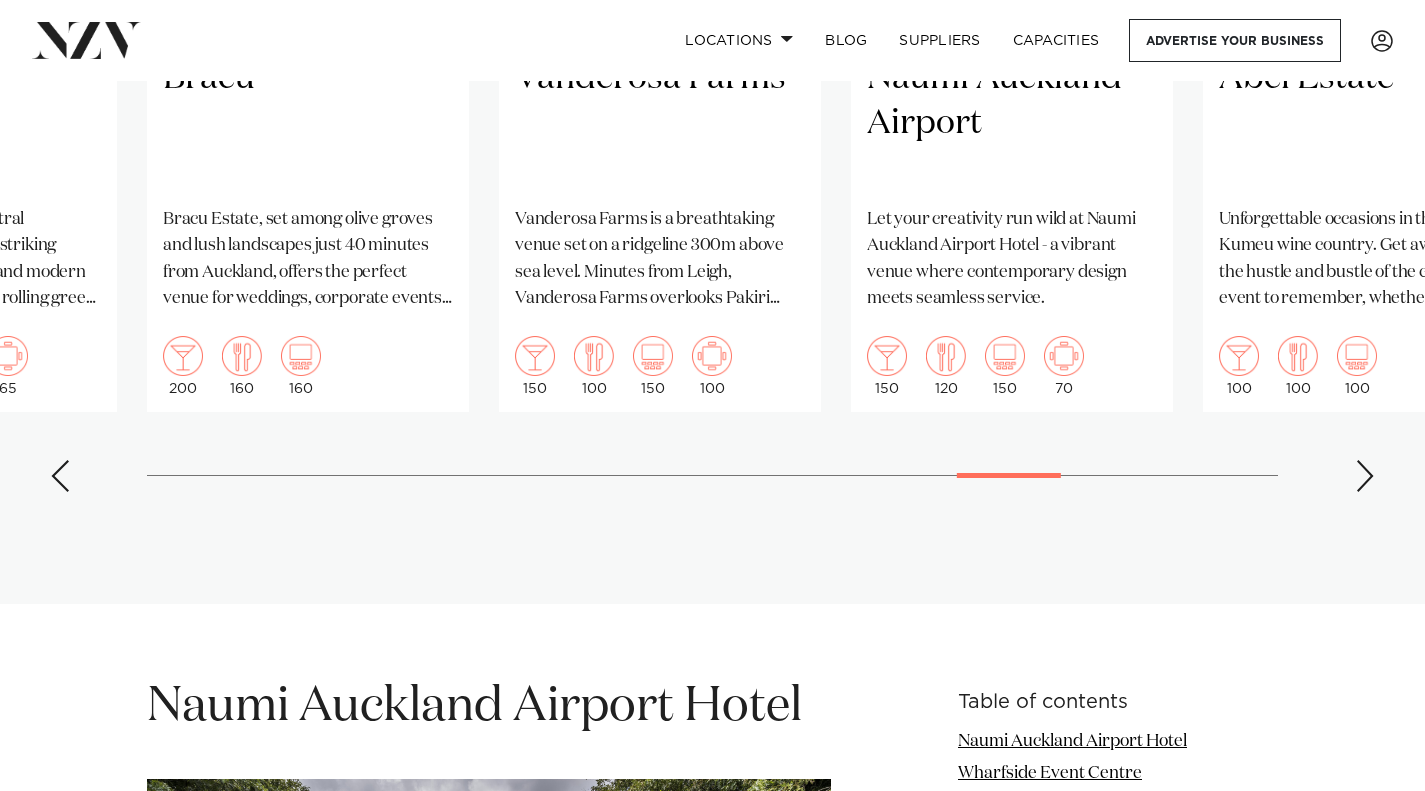click at bounding box center (1365, 476) 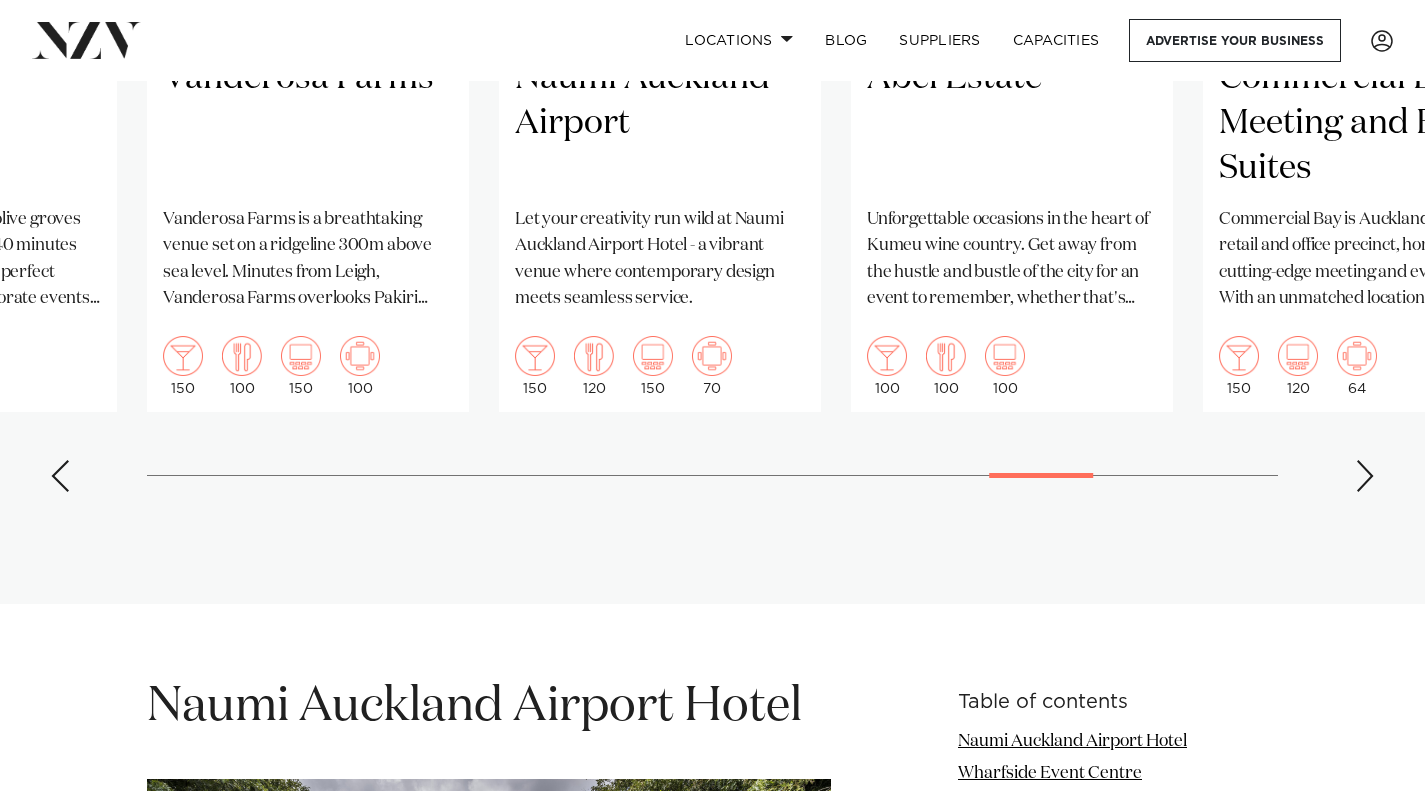 click at bounding box center (1365, 476) 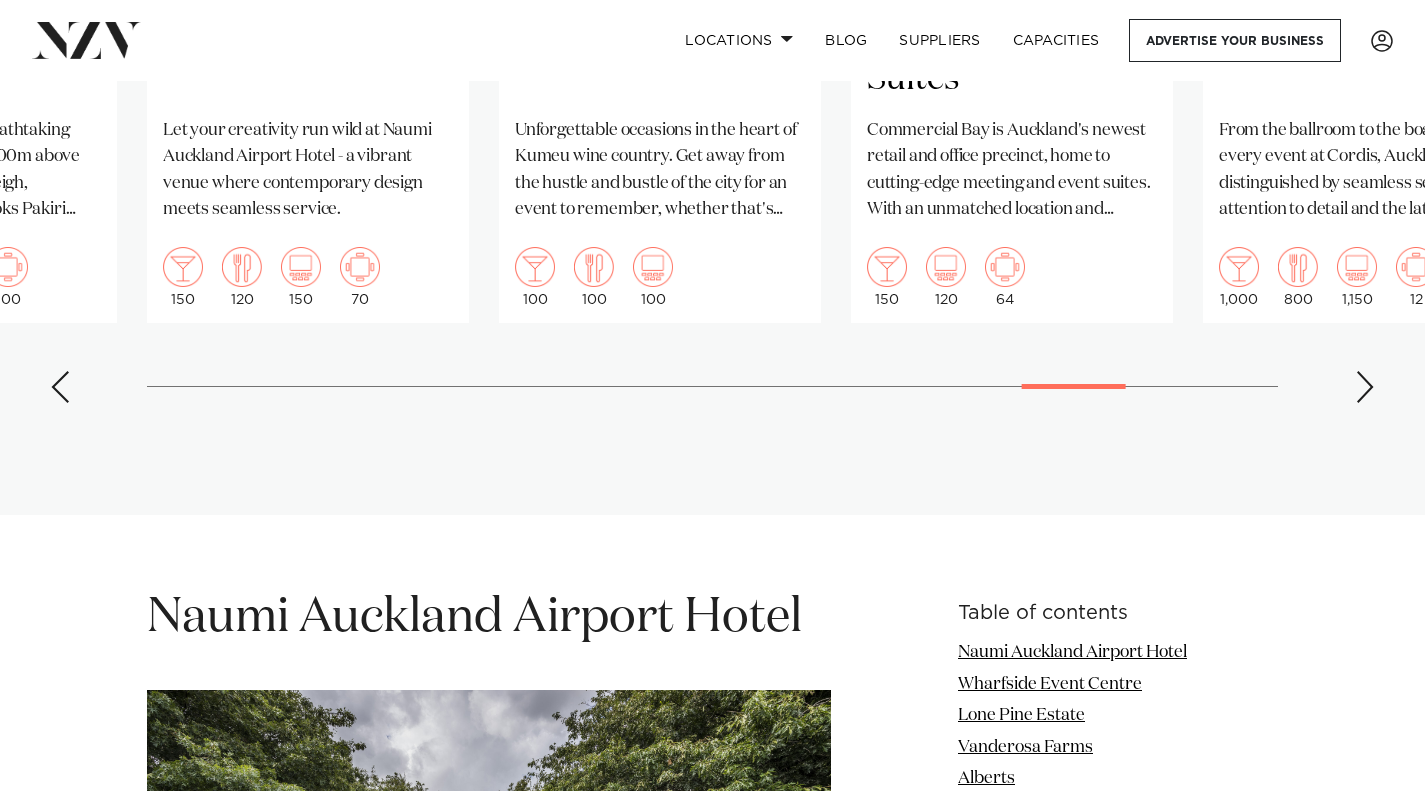 scroll, scrollTop: 1900, scrollLeft: 0, axis: vertical 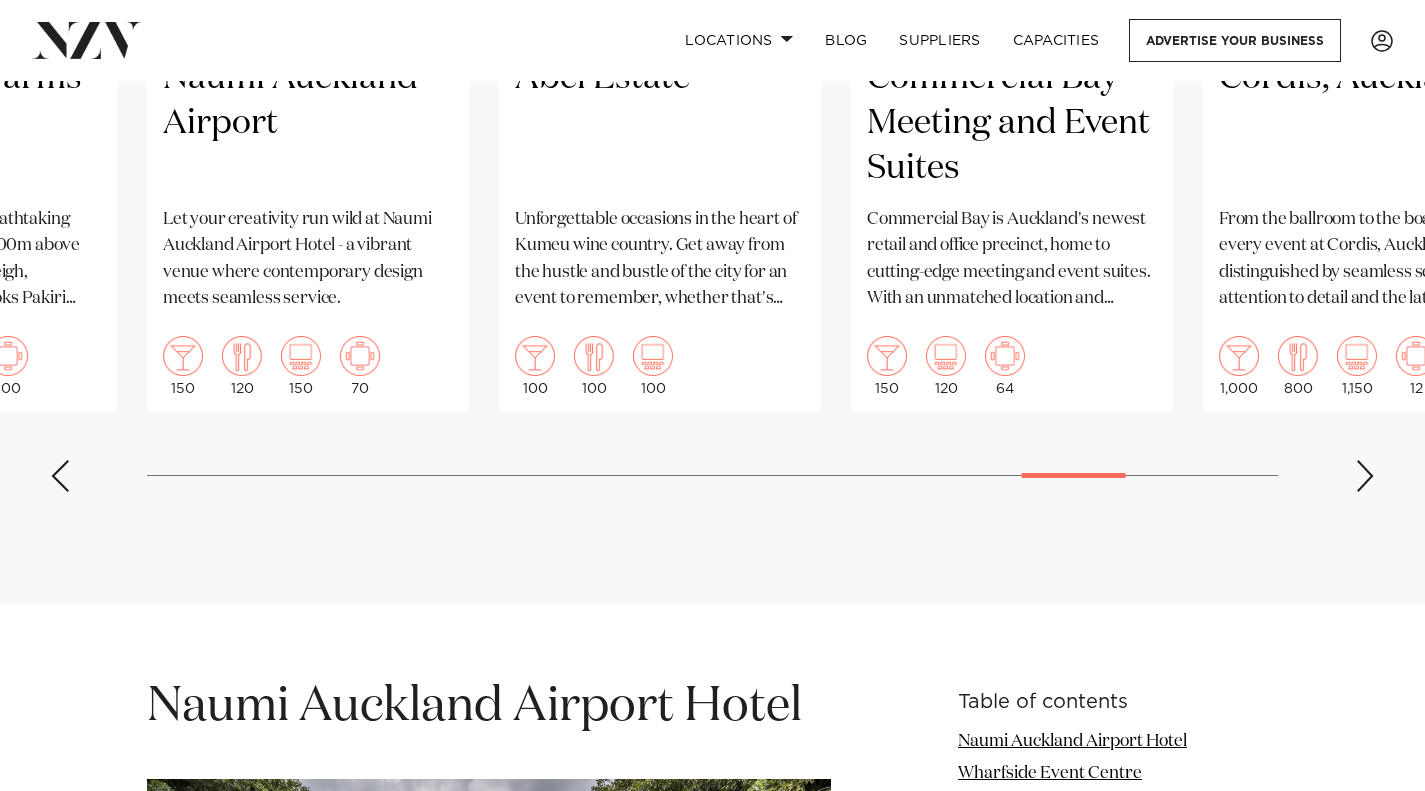 click at bounding box center (1365, 476) 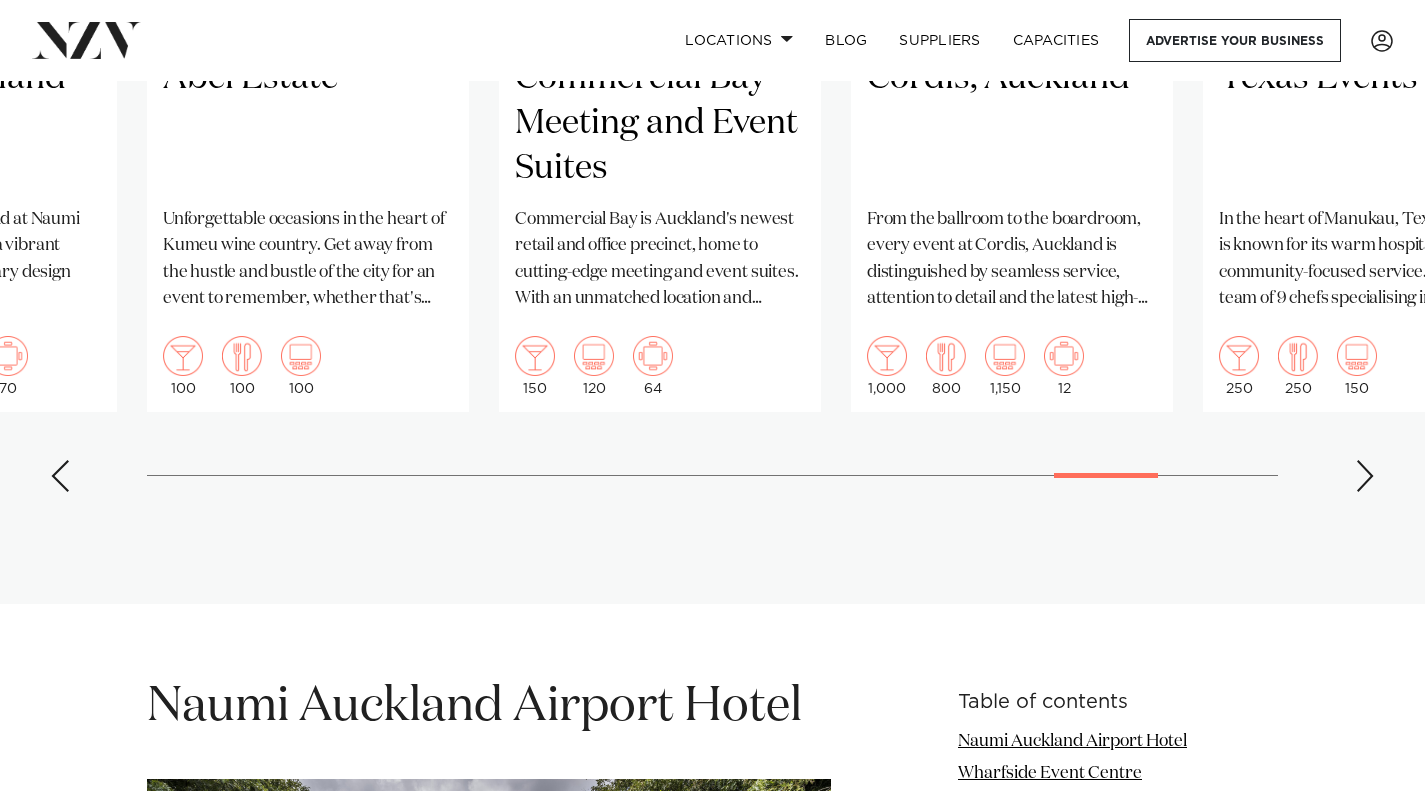 click at bounding box center (1365, 476) 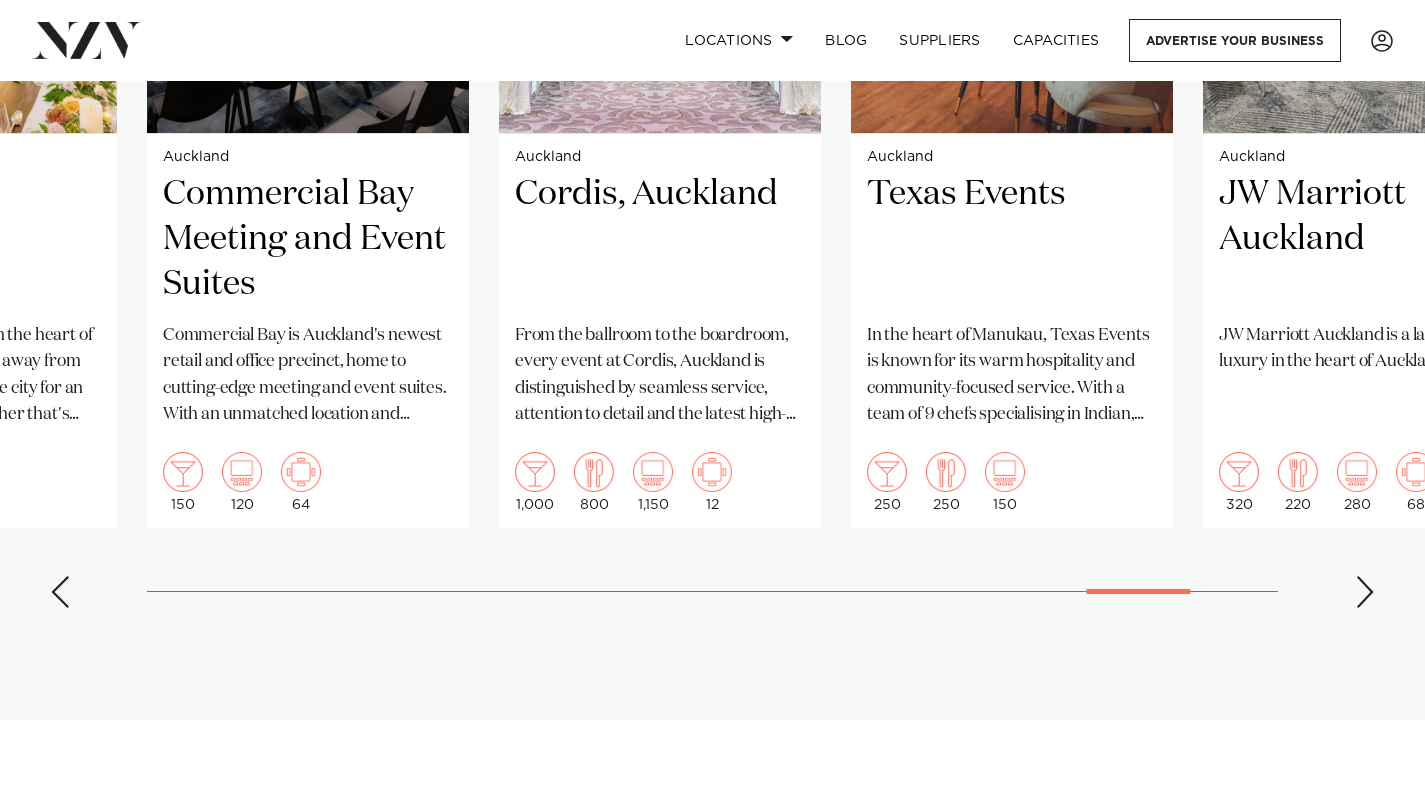 scroll, scrollTop: 1800, scrollLeft: 0, axis: vertical 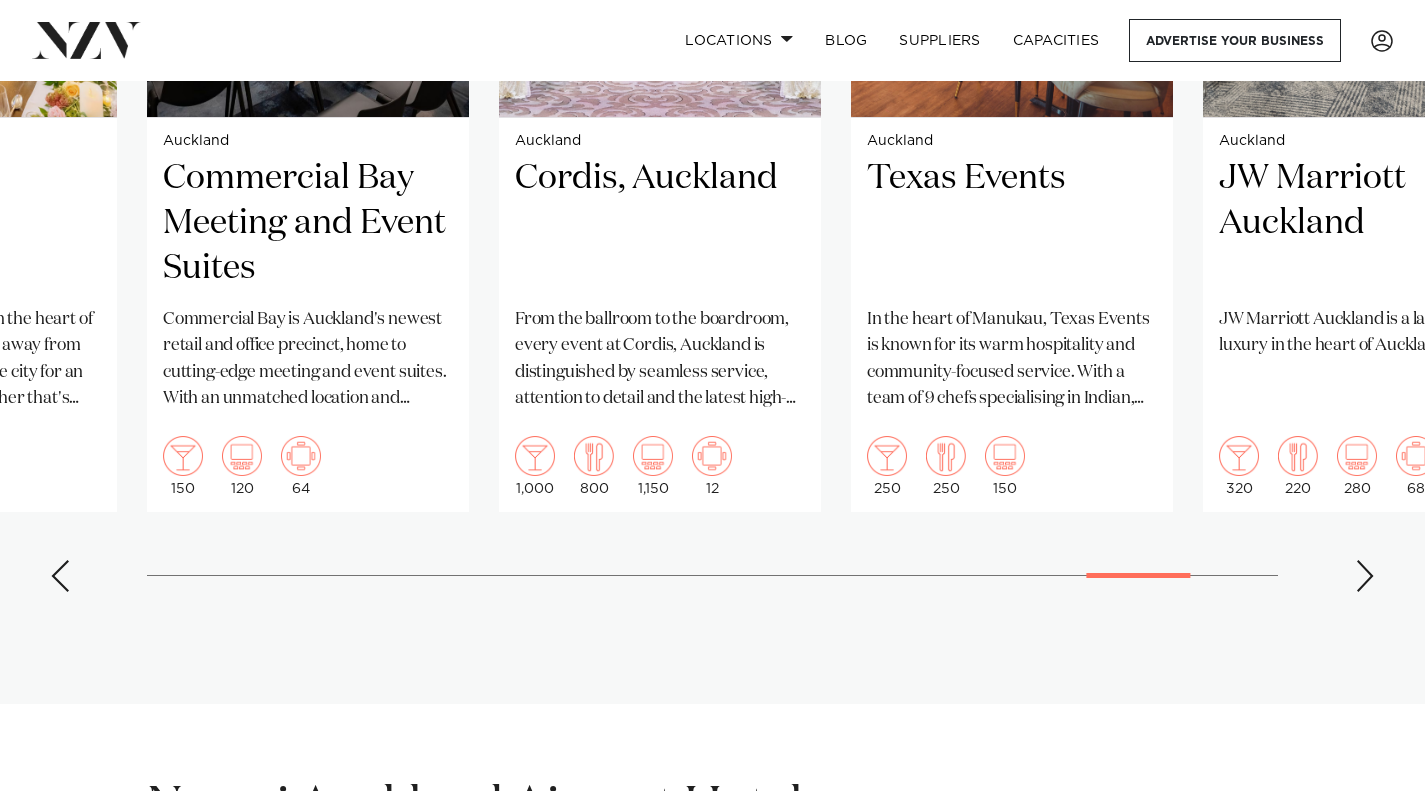 click at bounding box center [1365, 576] 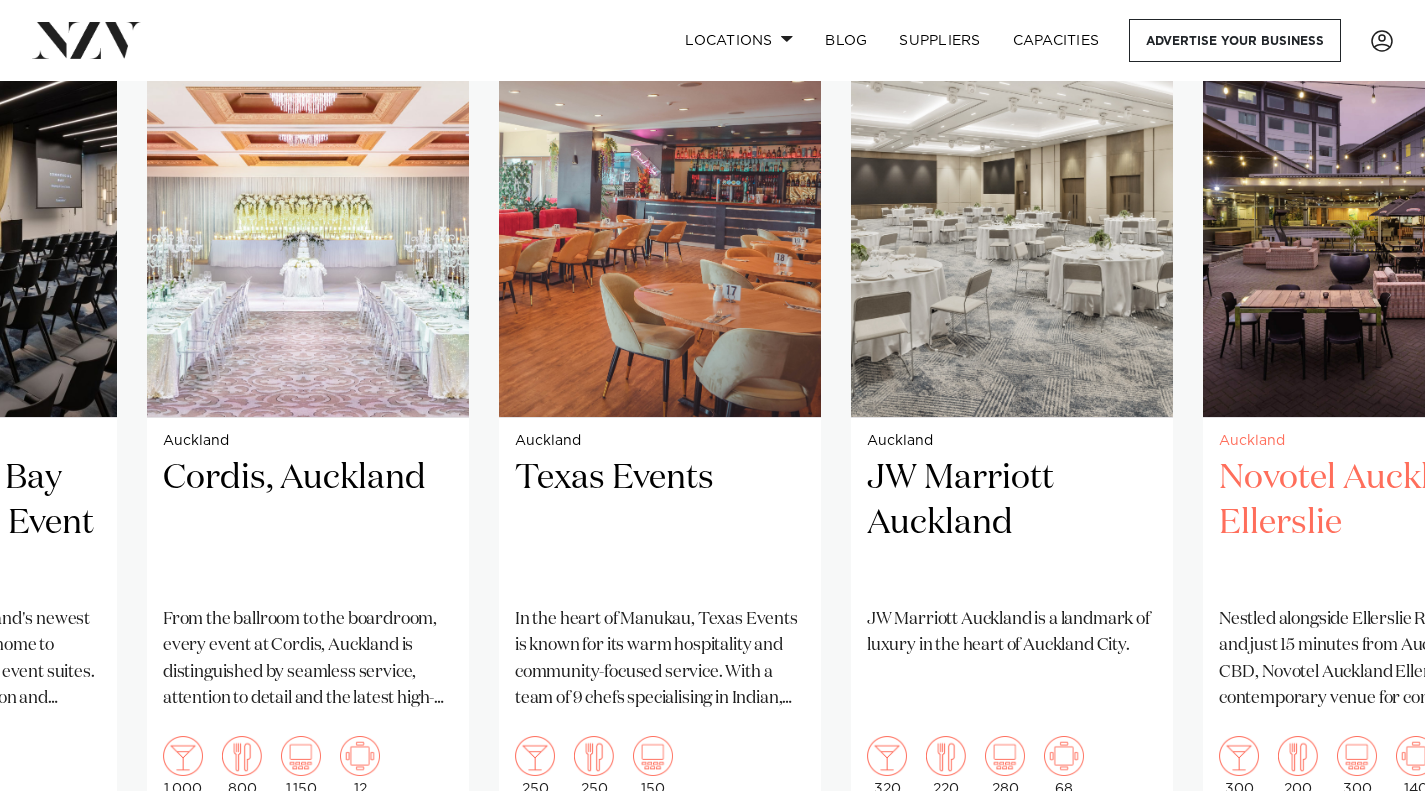 scroll, scrollTop: 1800, scrollLeft: 0, axis: vertical 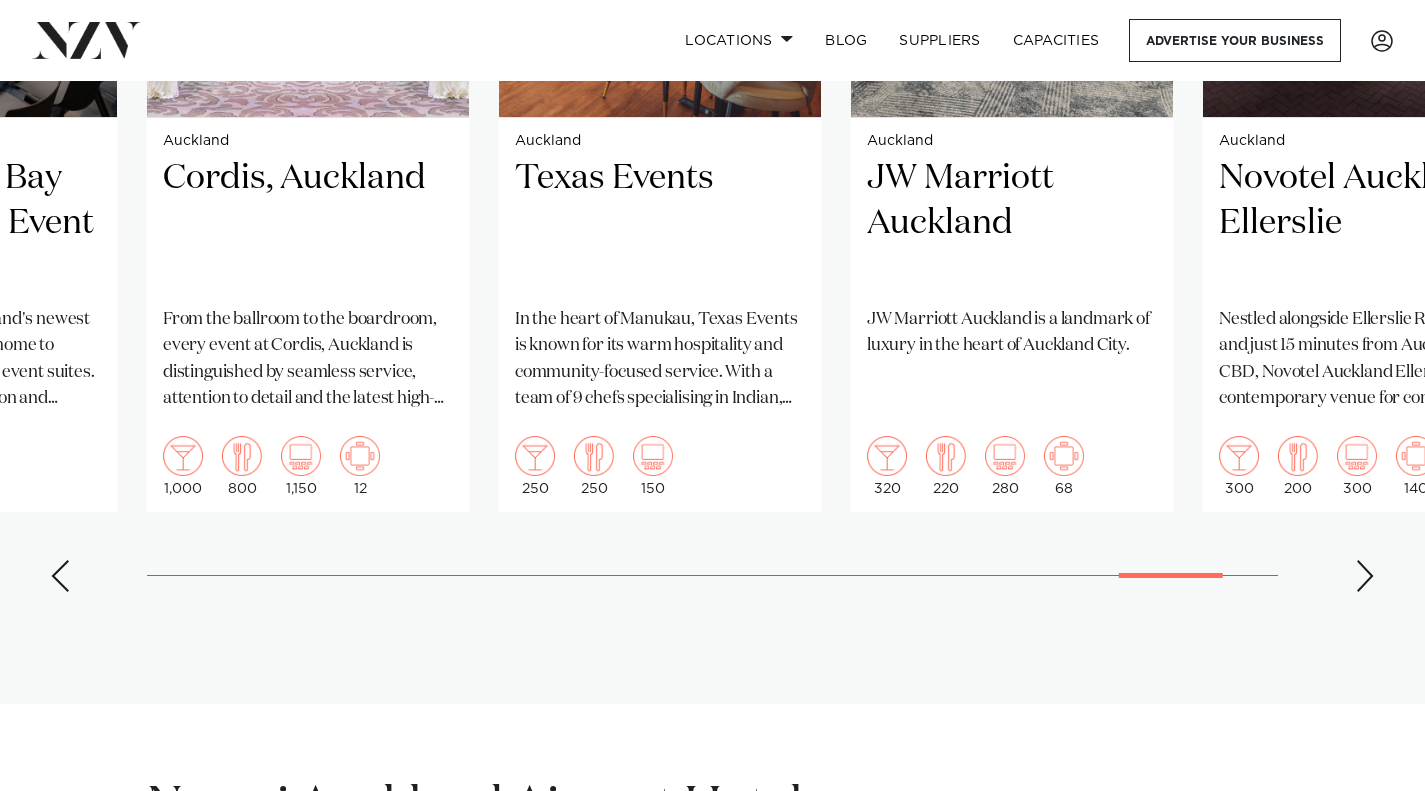 click at bounding box center [1365, 576] 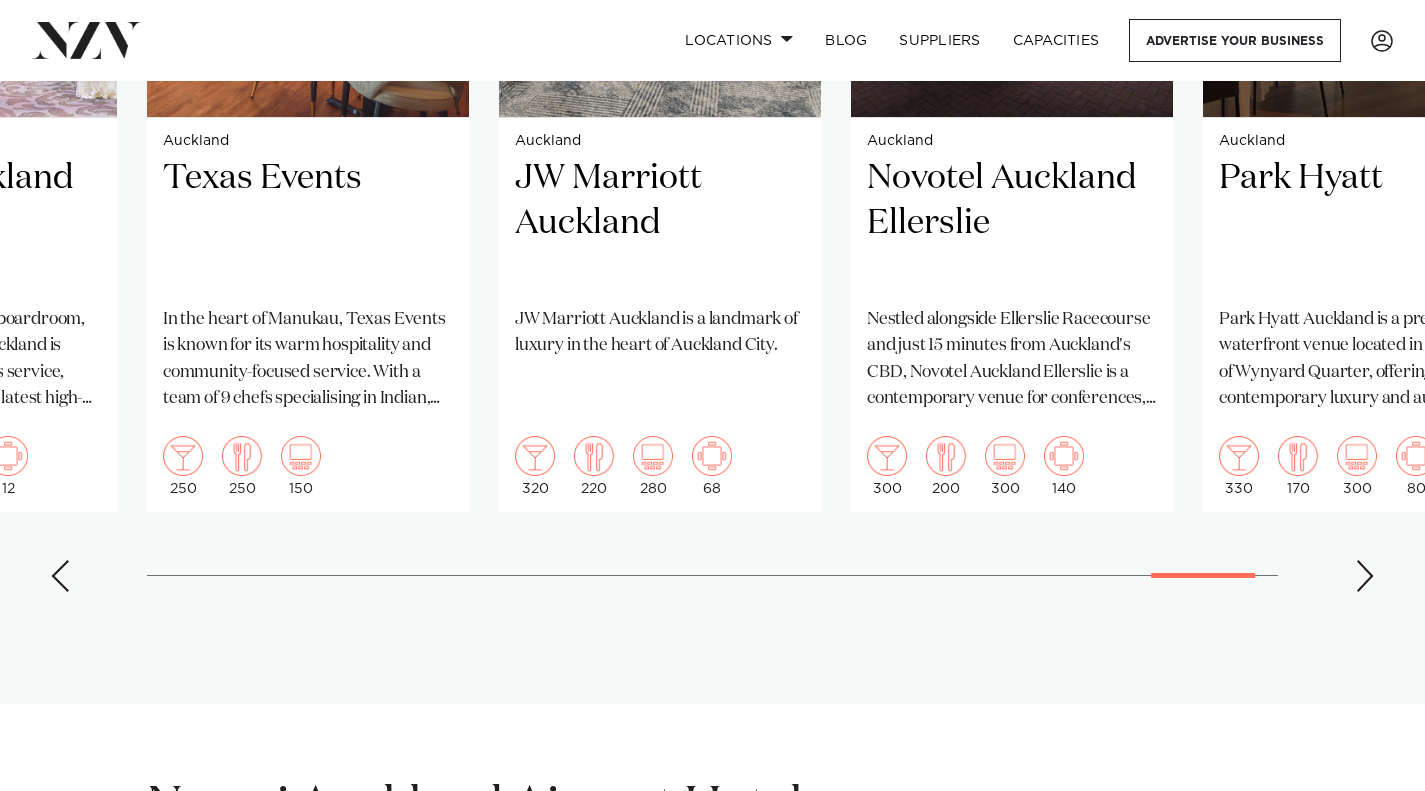 click at bounding box center [1365, 576] 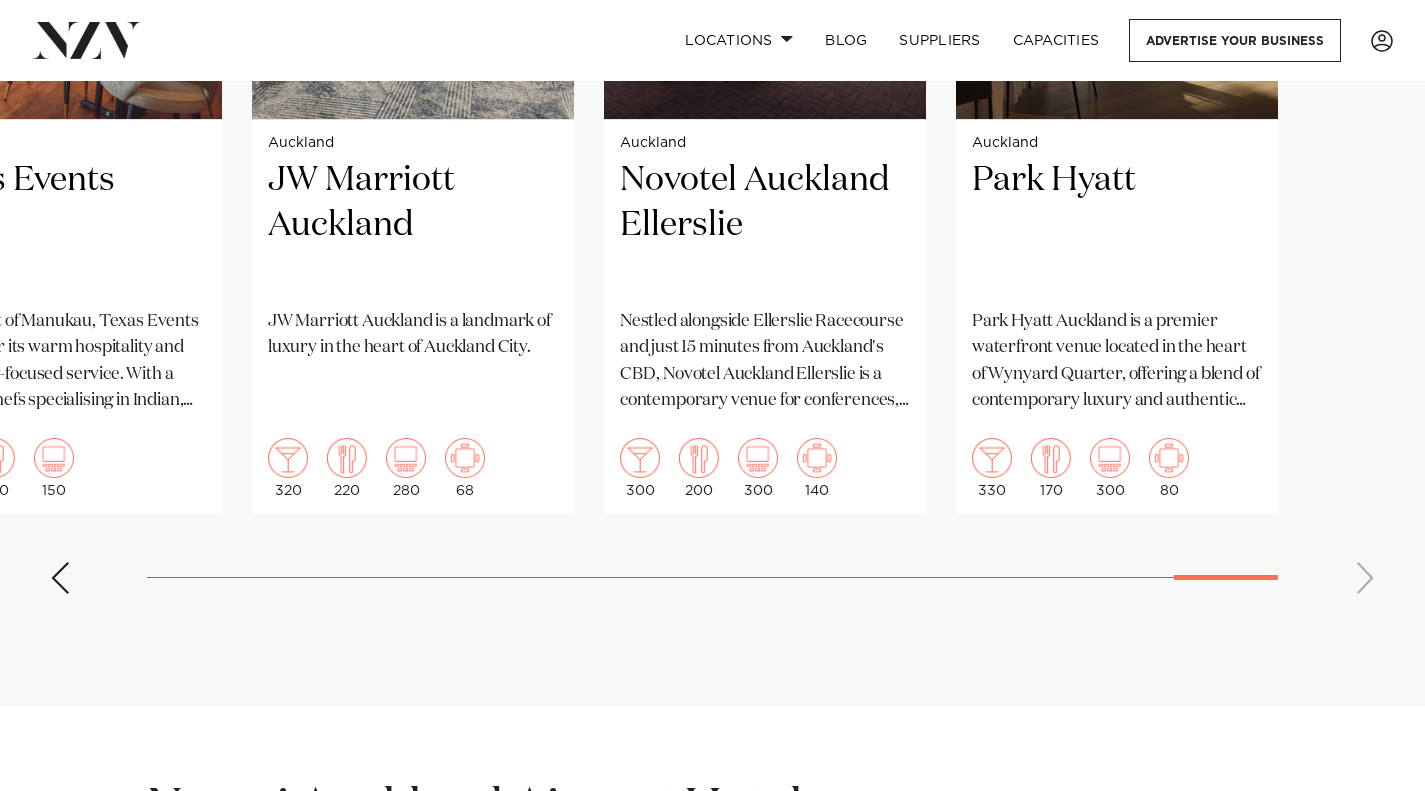 scroll, scrollTop: 1800, scrollLeft: 0, axis: vertical 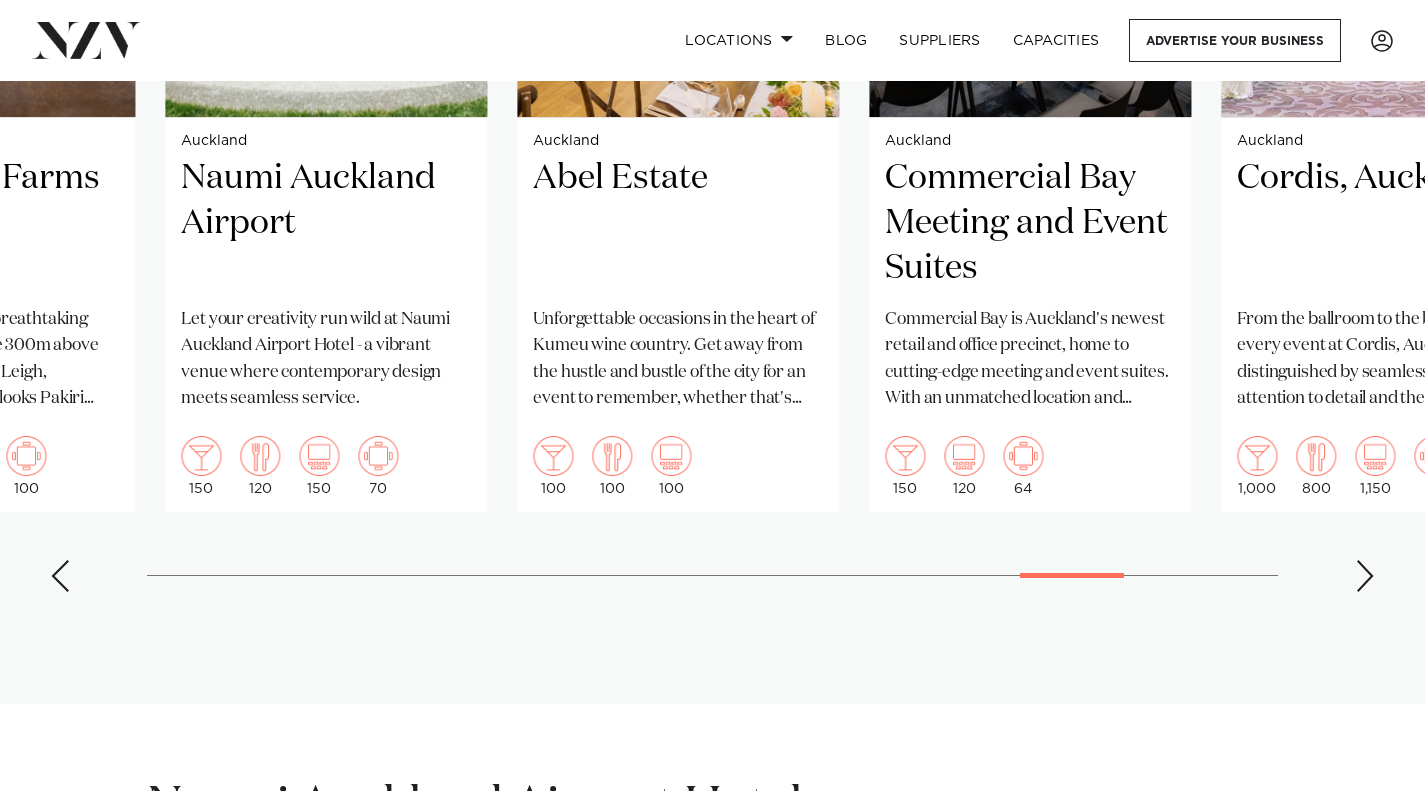 click on "Auckland
Lone Pine Estate
A venue with everlasting opulence, Lone Pine Estate is the culmination of Renaissance architecture, gardens and luxury.
200
200
200
Auckland
Pullman Auckland
OUR WORLD IS YOUR PLAYGROUND
Standing tall as one of the largest conferencing hotels in the city, Pullman Auckland is an event planner’s paradise." at bounding box center [712, 146] 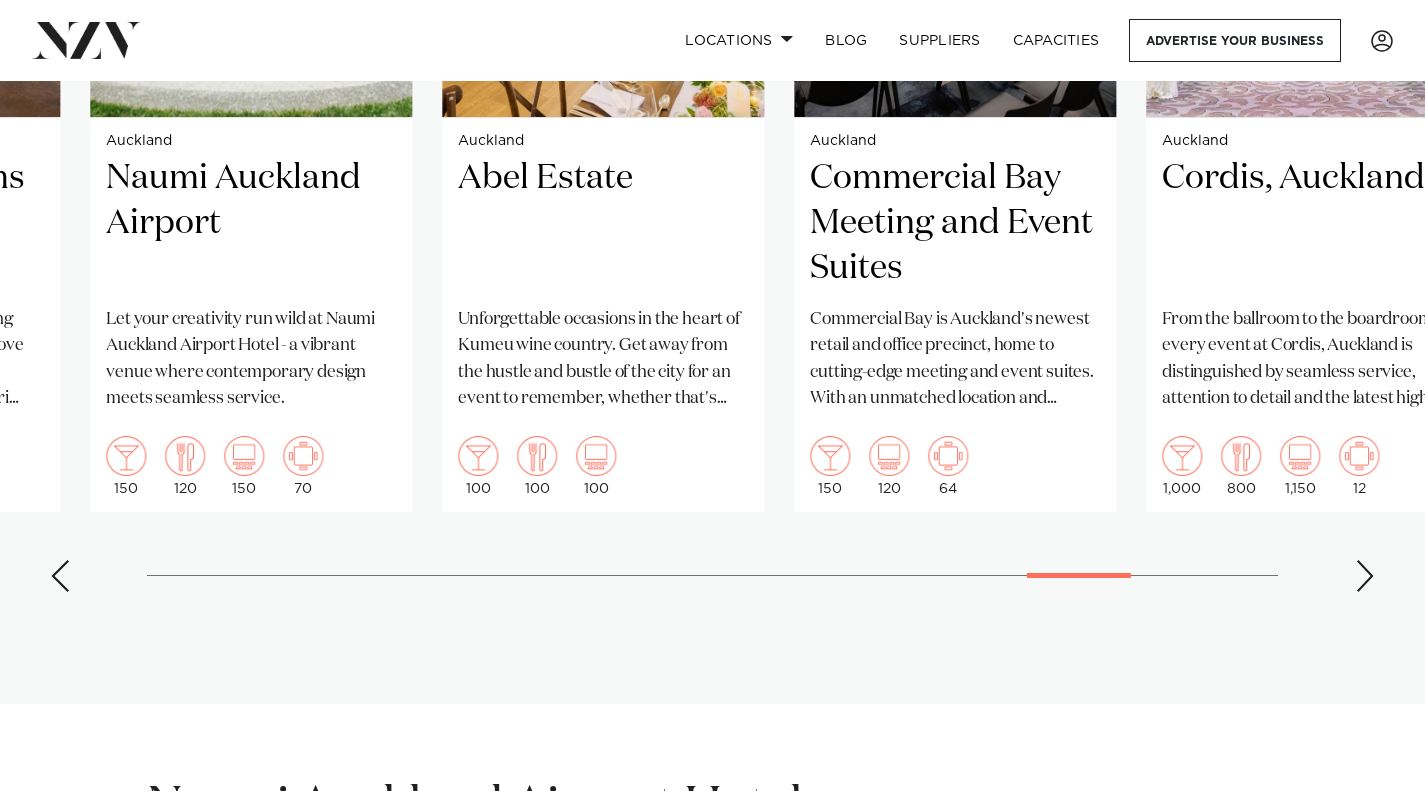 click at bounding box center (1079, 575) 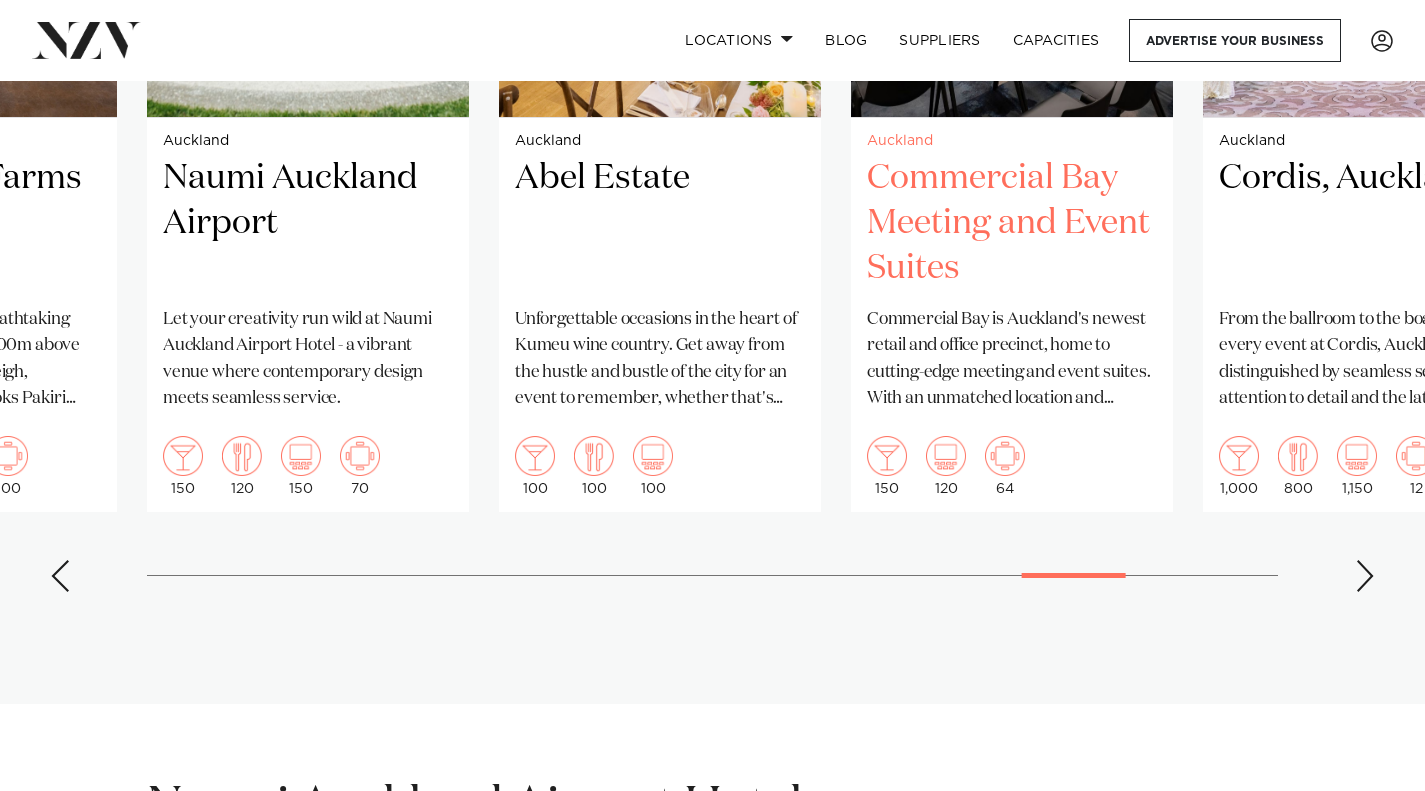 click on "Commercial Bay Meeting and Event Suites" at bounding box center [1012, 223] 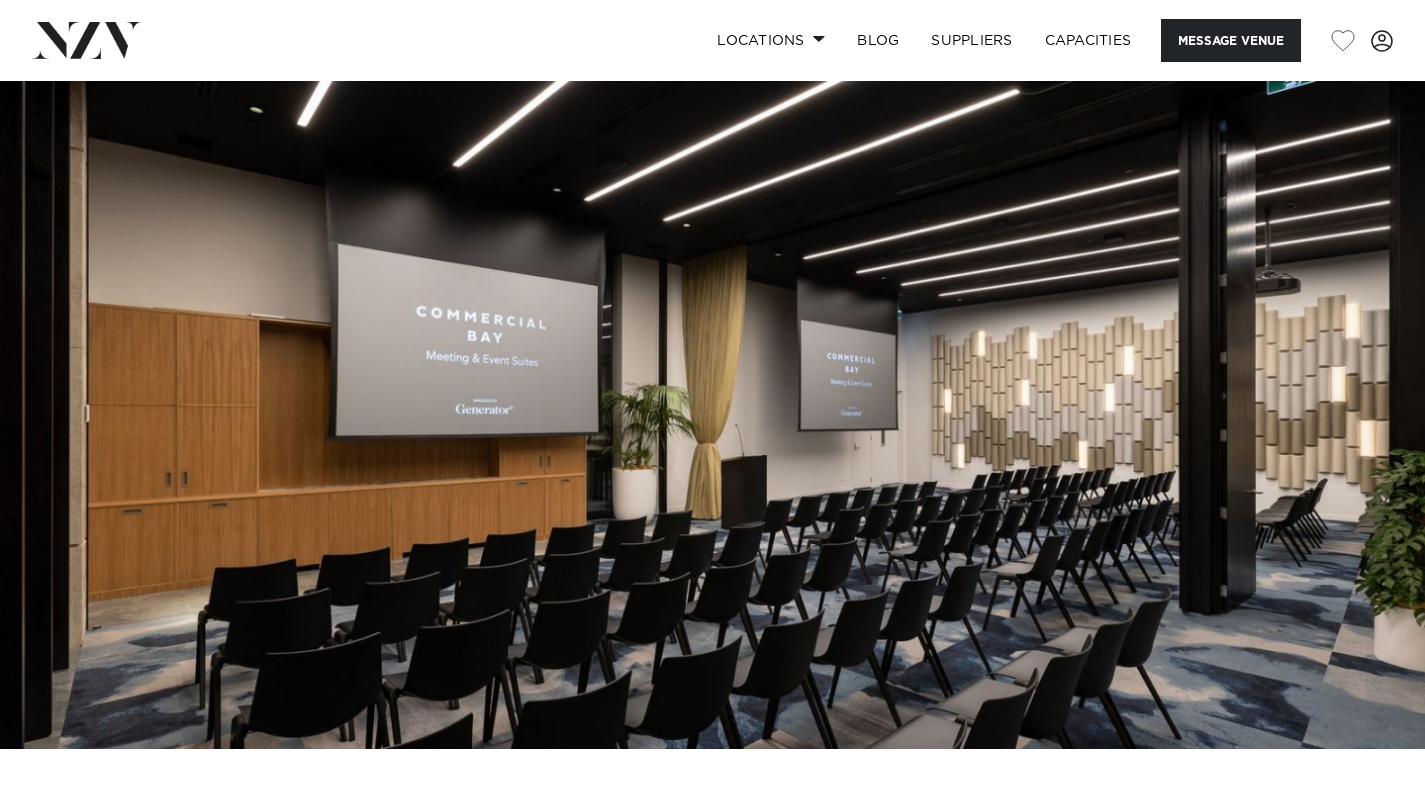 scroll, scrollTop: 0, scrollLeft: 0, axis: both 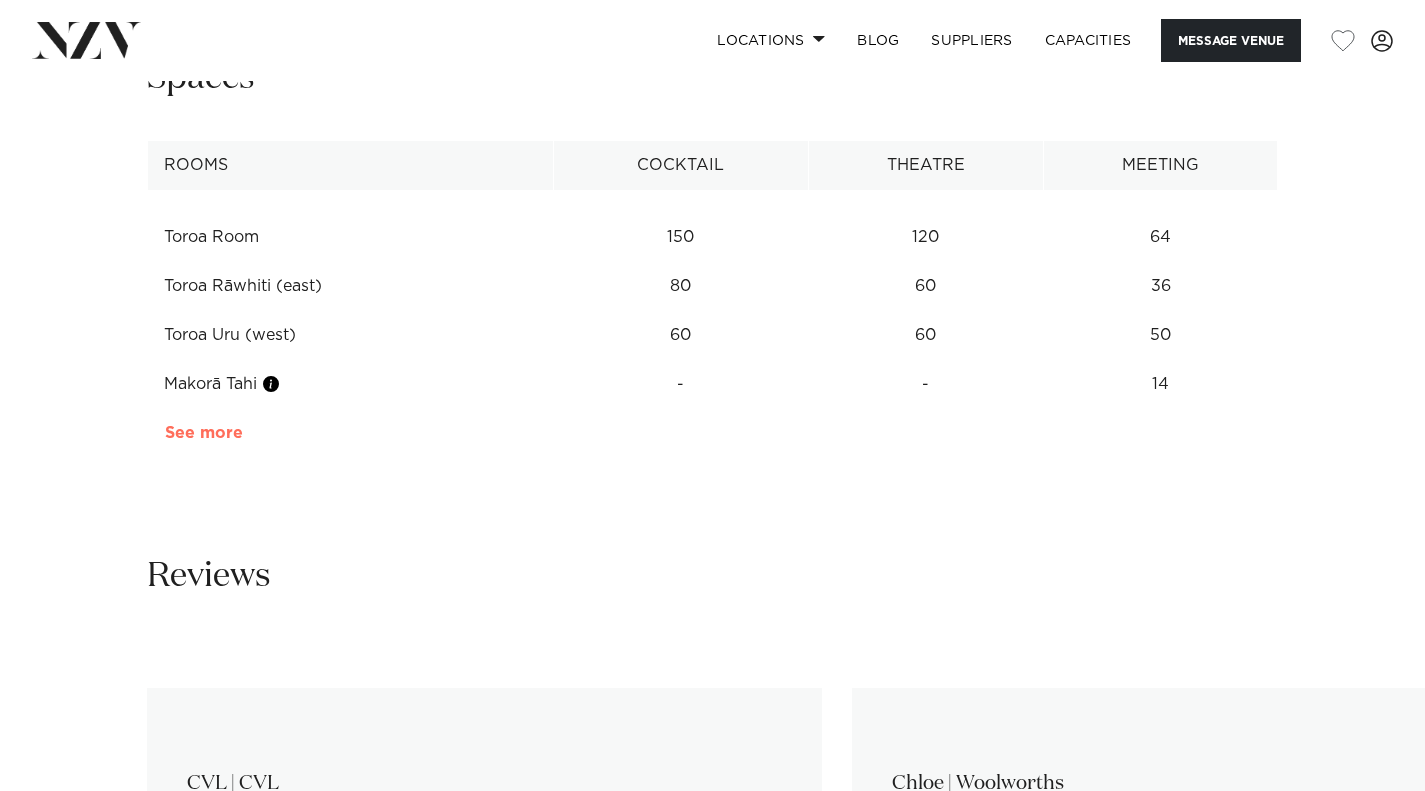 click on "See more" at bounding box center [243, 433] 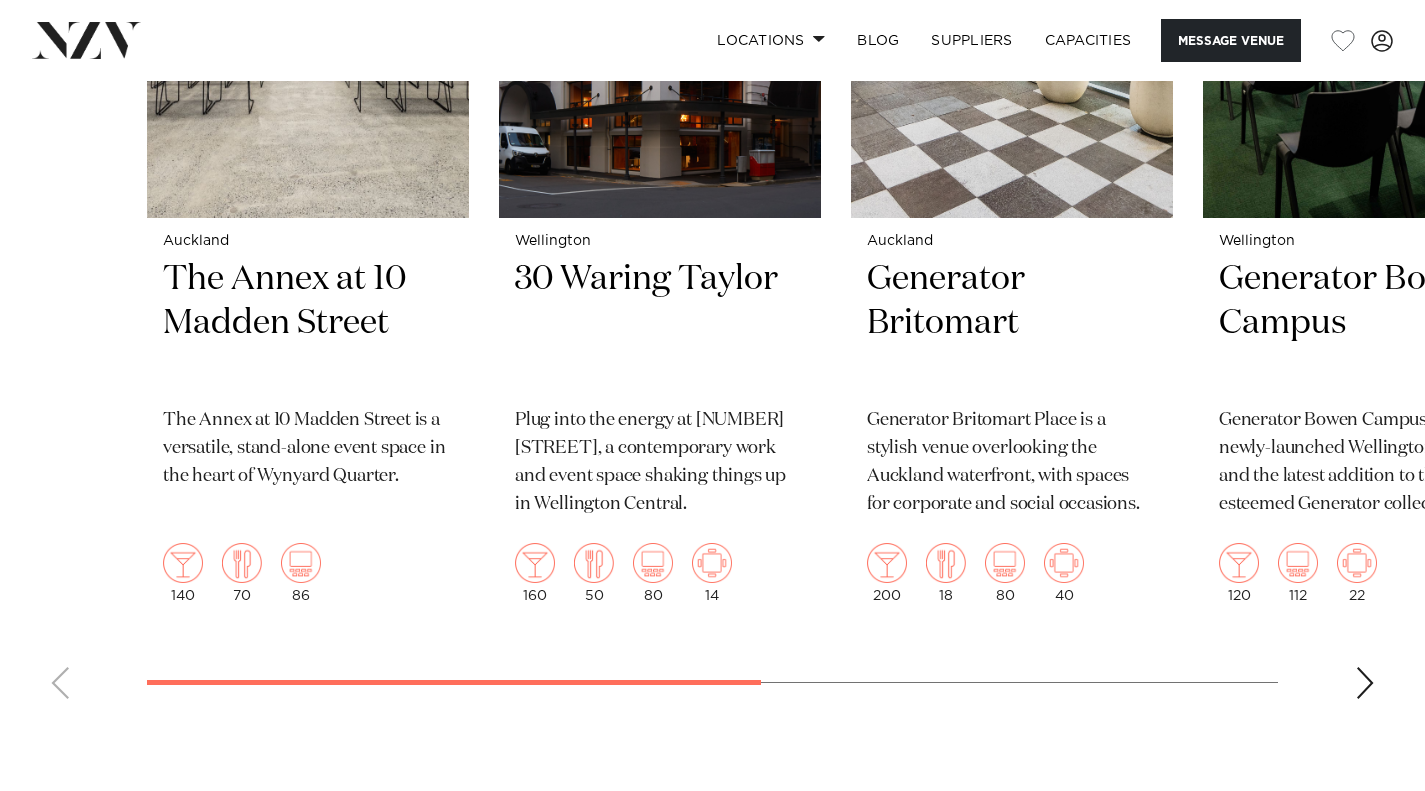 scroll, scrollTop: 5279, scrollLeft: 0, axis: vertical 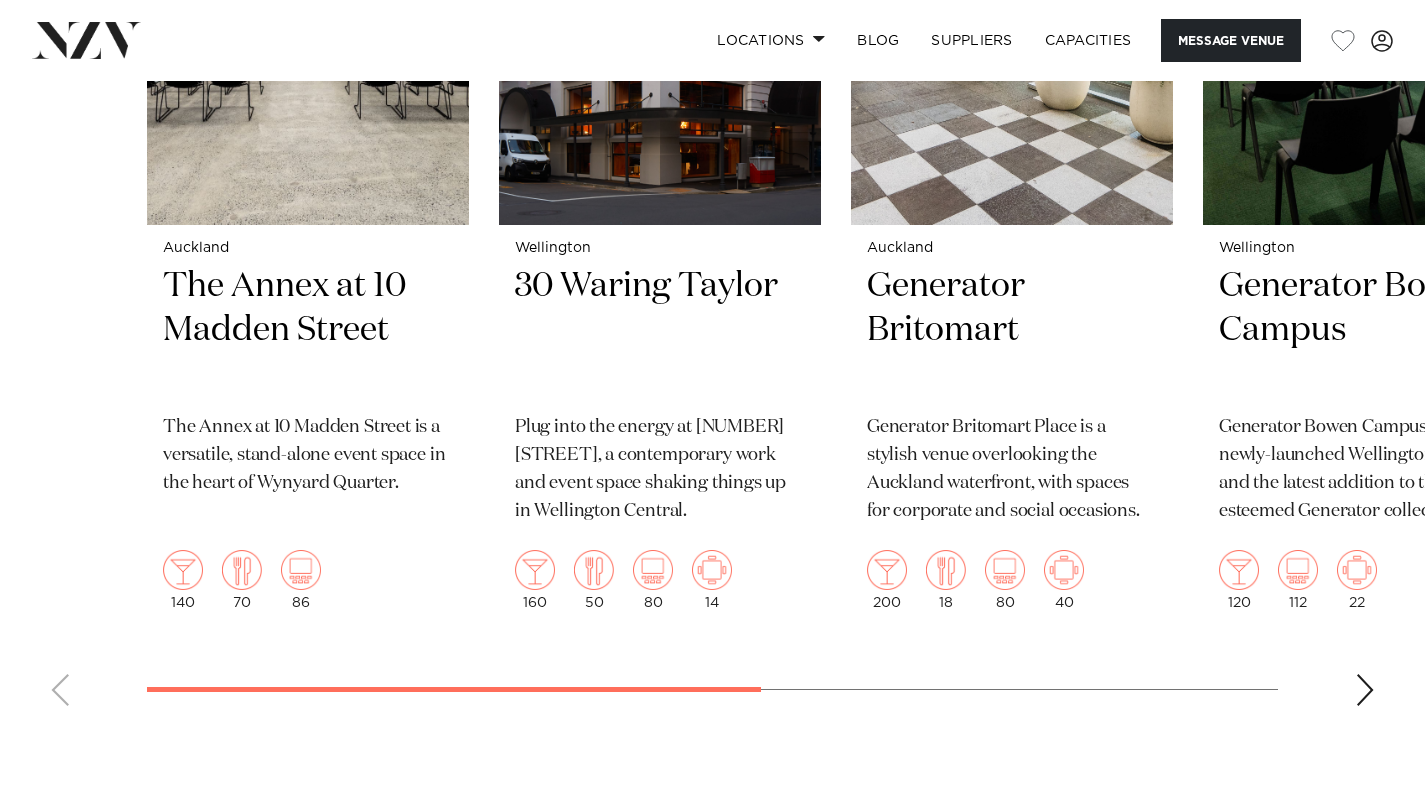 click at bounding box center (1365, 690) 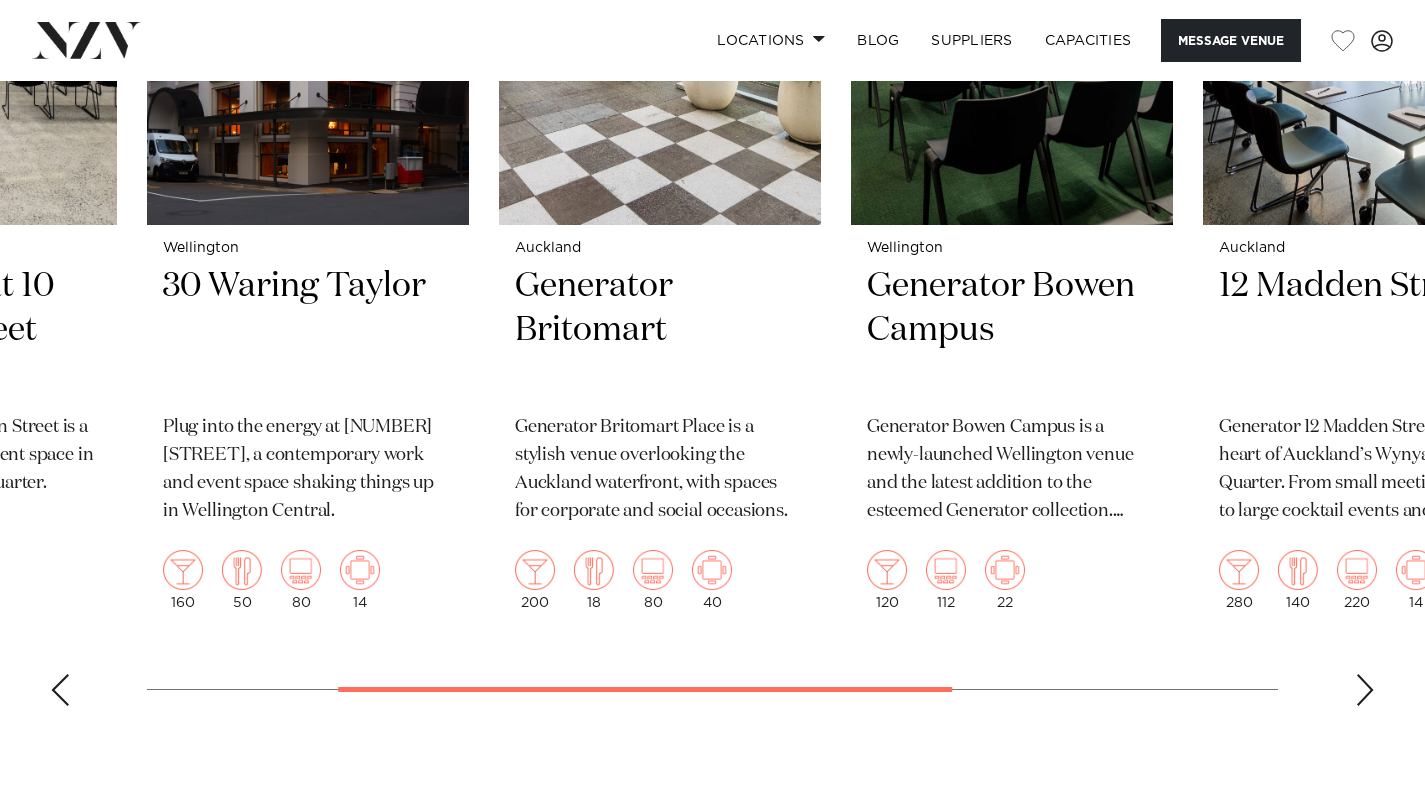 click at bounding box center [1365, 690] 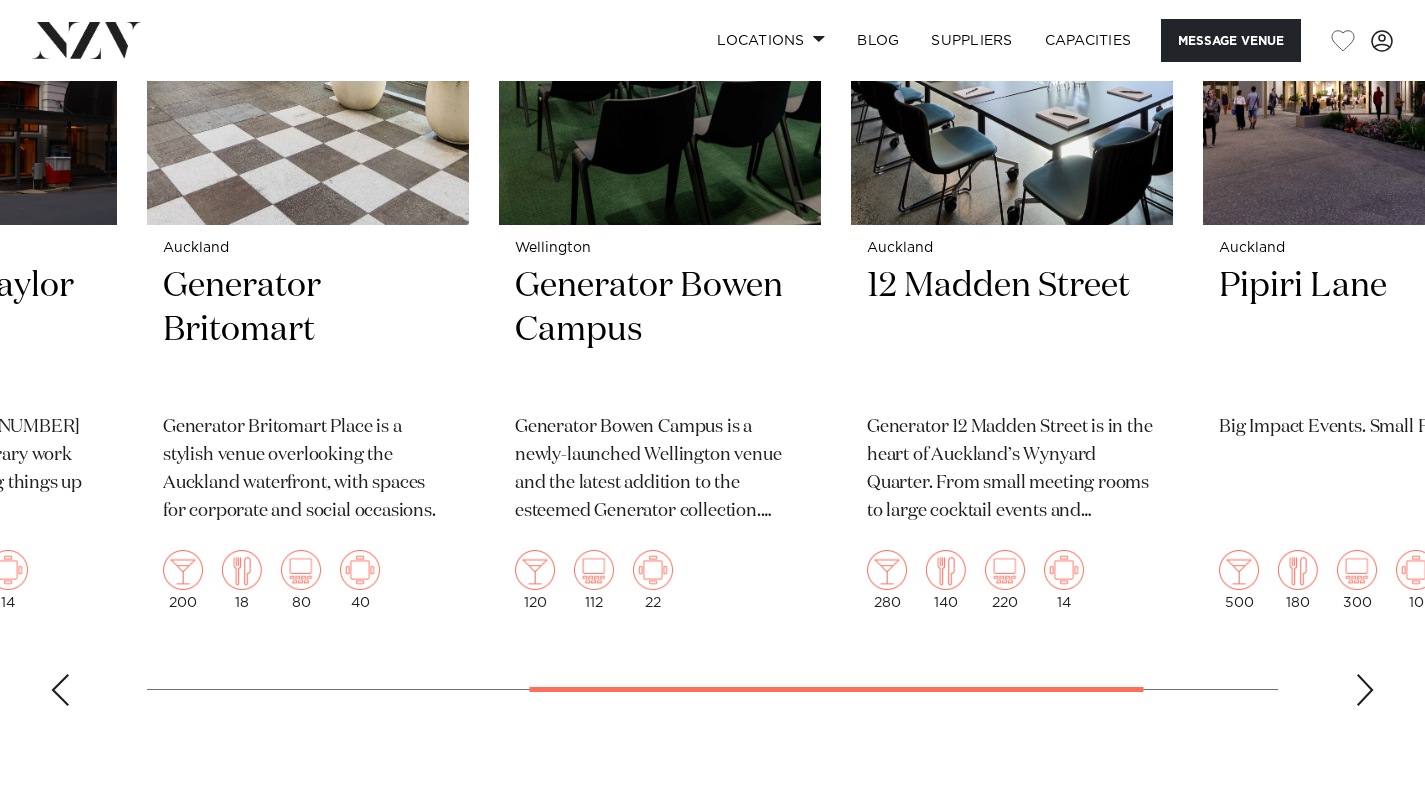 click at bounding box center [1365, 690] 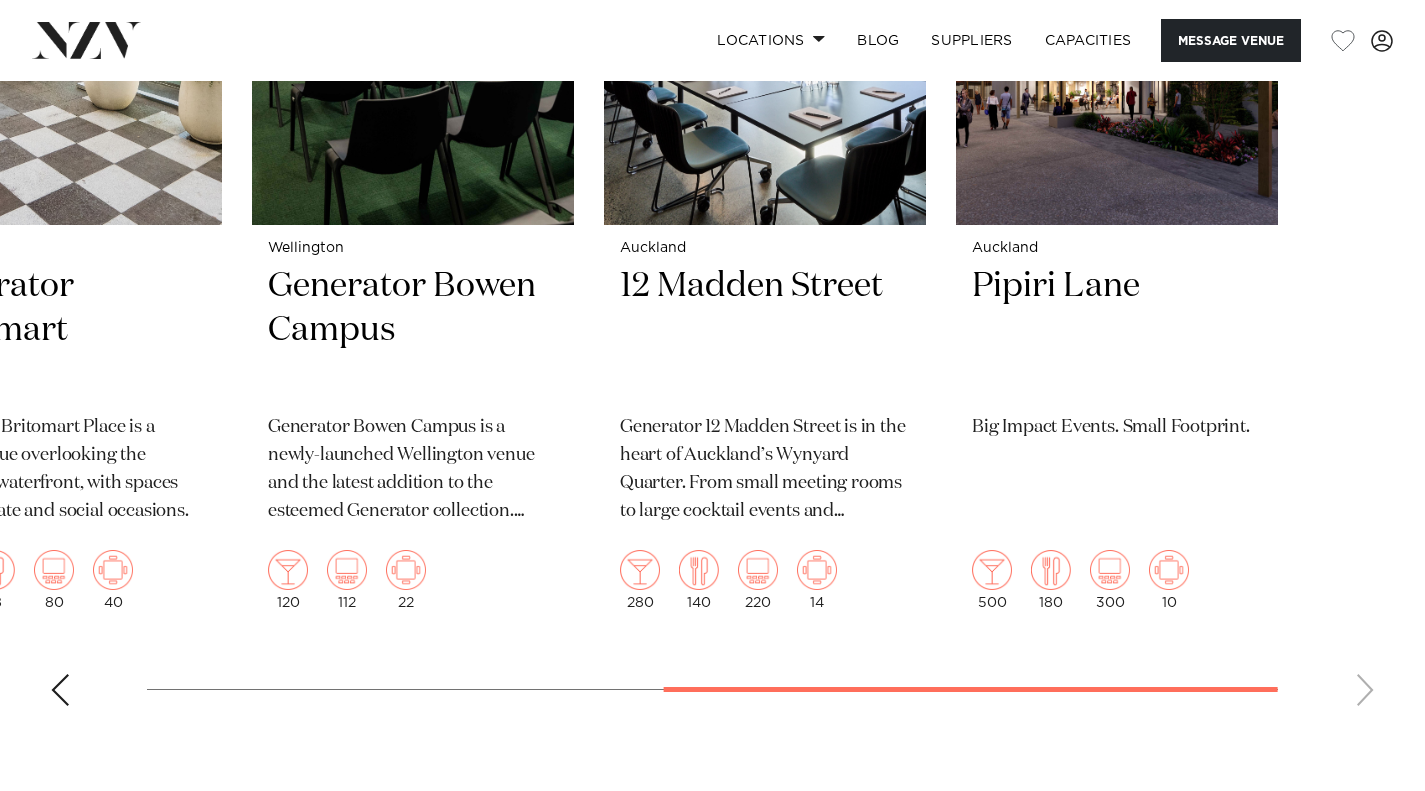 click on "Auckland
The Annex at 10 Madden Street
The Annex at 10 Madden Street is a versatile, stand-alone event space in the heart of Wynyard Quarter.
140
70
86
Wellington
30 Waring Taylor
Plug into the energy at 30 Waring Taylor Street, a contemporary work and event space shaking things up in Wellington Central." at bounding box center [712, 257] 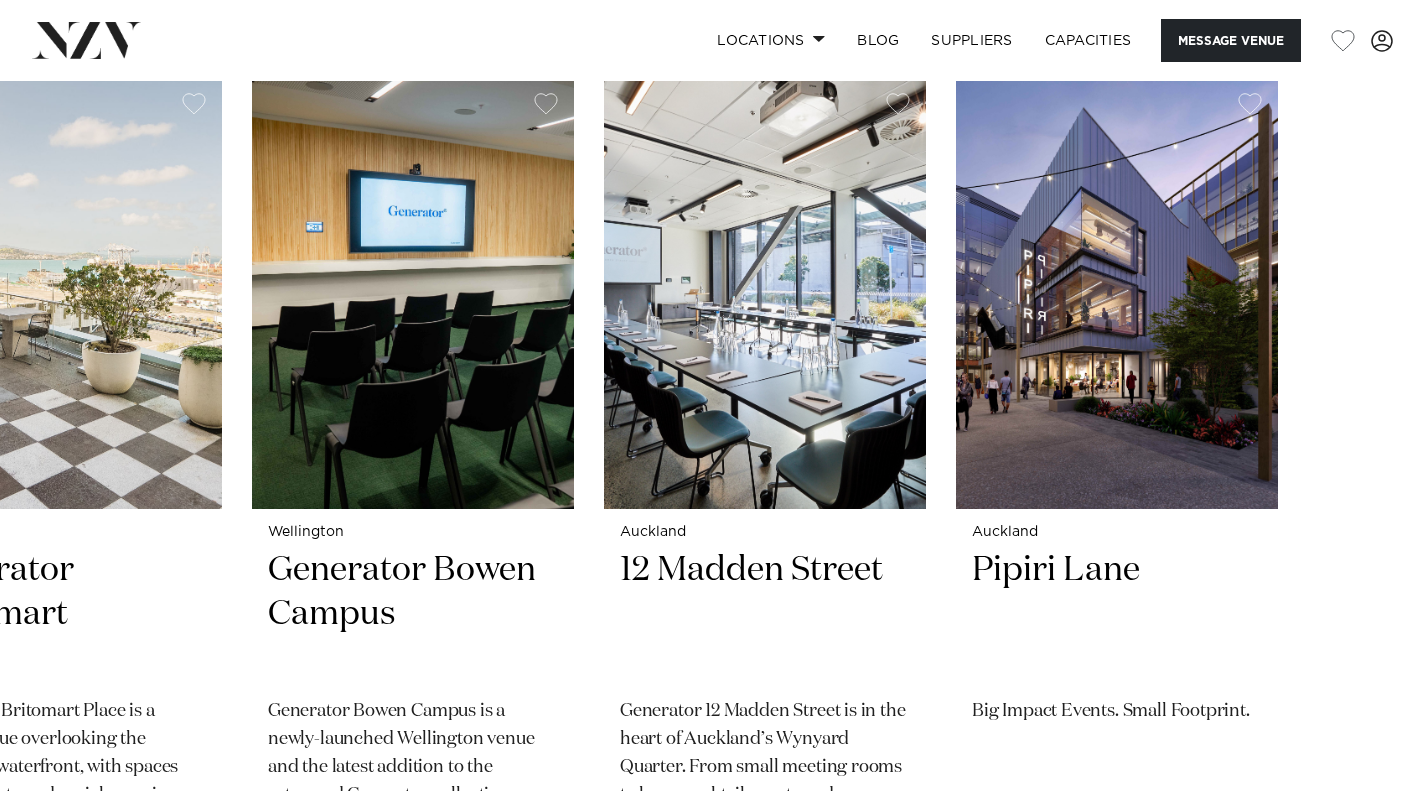 scroll, scrollTop: 4979, scrollLeft: 0, axis: vertical 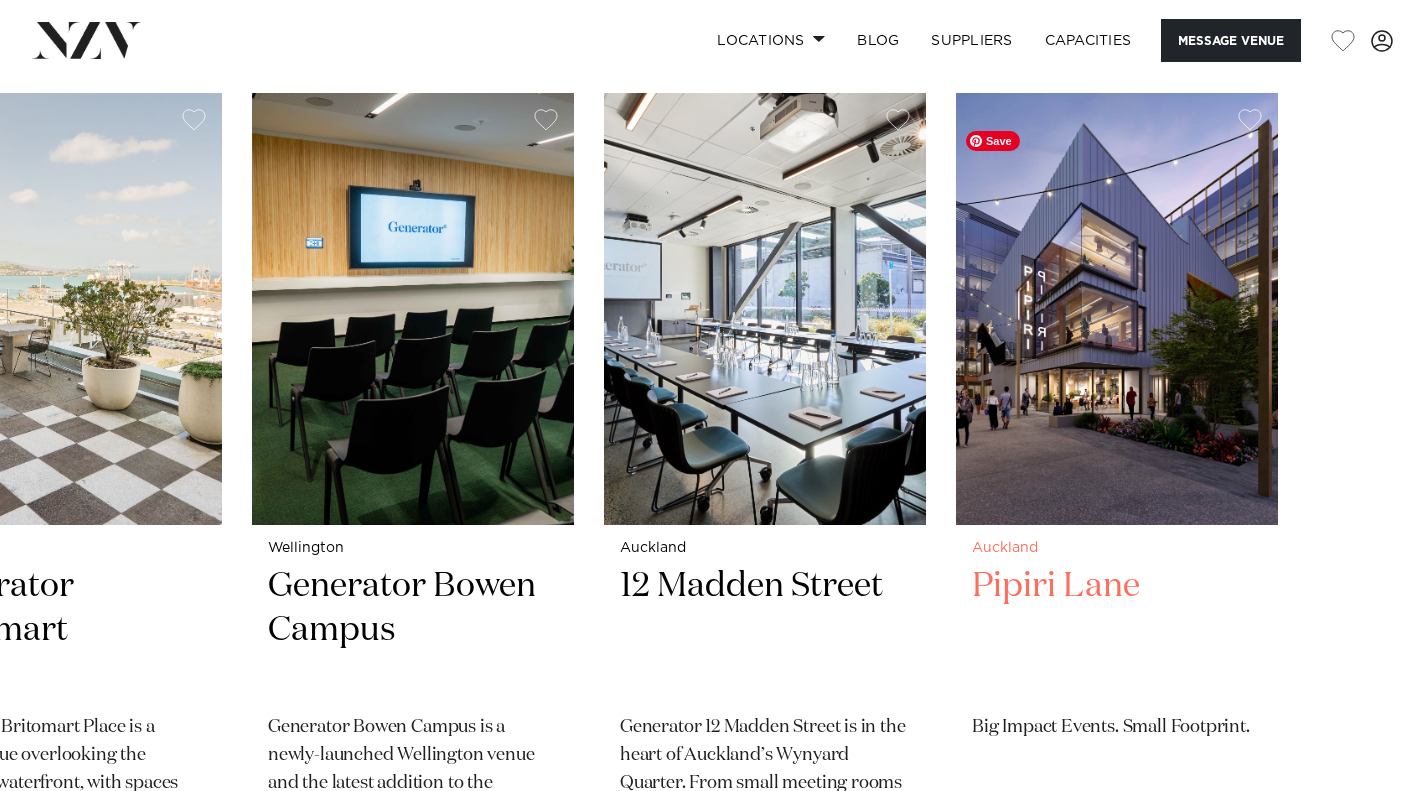 click at bounding box center [1117, 309] 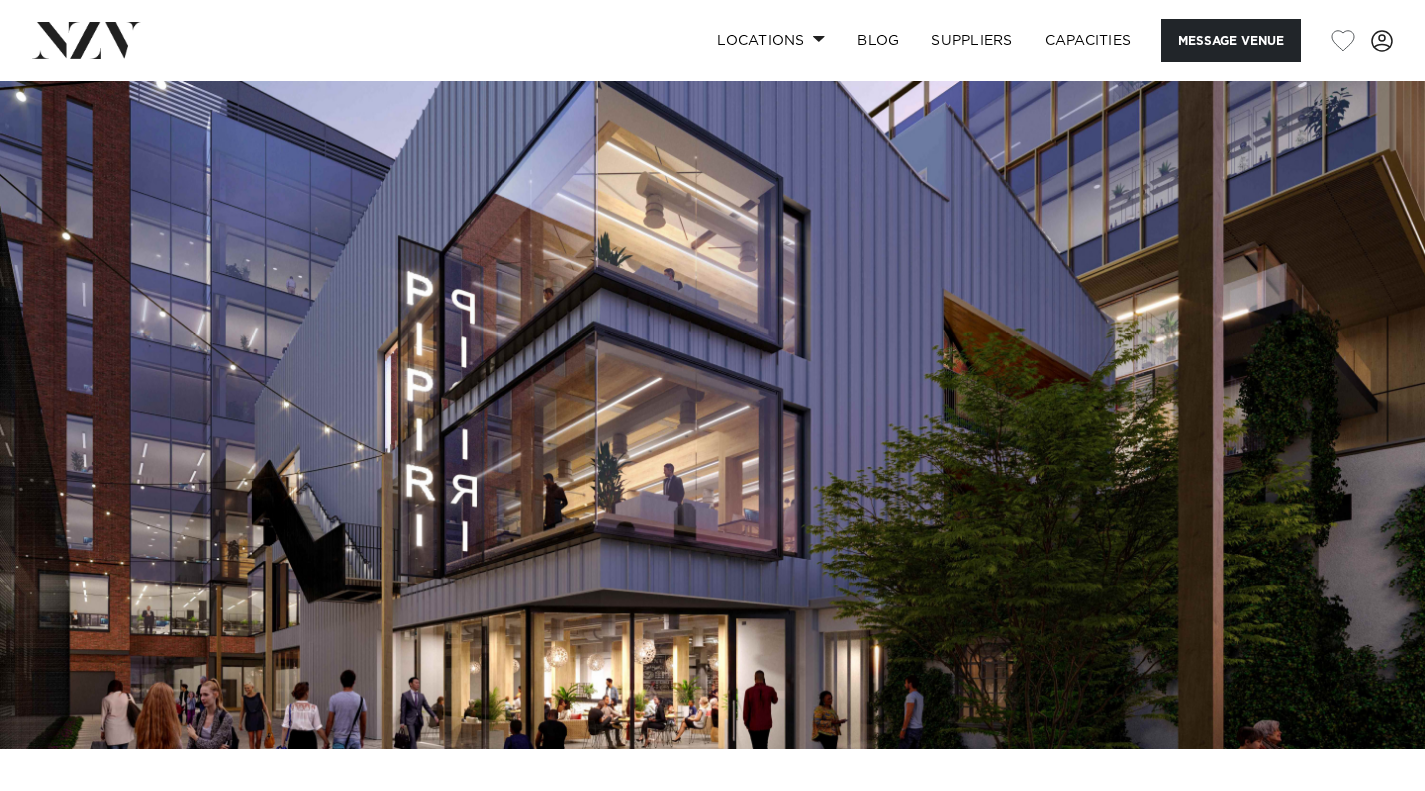 scroll, scrollTop: 0, scrollLeft: 0, axis: both 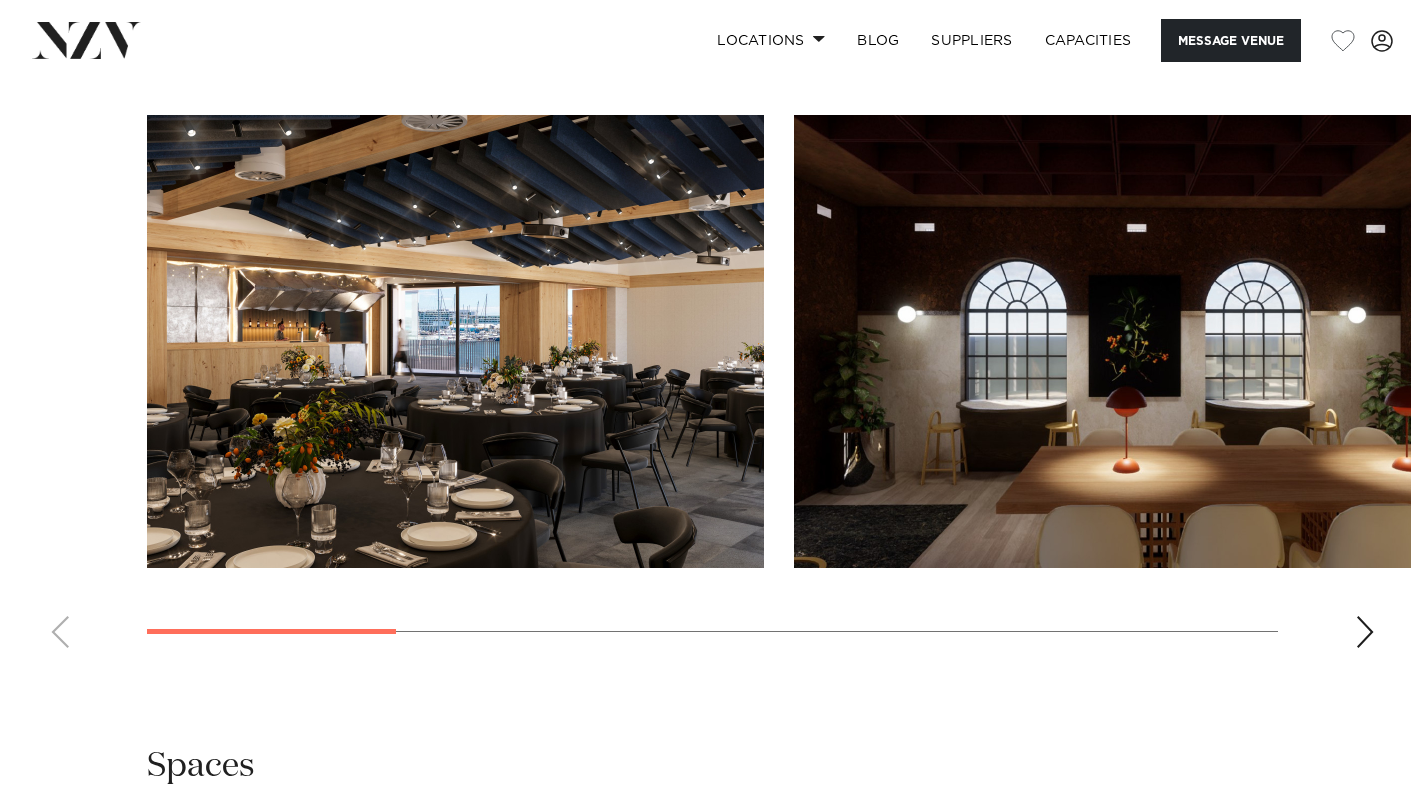 click at bounding box center [1365, 632] 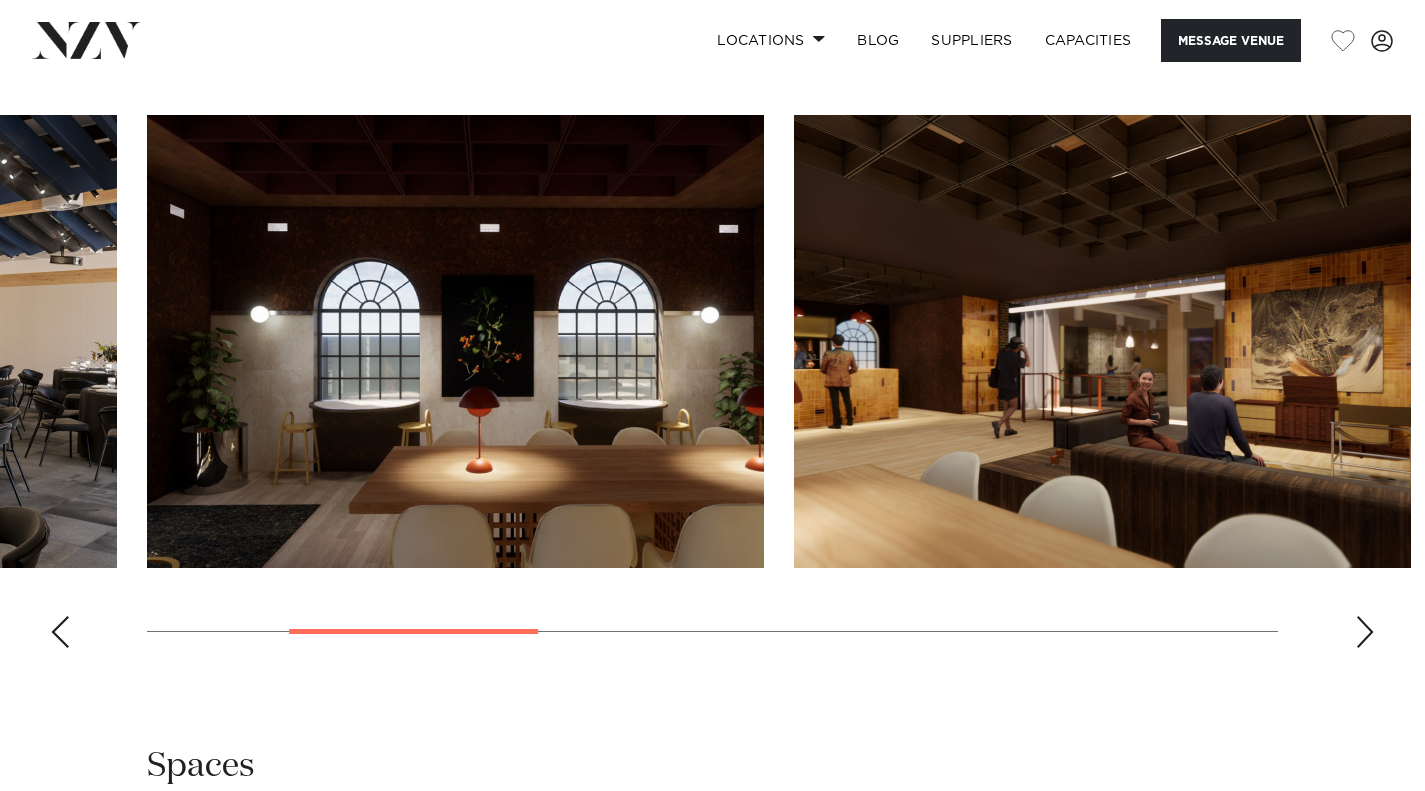 click at bounding box center (1365, 632) 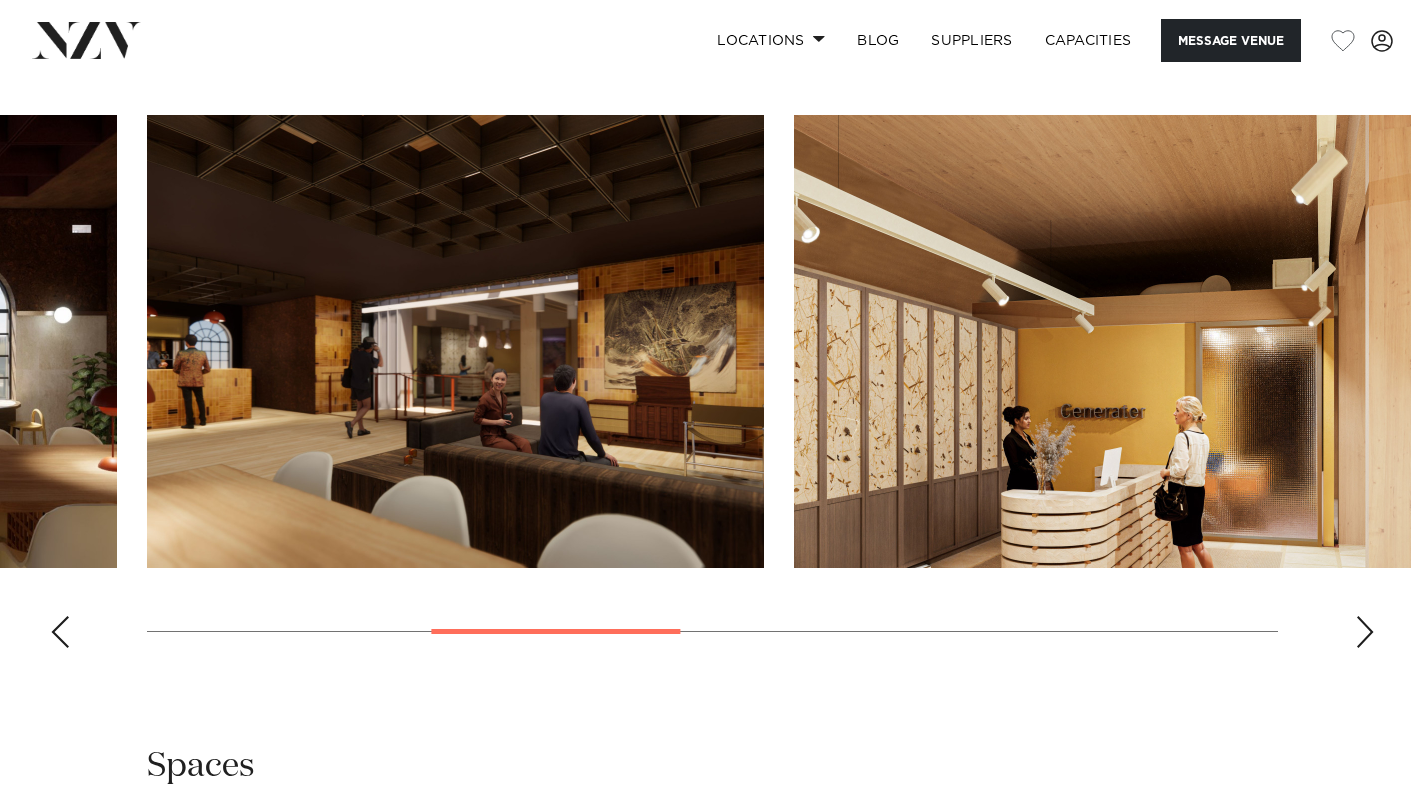 click at bounding box center (1365, 632) 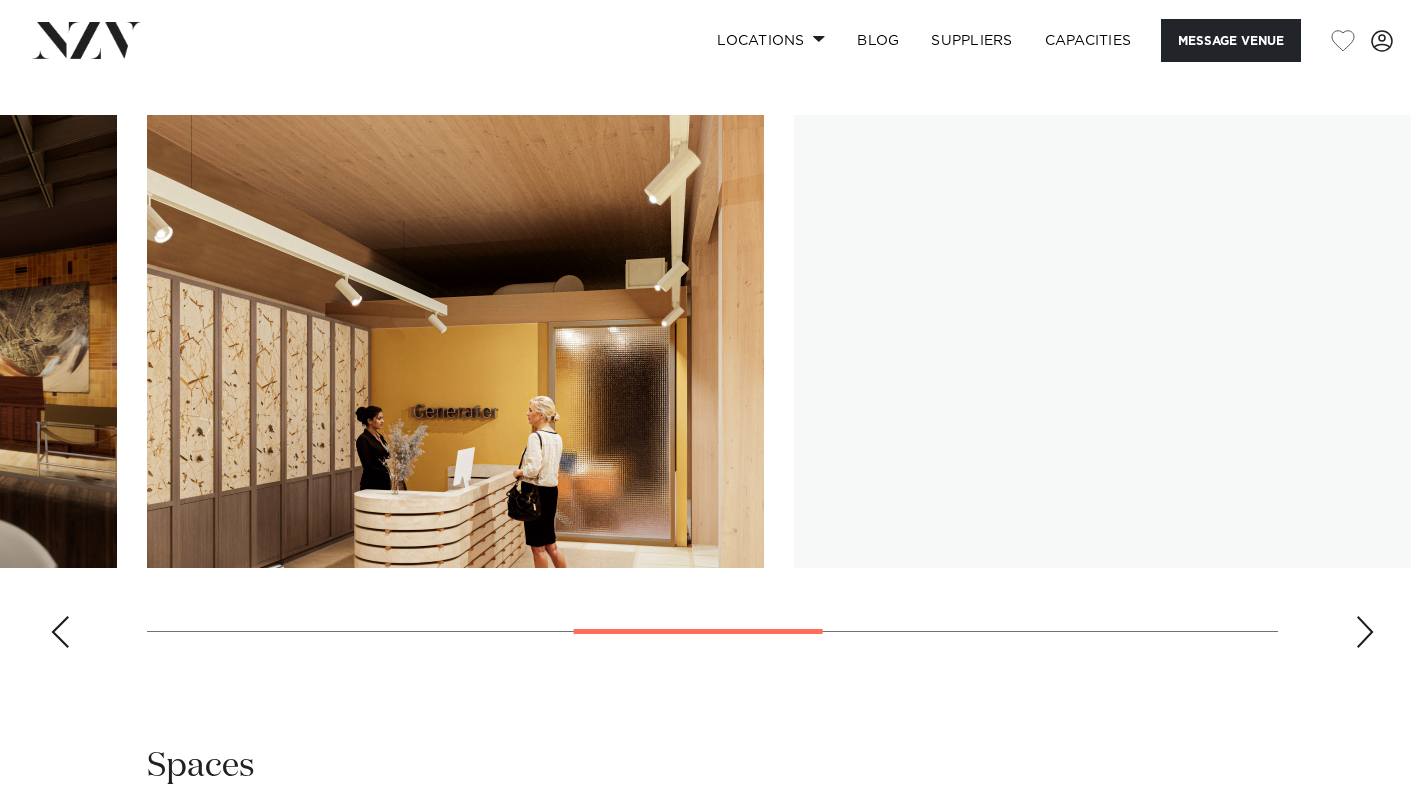 click at bounding box center [1365, 632] 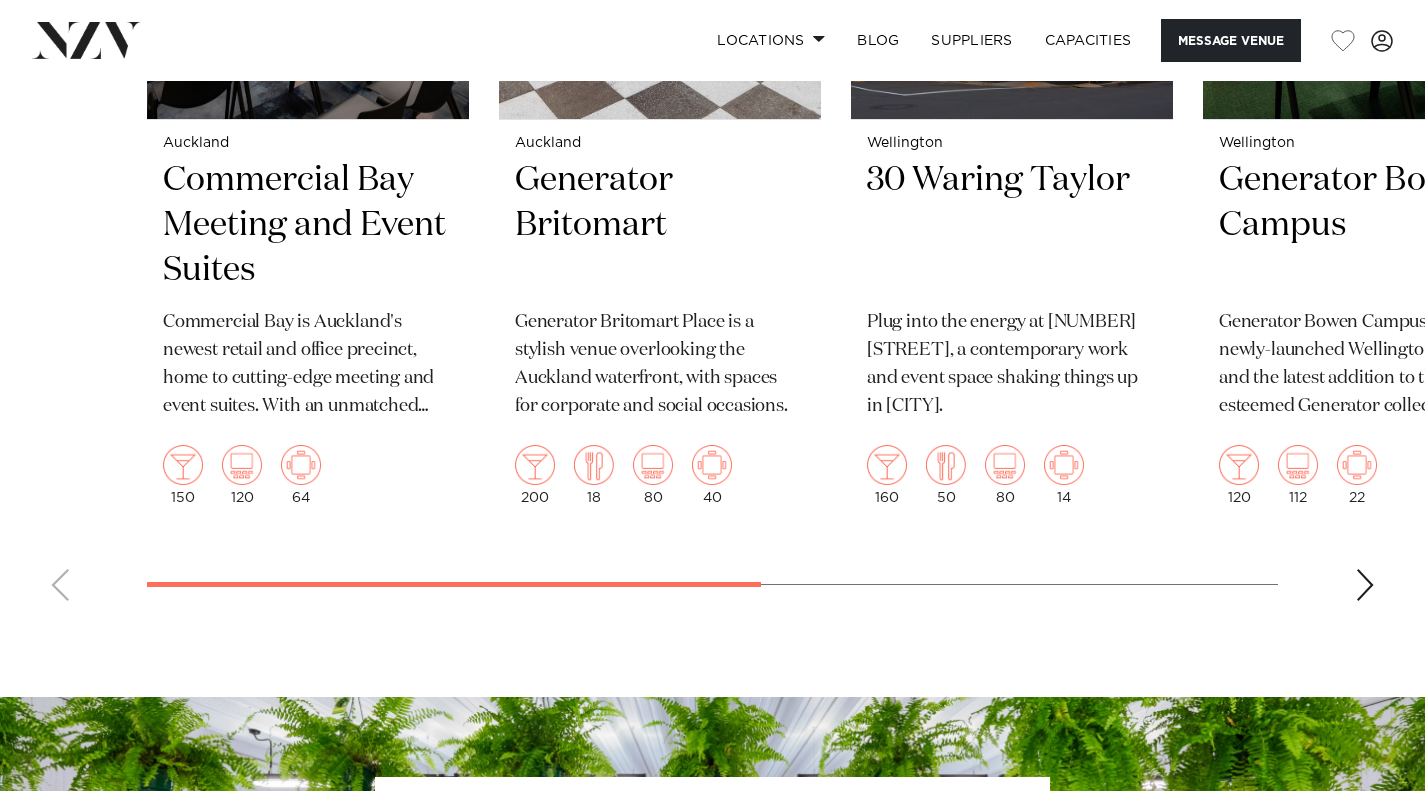 scroll, scrollTop: 3500, scrollLeft: 0, axis: vertical 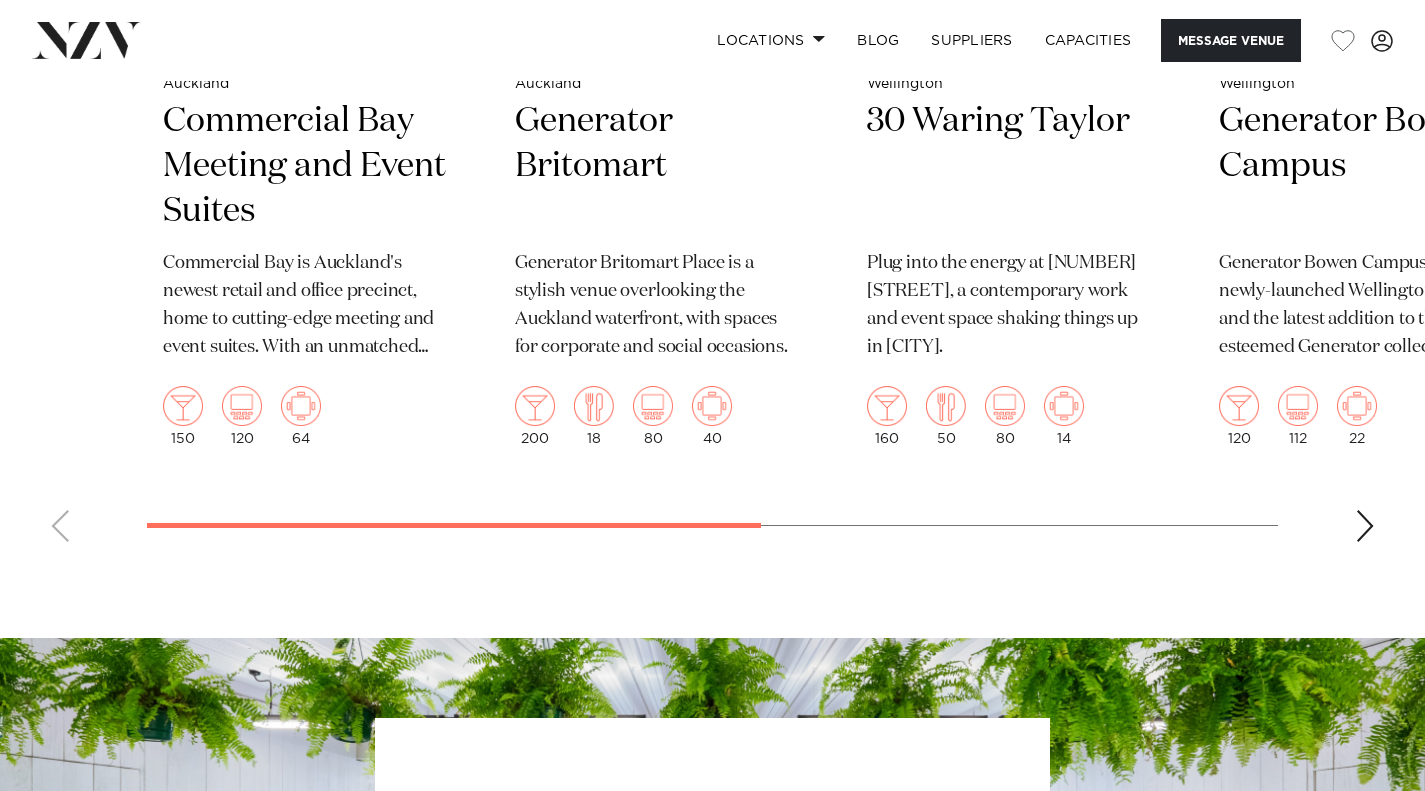 click on "Locations
Auckland
Wellington
Christchurch
Queenstown
Hamilton
Northland
Bay of Islands
Whangarei
Waiheke Island
Waikato
Bay of Plenty
Tauranga
Rotorua
Taupo
Hawke's Bay
New Plymouth
Manawatū-Whanganui
Palmerston North
Nelson-Tasman" at bounding box center [712, -862] 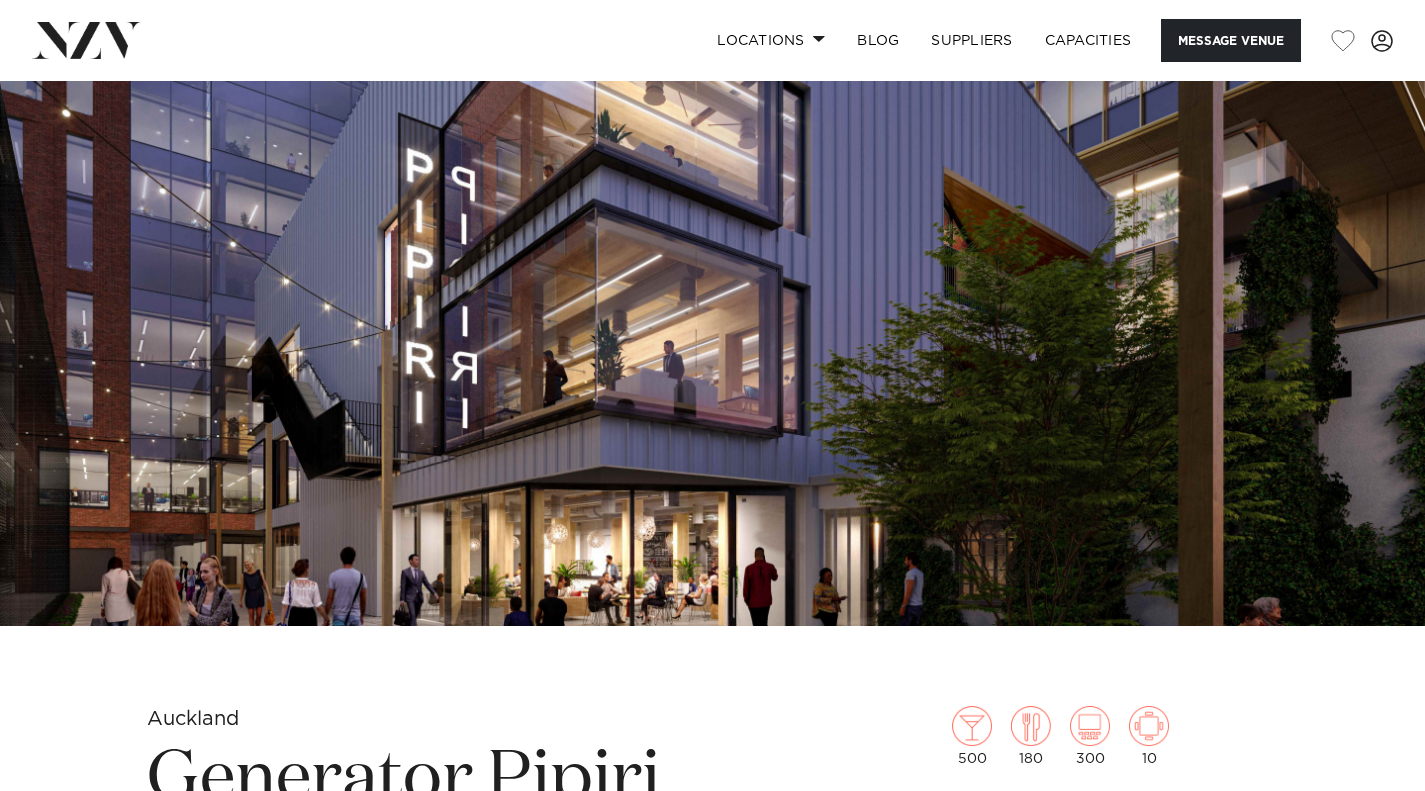 scroll, scrollTop: 0, scrollLeft: 0, axis: both 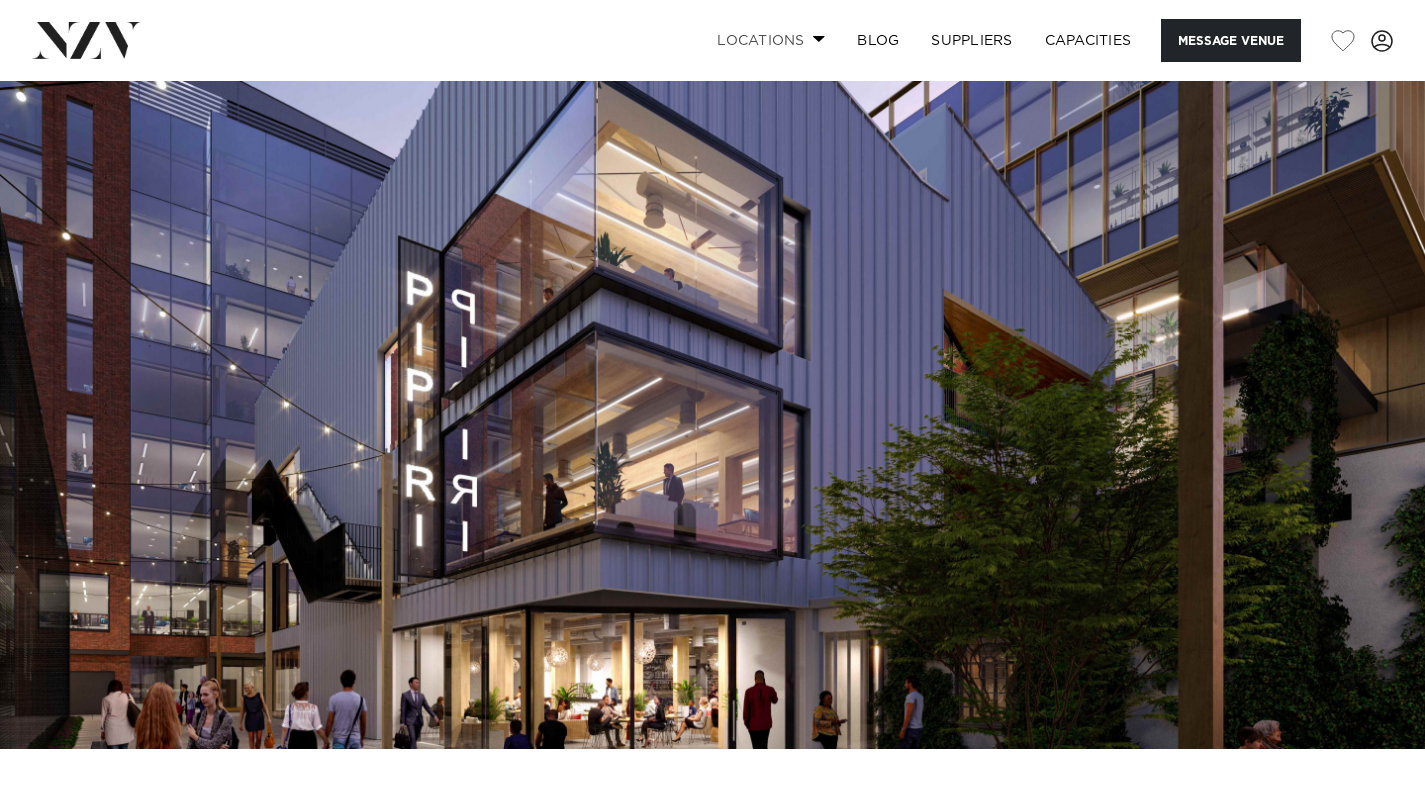 click on "Locations" at bounding box center (771, 40) 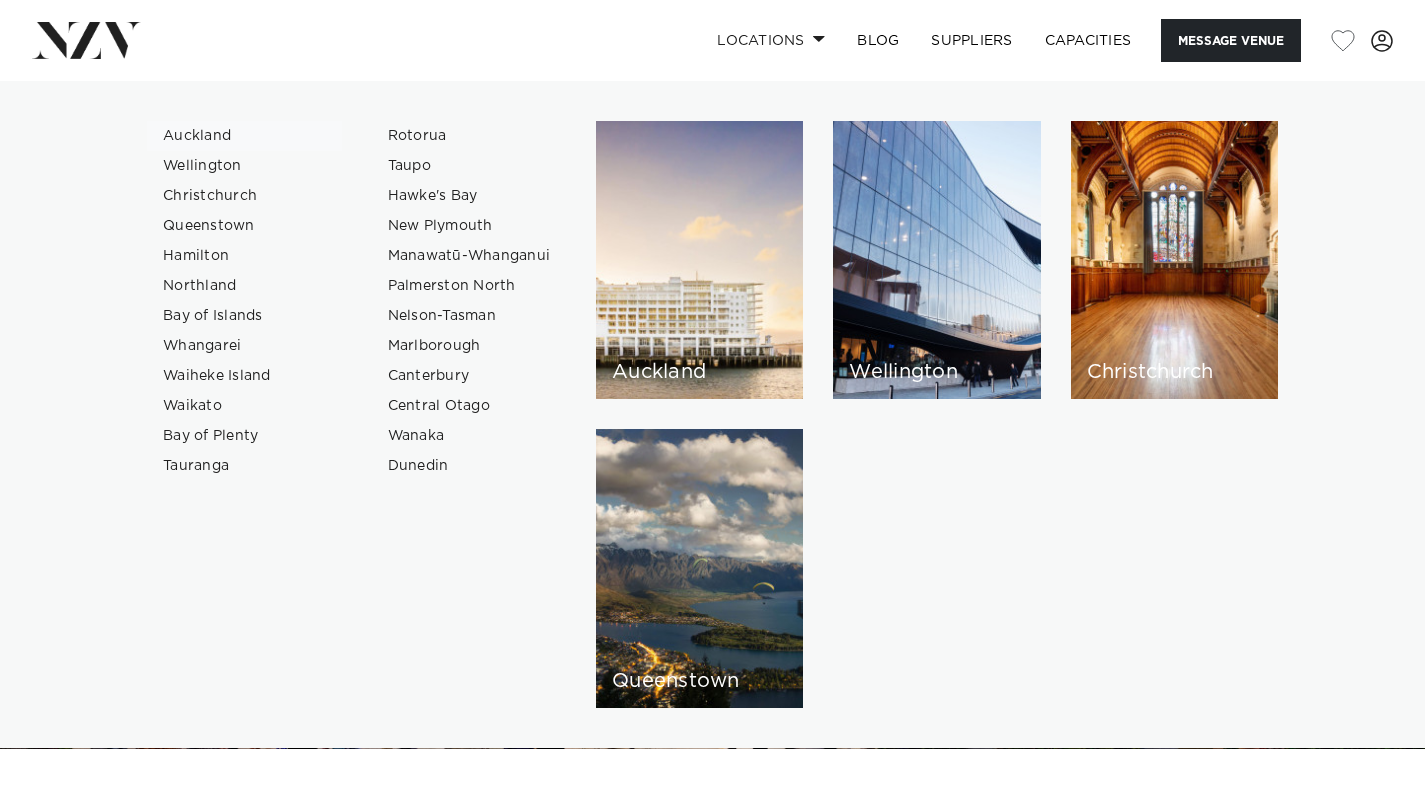 click on "Auckland" at bounding box center (244, 136) 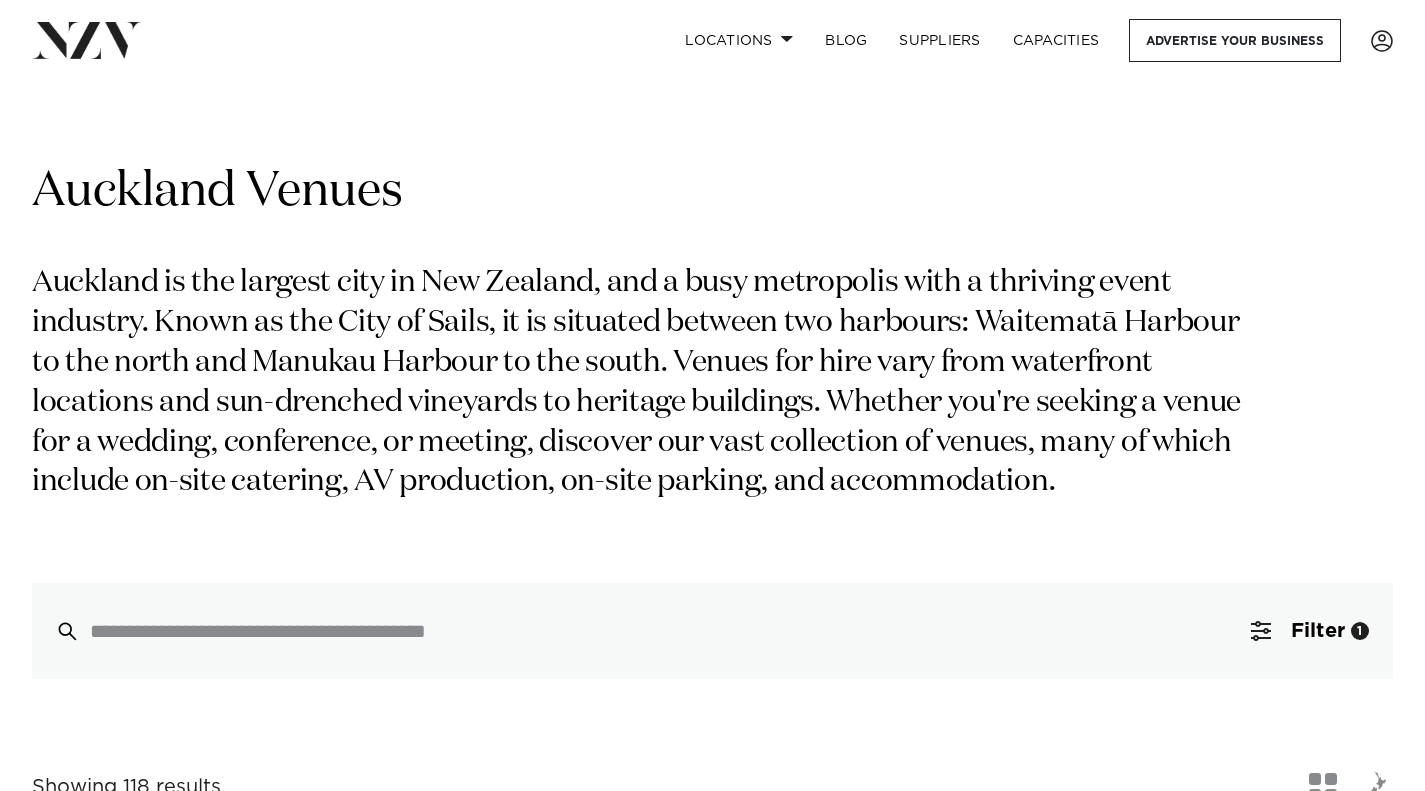 scroll, scrollTop: 0, scrollLeft: 0, axis: both 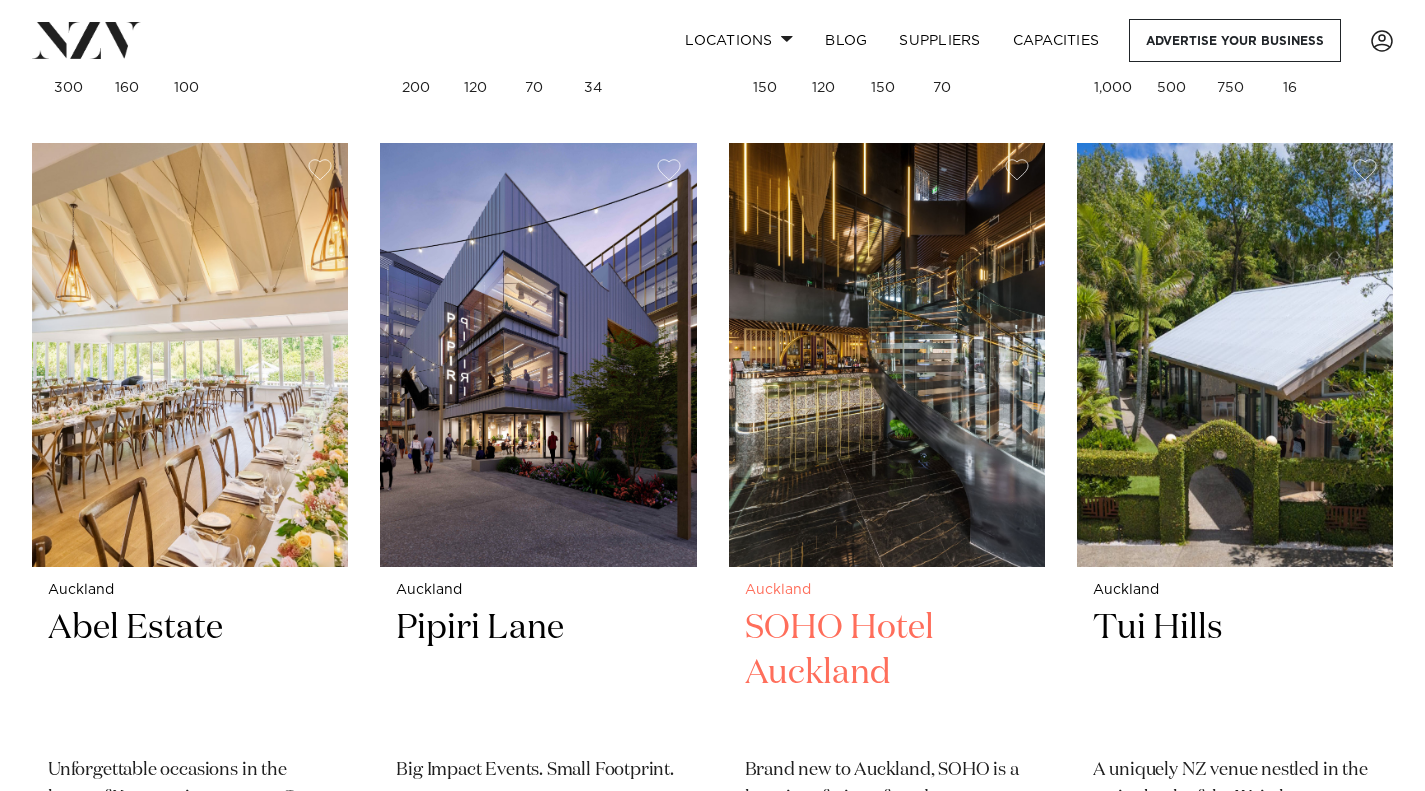 click on "SOHO Hotel Auckland" at bounding box center (887, 673) 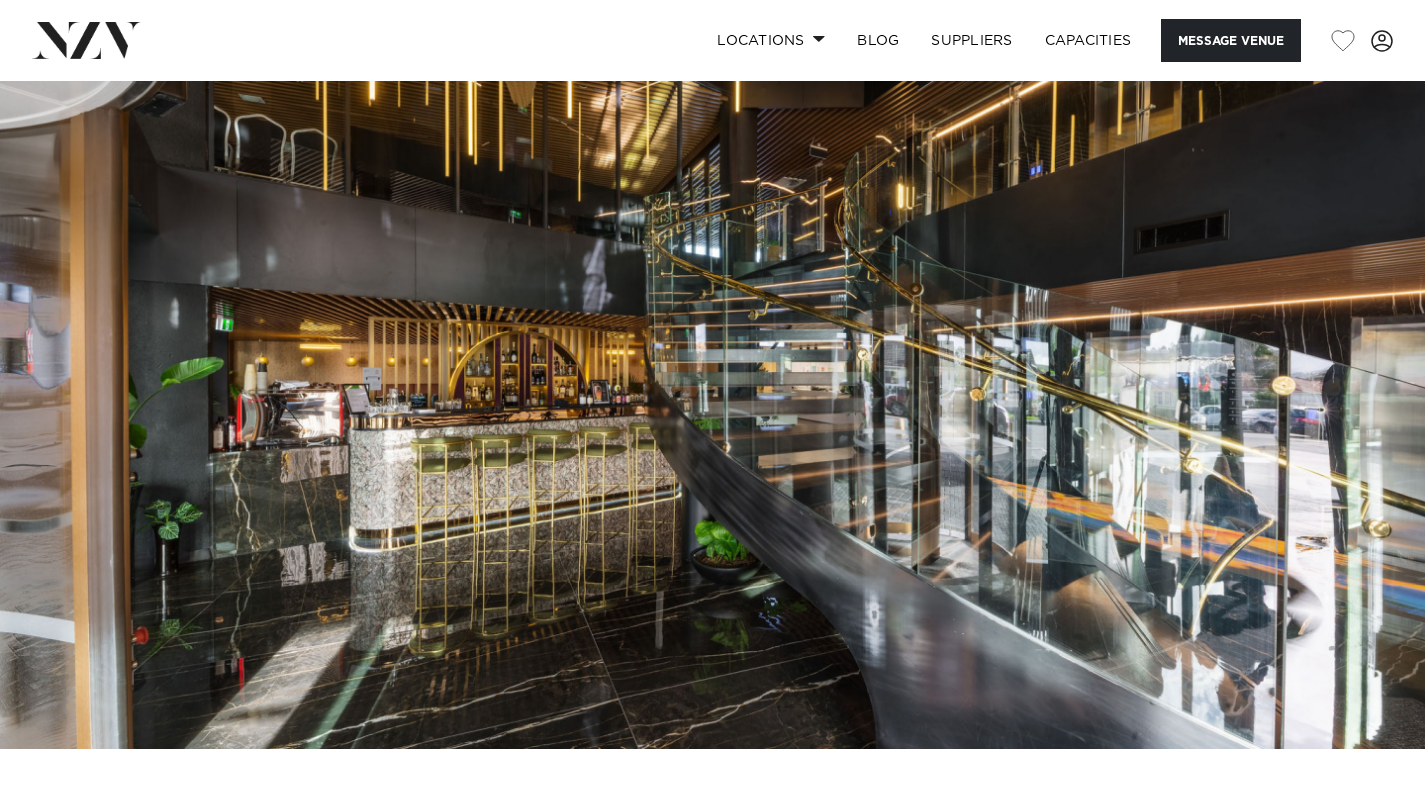 scroll, scrollTop: 0, scrollLeft: 0, axis: both 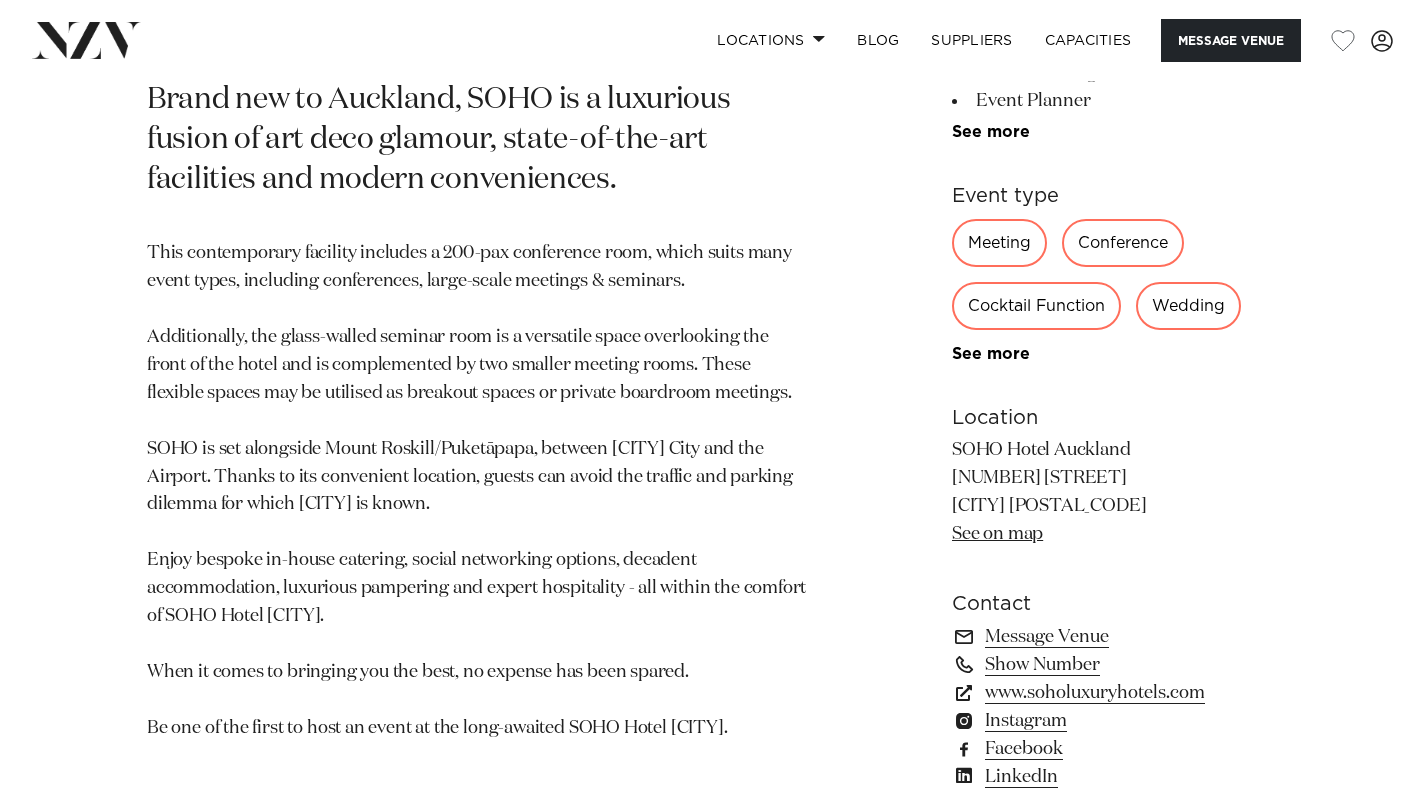 click on "Meeting" at bounding box center (999, 243) 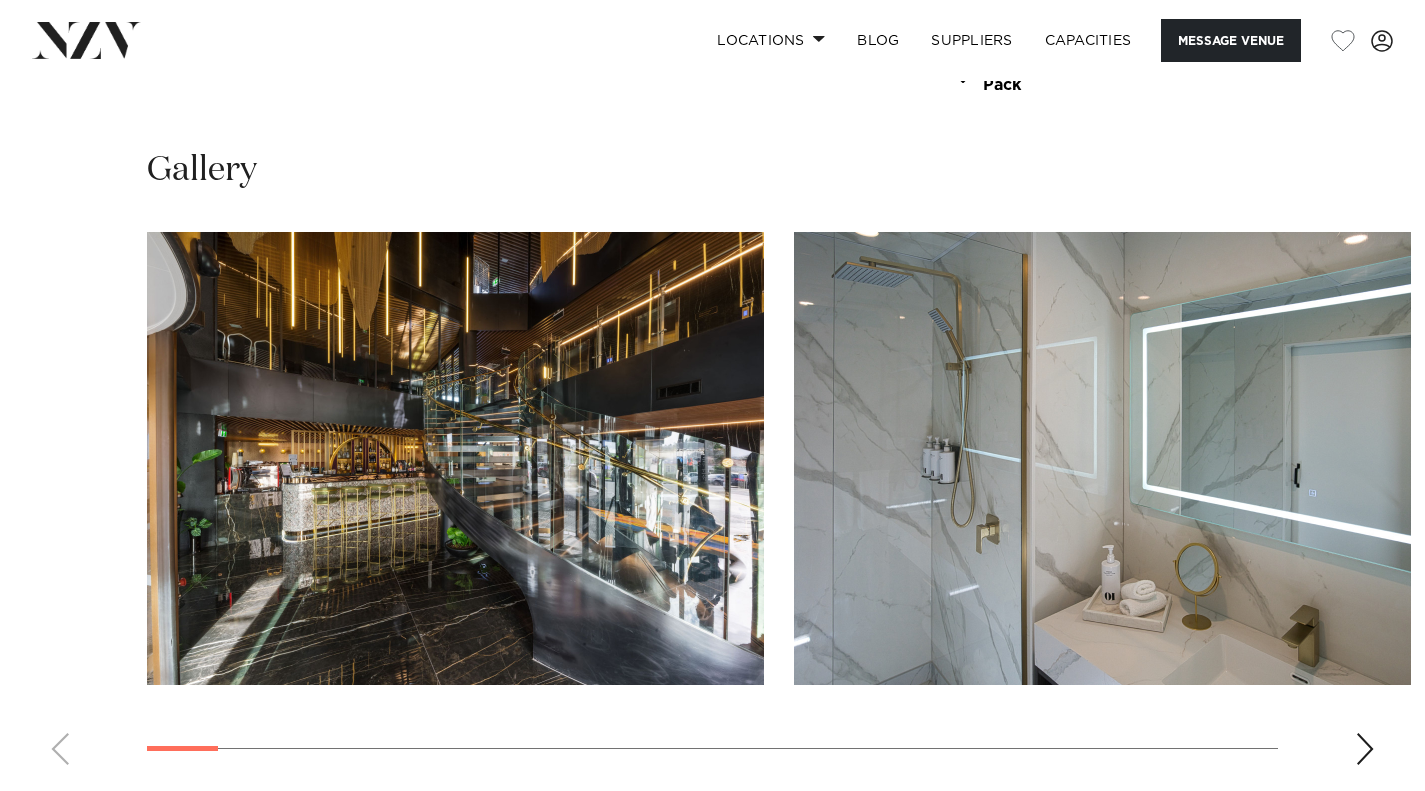 scroll, scrollTop: 2000, scrollLeft: 0, axis: vertical 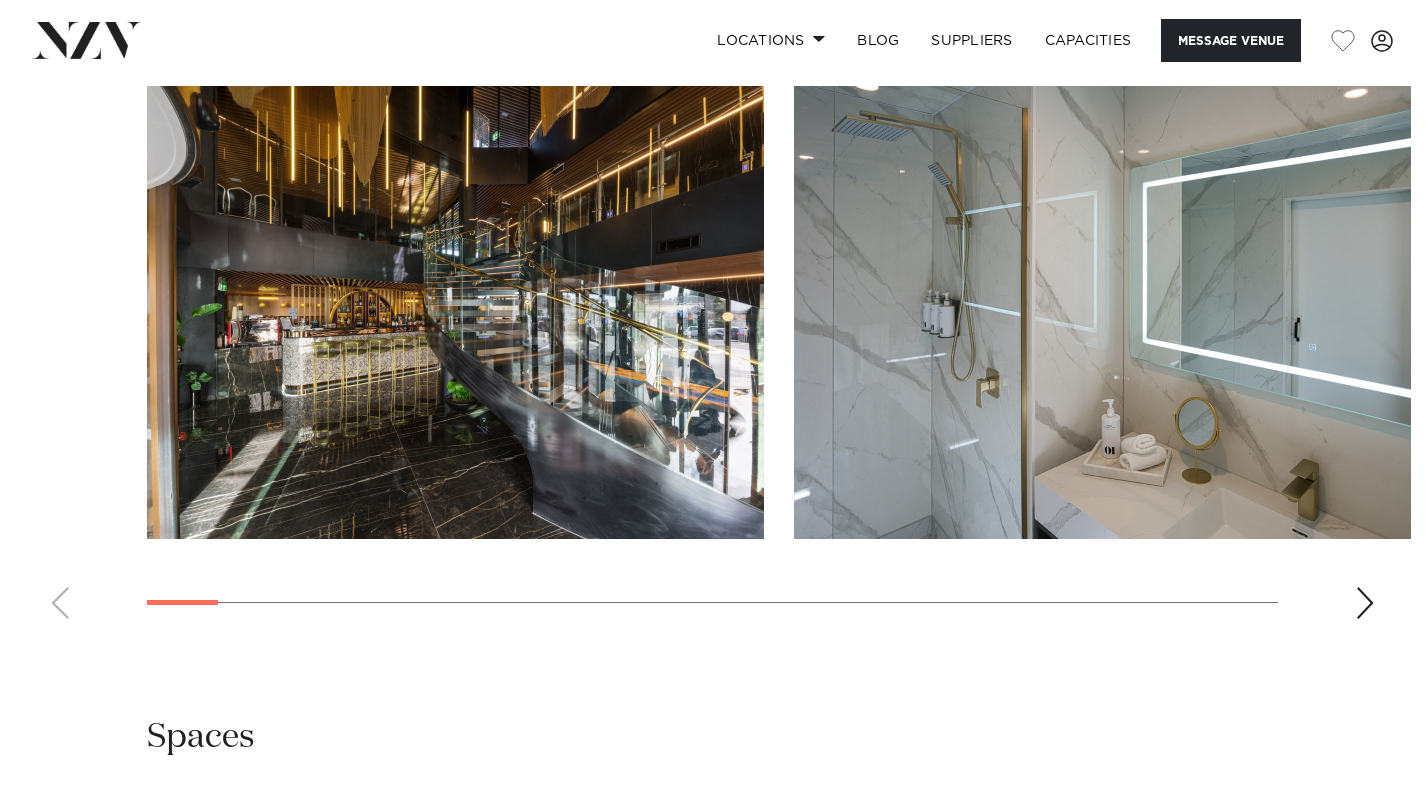 click at bounding box center (1365, 603) 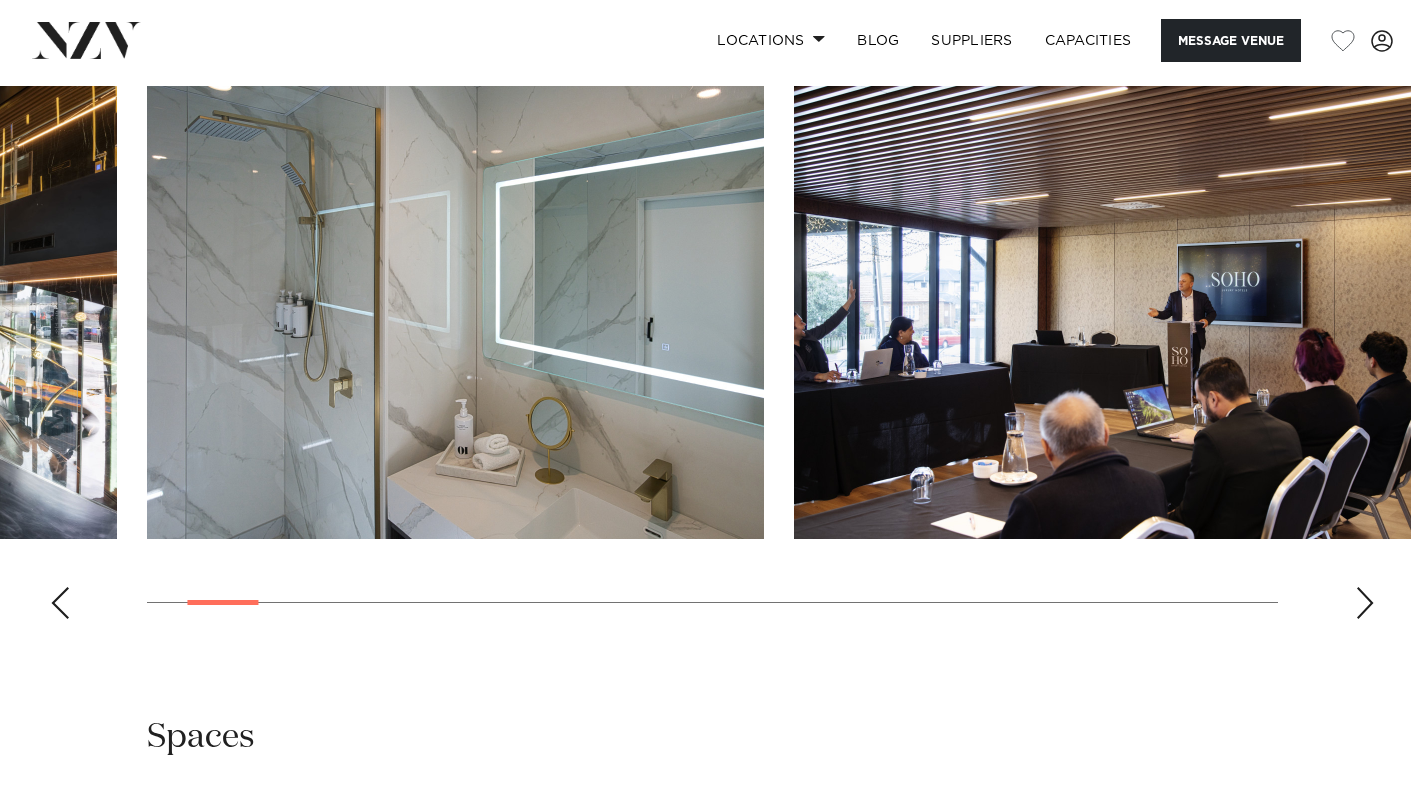 click at bounding box center [1365, 603] 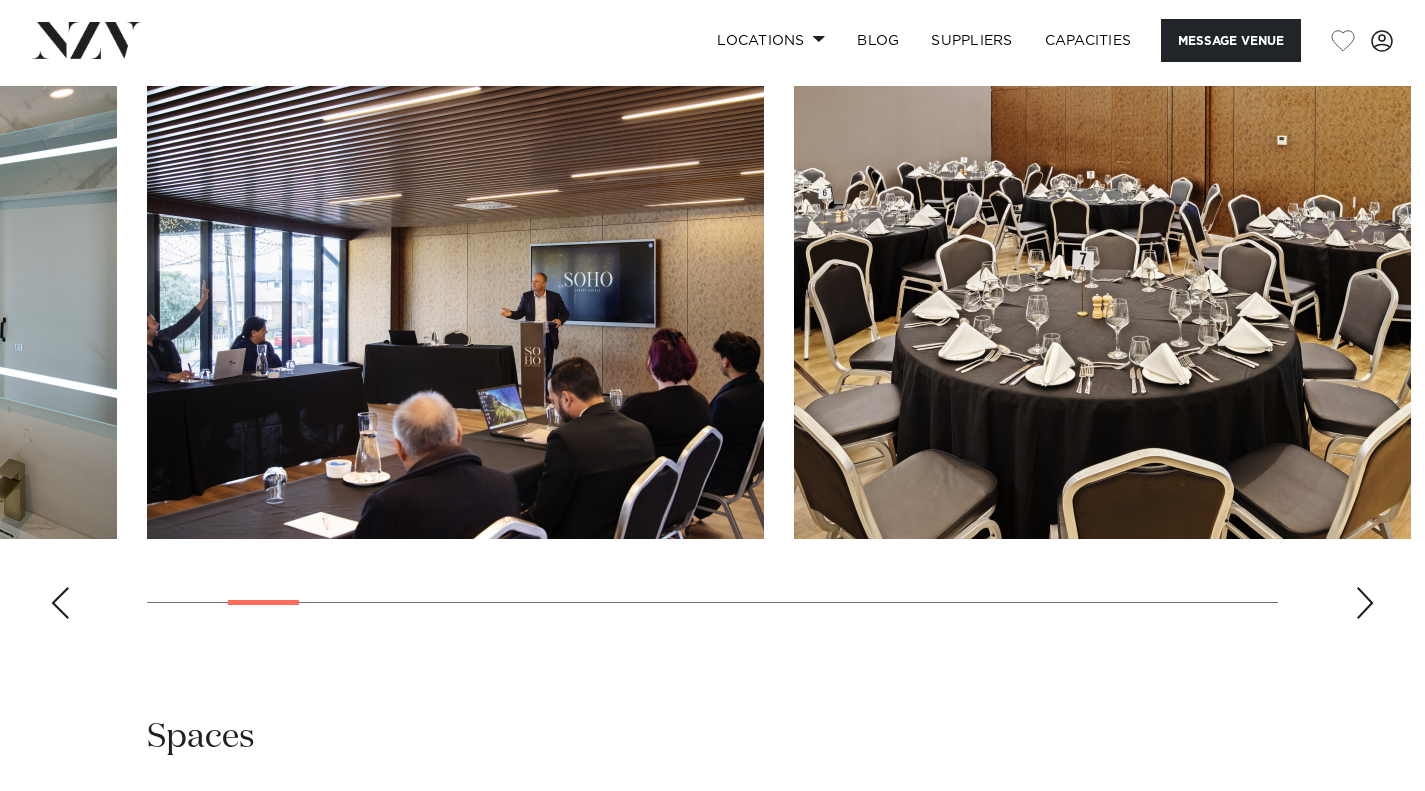 click at bounding box center (1365, 603) 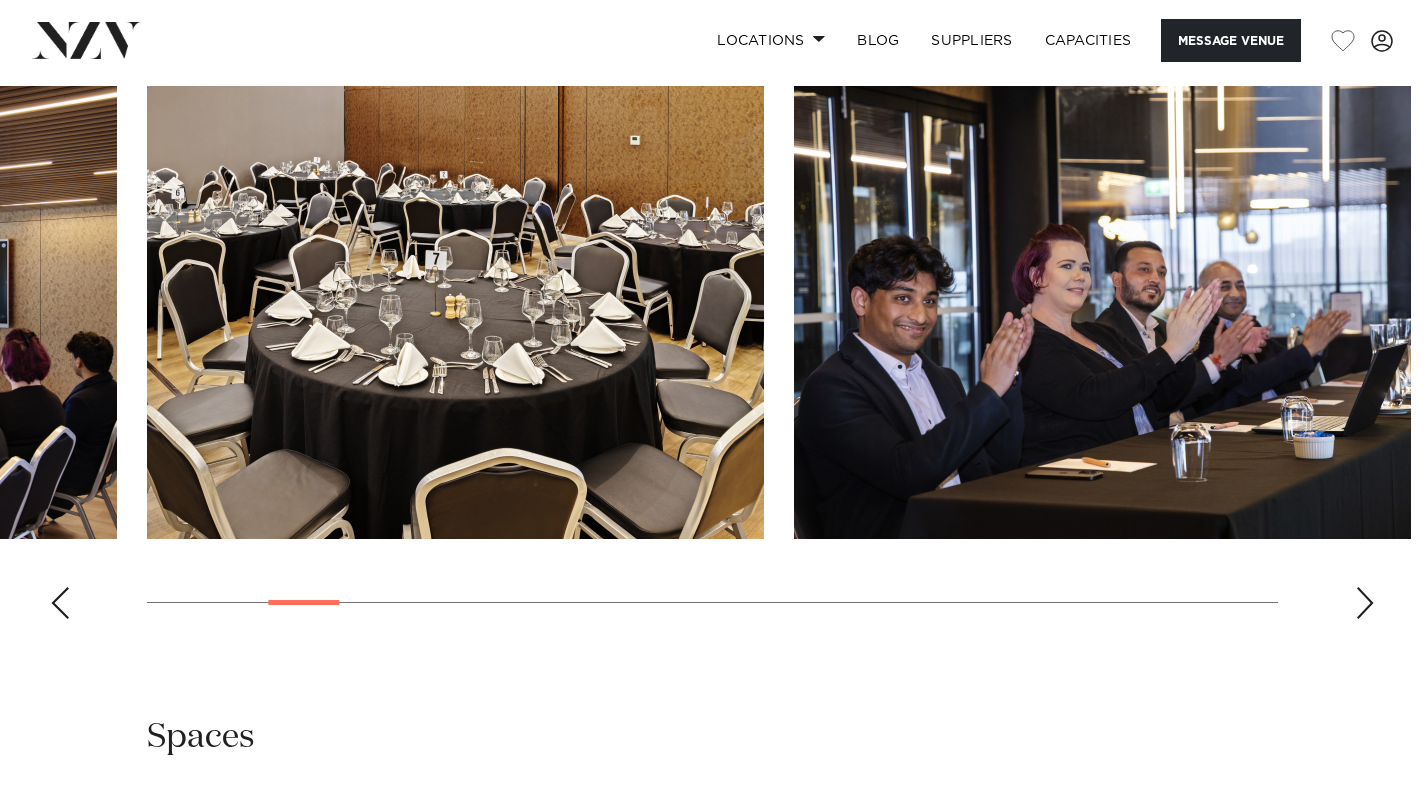click at bounding box center [1365, 603] 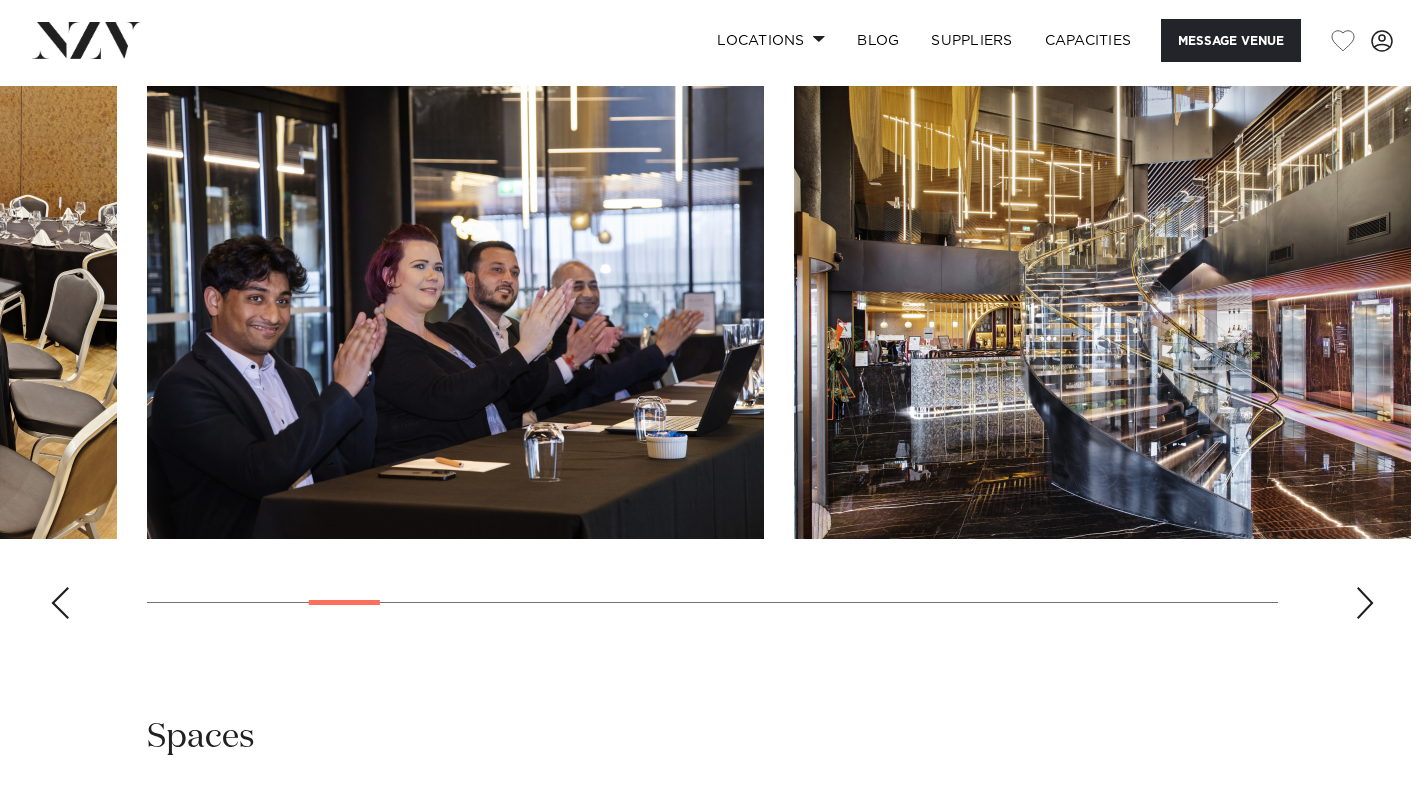 click at bounding box center (1365, 603) 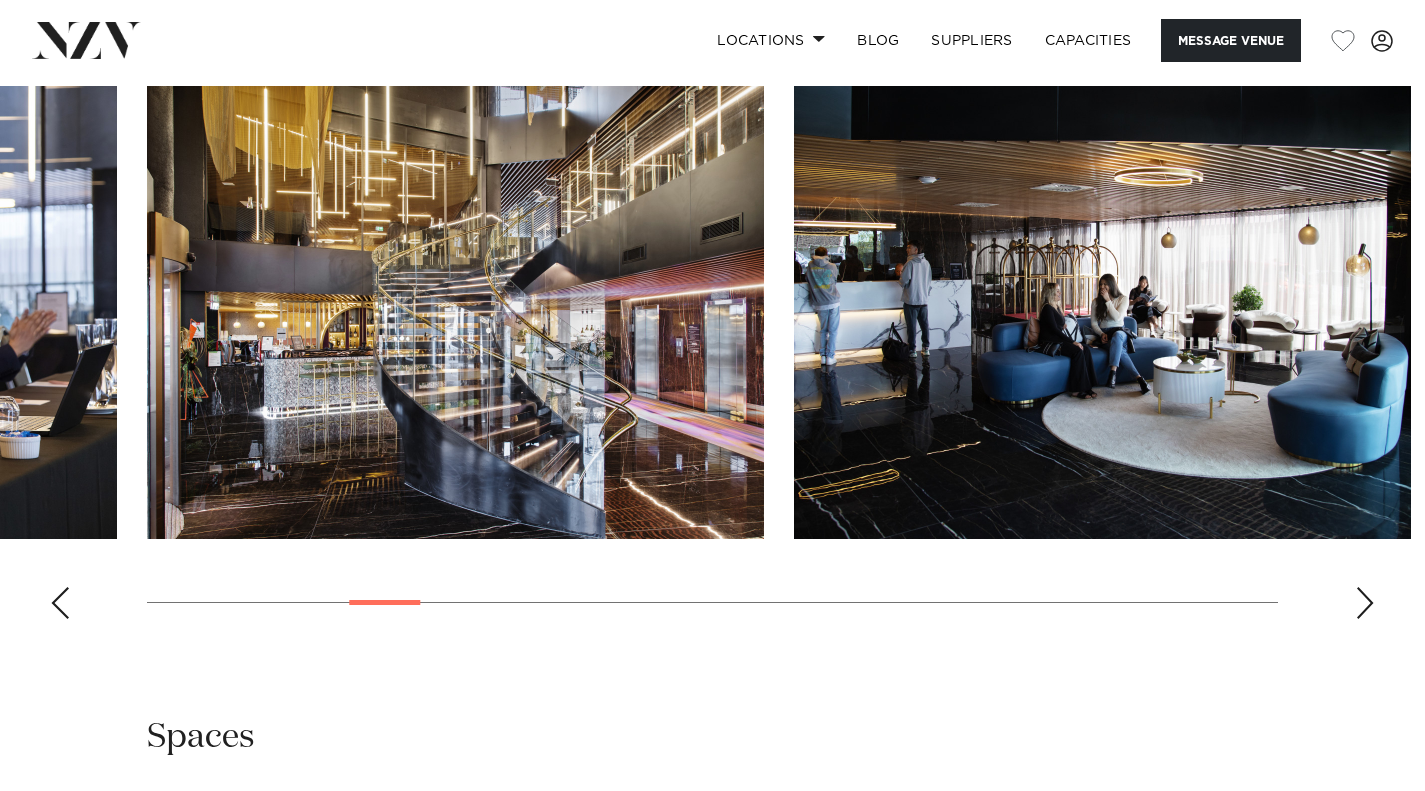 click at bounding box center (1365, 603) 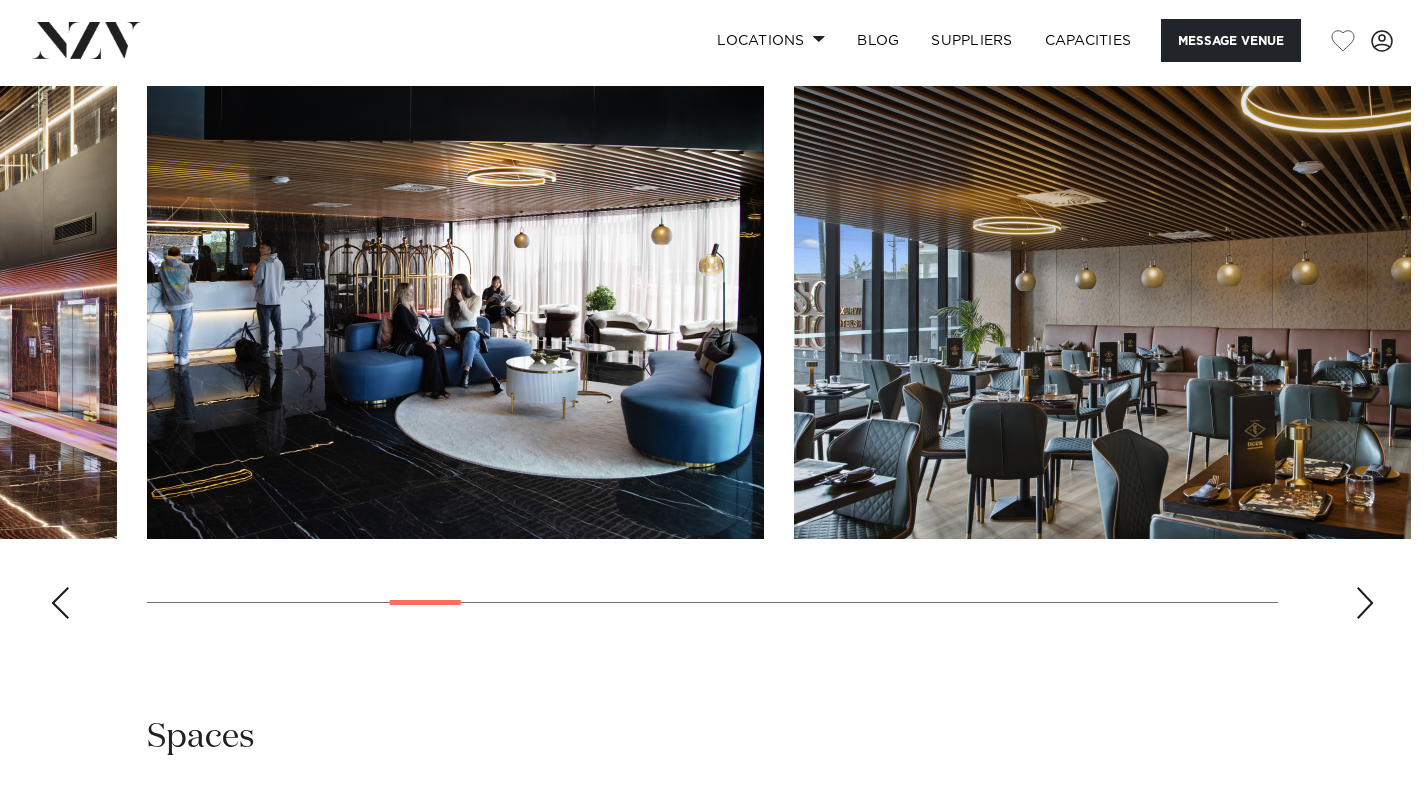 click at bounding box center [1365, 603] 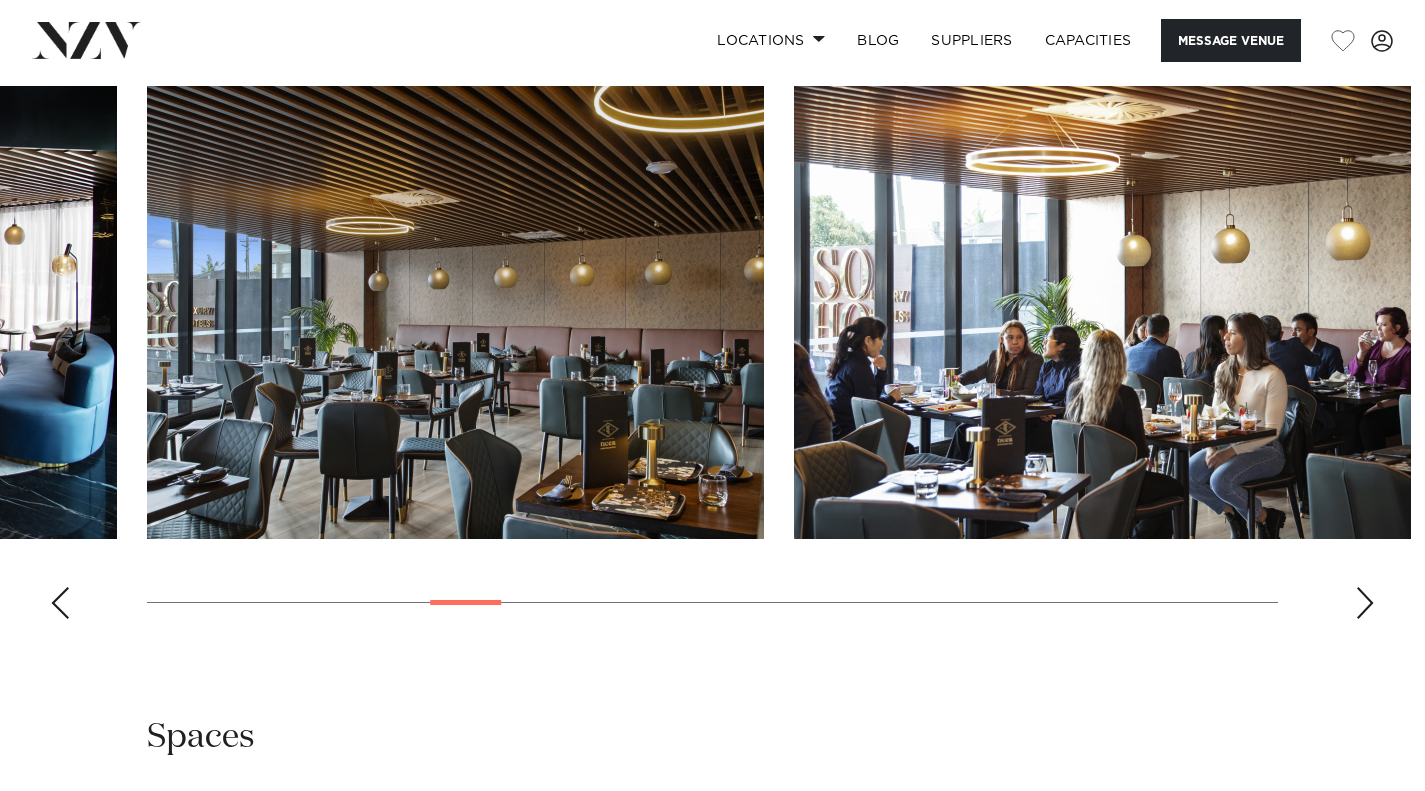 click at bounding box center [1365, 603] 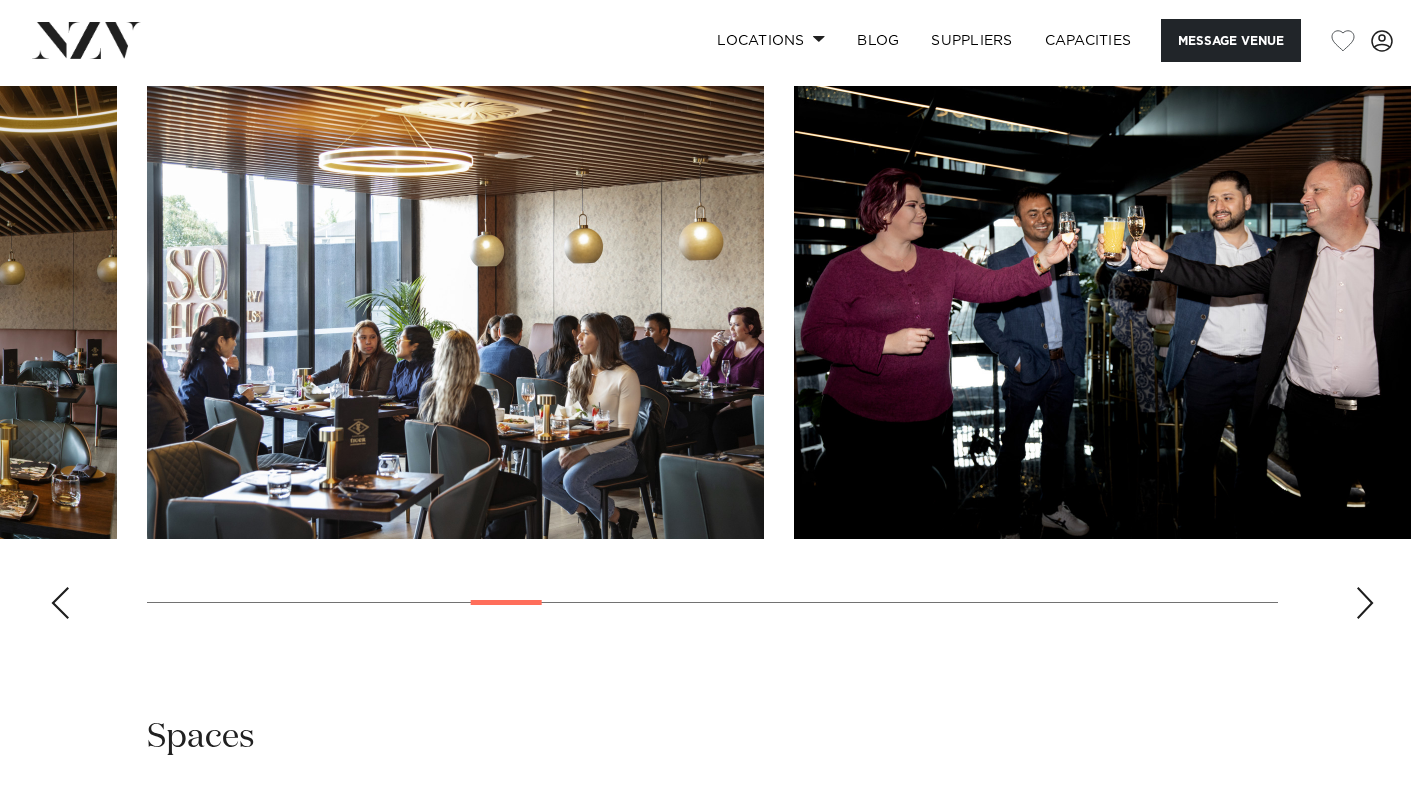 click at bounding box center [1365, 603] 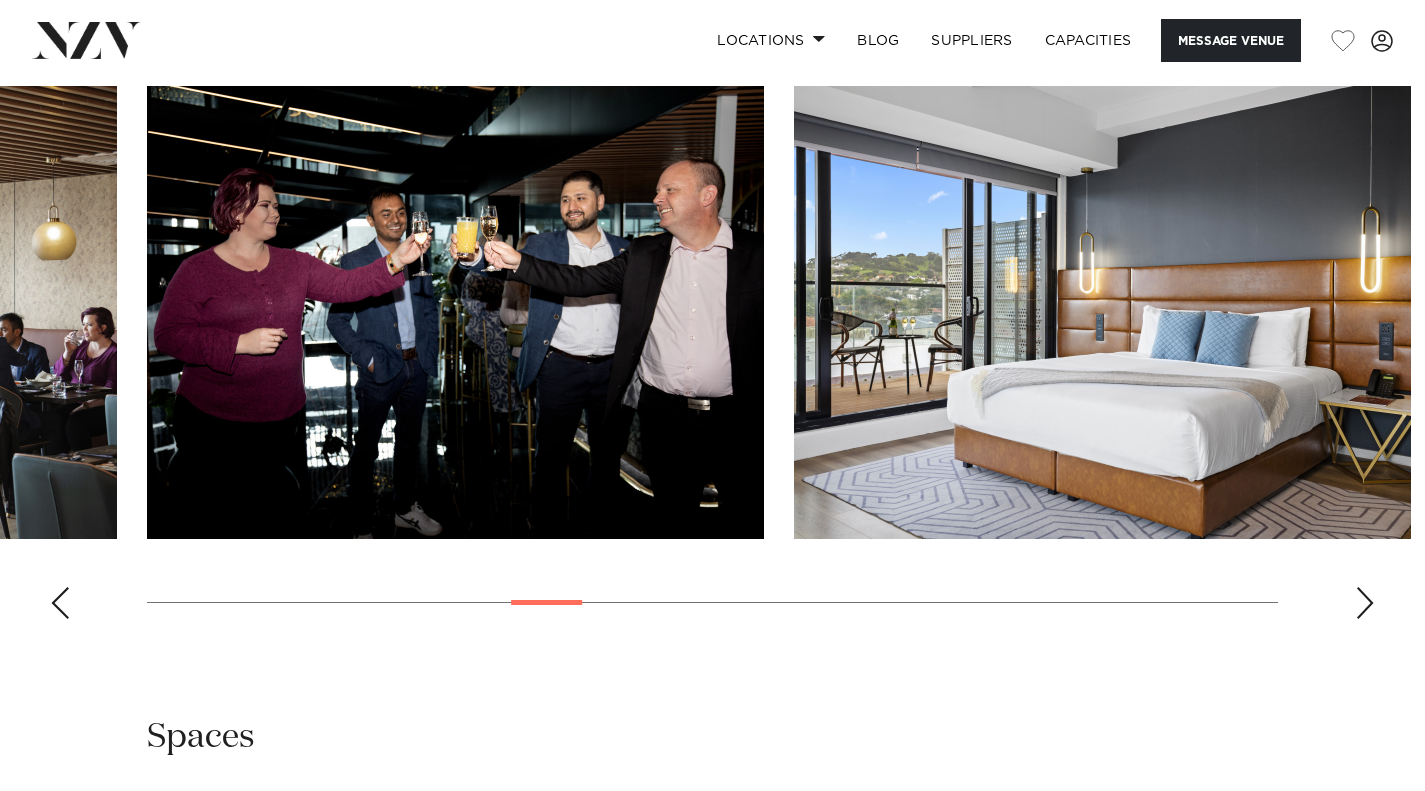 click at bounding box center [1365, 603] 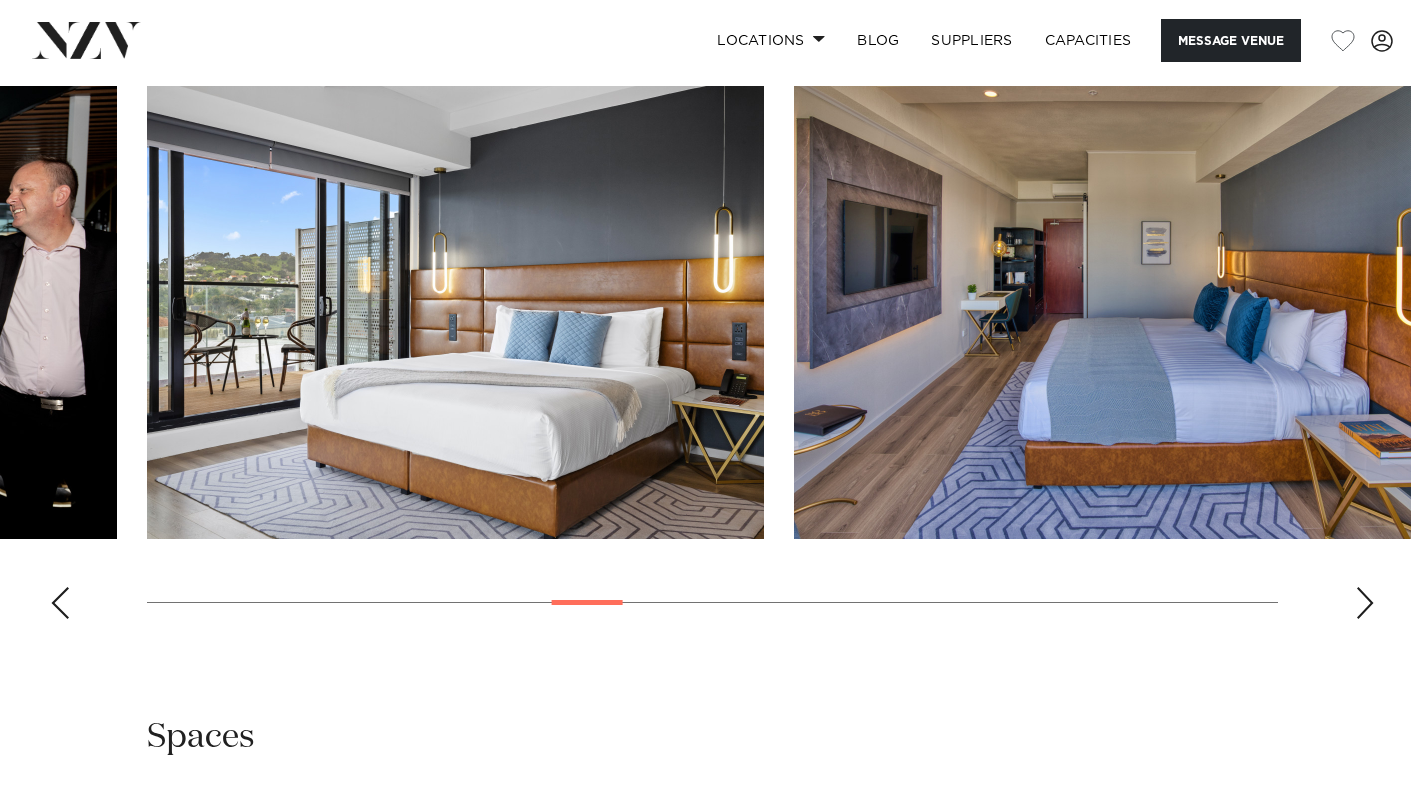 click at bounding box center [1365, 603] 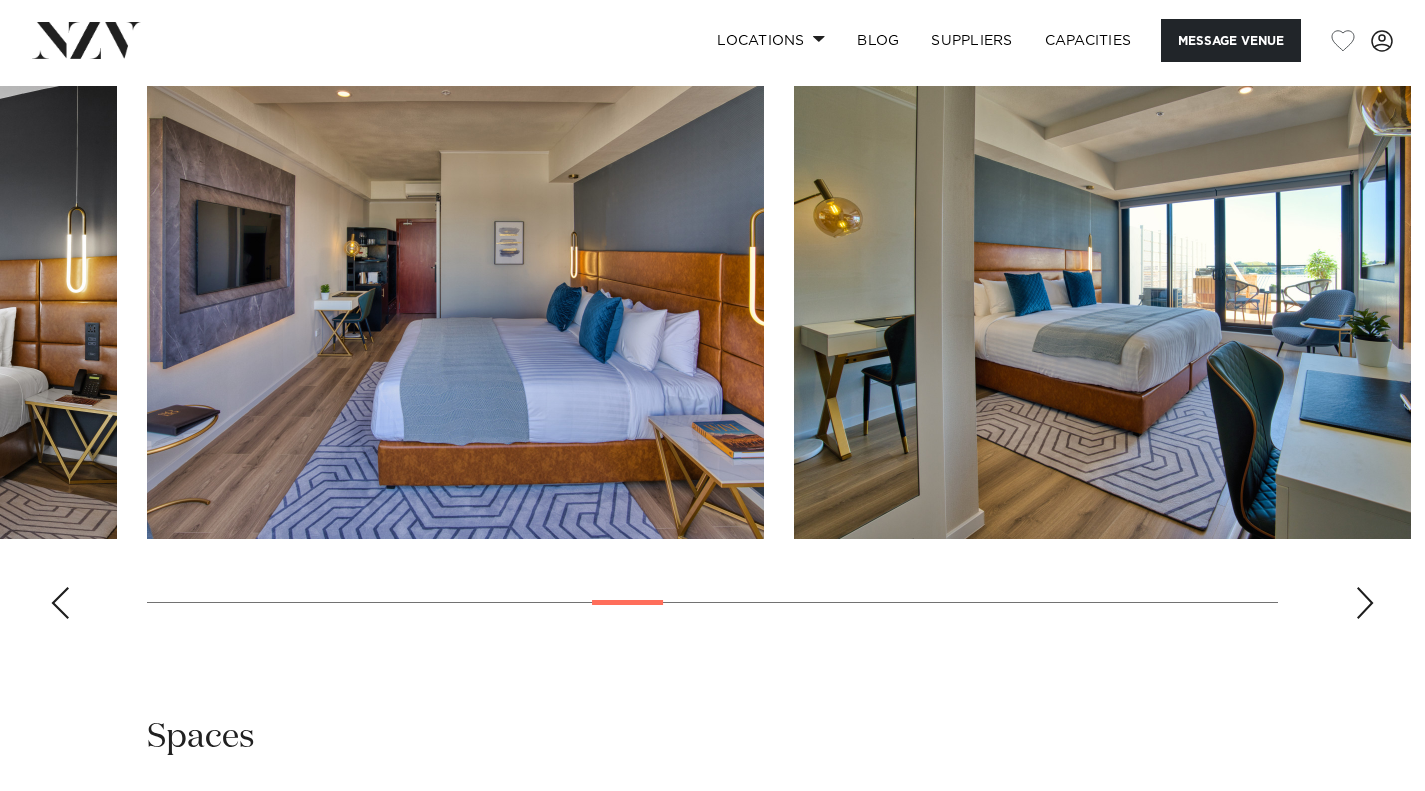 click at bounding box center (1365, 603) 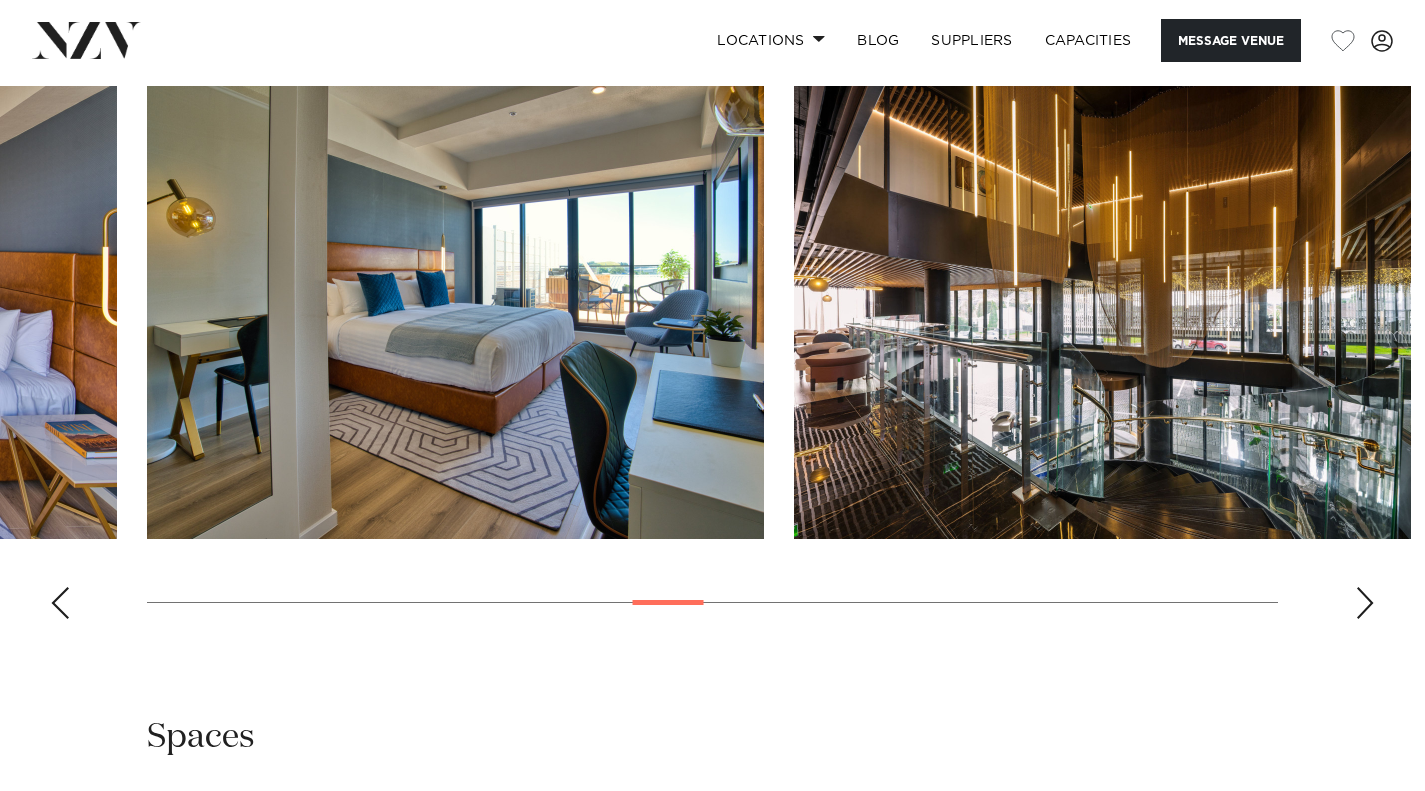 click at bounding box center [1365, 603] 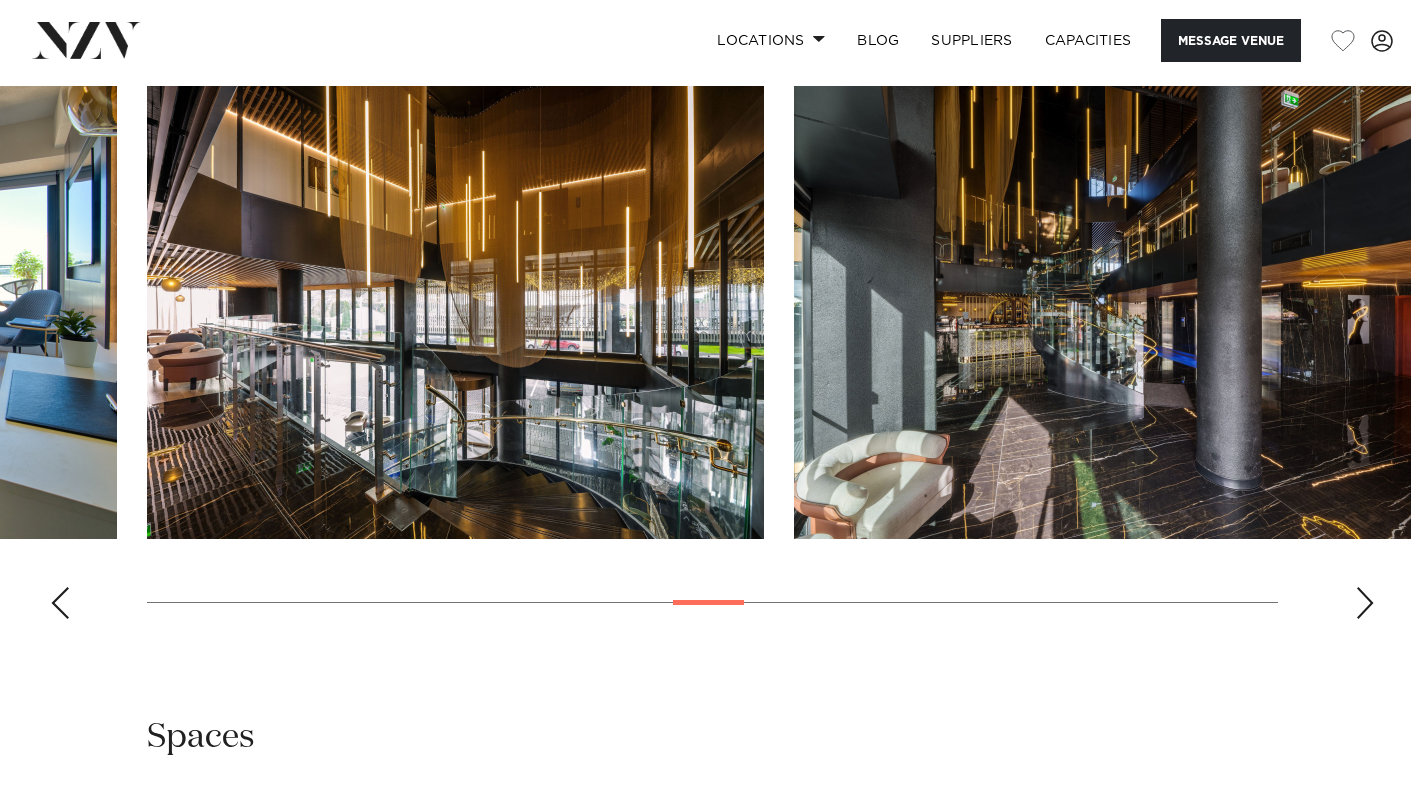 click at bounding box center (1365, 603) 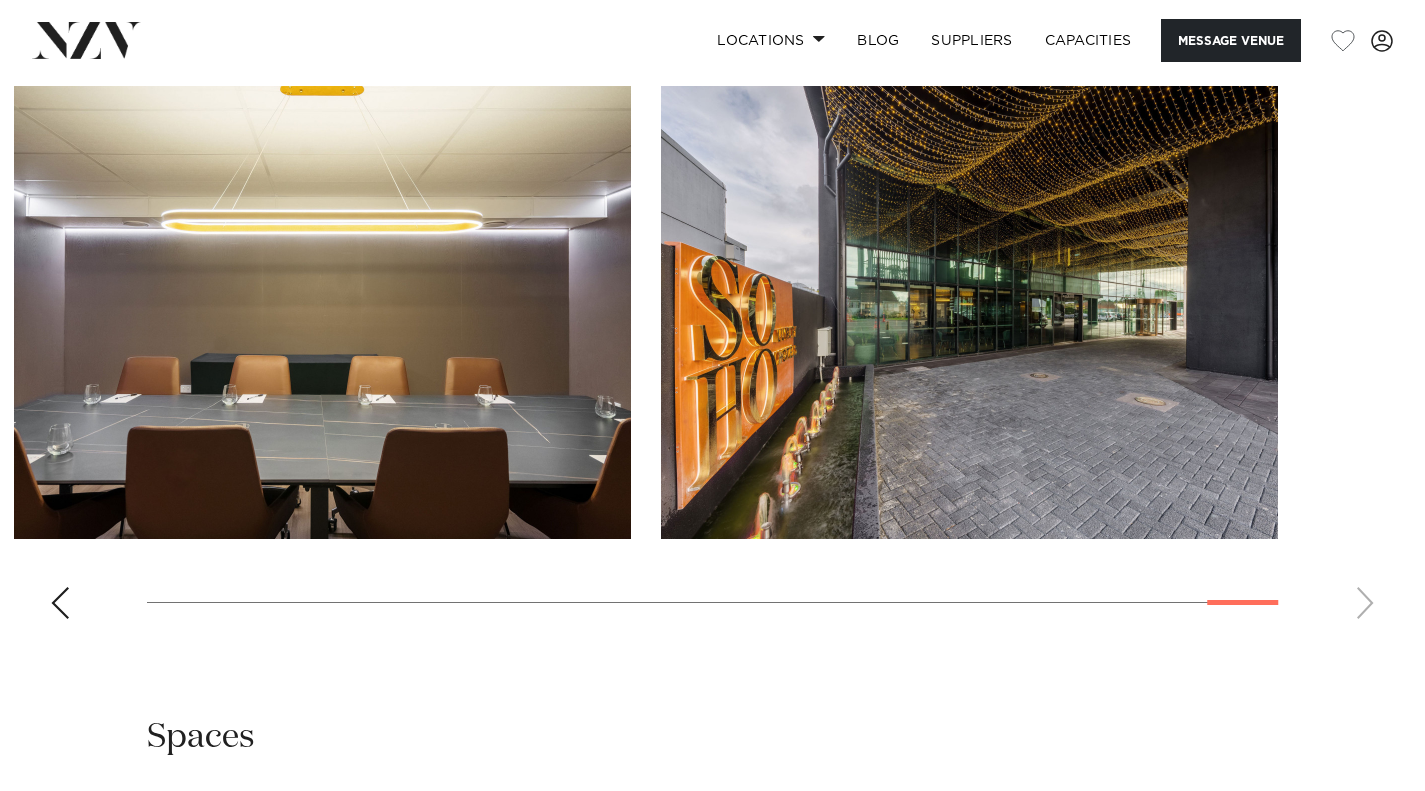 click on "[CITY]
SOHO Hotel [CITY]
Message Venue
[CITY]
SOHO Hotel [CITY]
Brand new to [CITY], SOHO is a luxurious fusion of art deco glamour, state-of-the-art facilities and modern conveniences.
200
192
200
50
Amenities
AV Equipment" at bounding box center [712, 639] 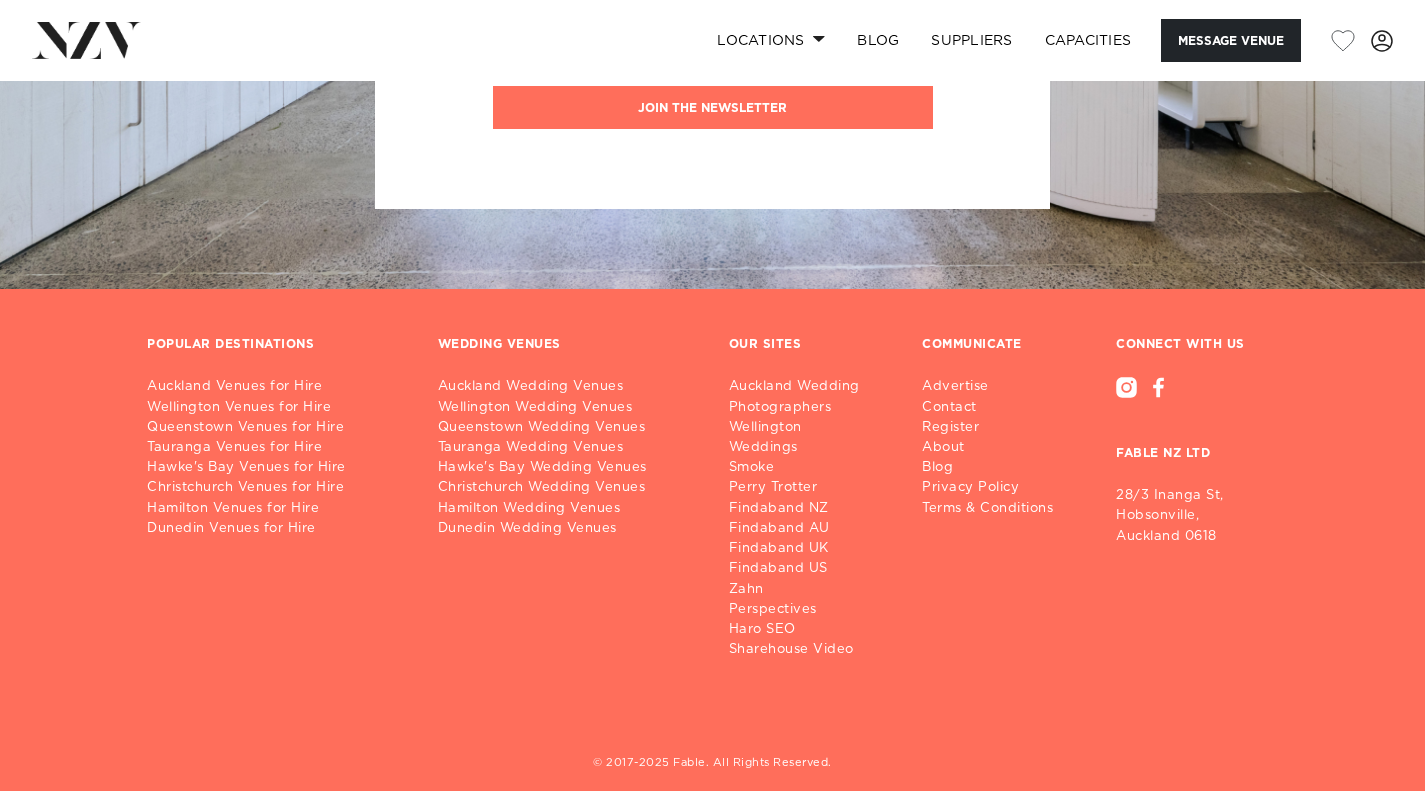 scroll, scrollTop: 5625, scrollLeft: 0, axis: vertical 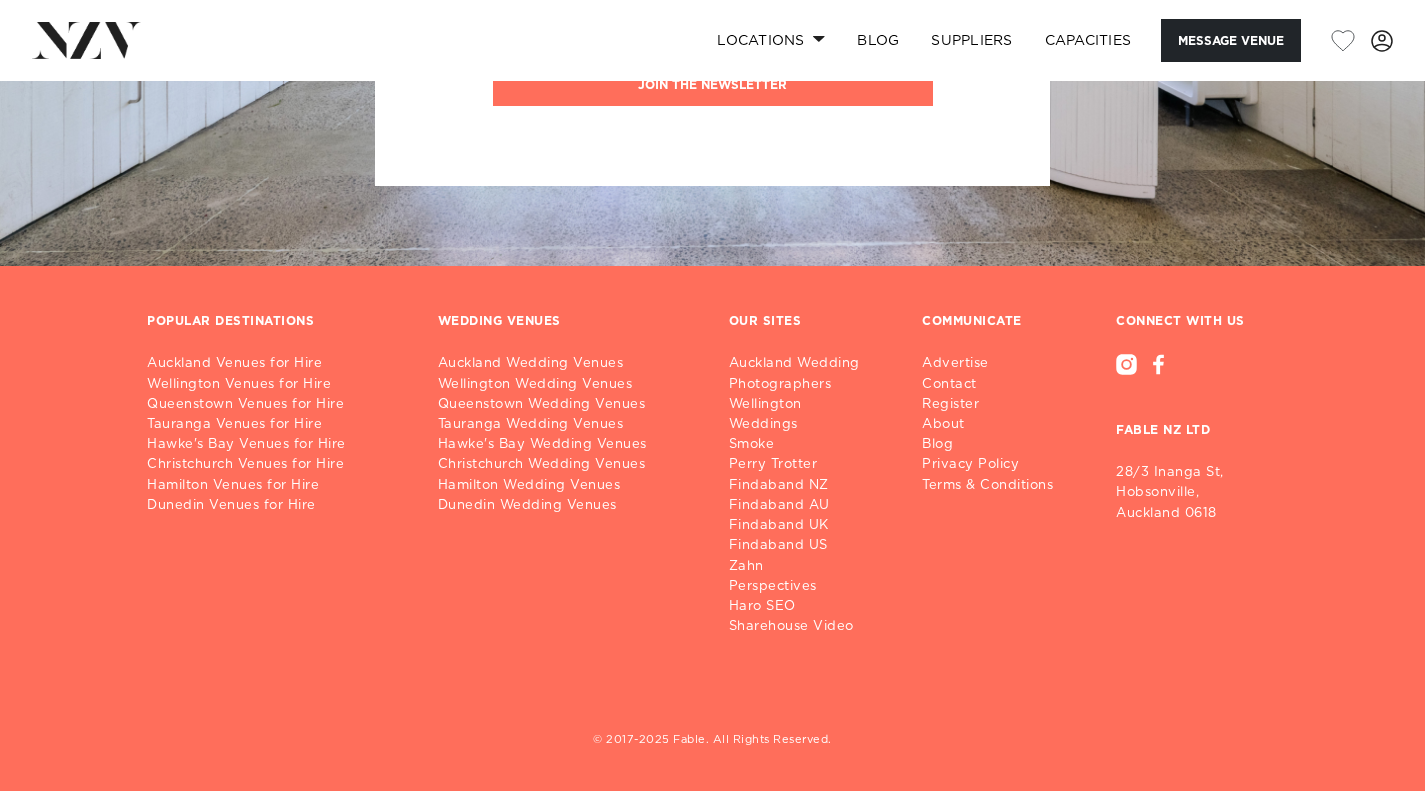 click on "POPULAR DESTINATIONS
Auckland Venues for Hire
Wellington Venues for Hire
Queenstown Venues for Hire
Tauranga Venues for Hire
Hawke's Bay Venues for Hire
Christchurch Venues for Hire
Hamilton Venues for Hire
Dunedin Venues for Hire
WEDDING VENUES" at bounding box center (712, 552) 